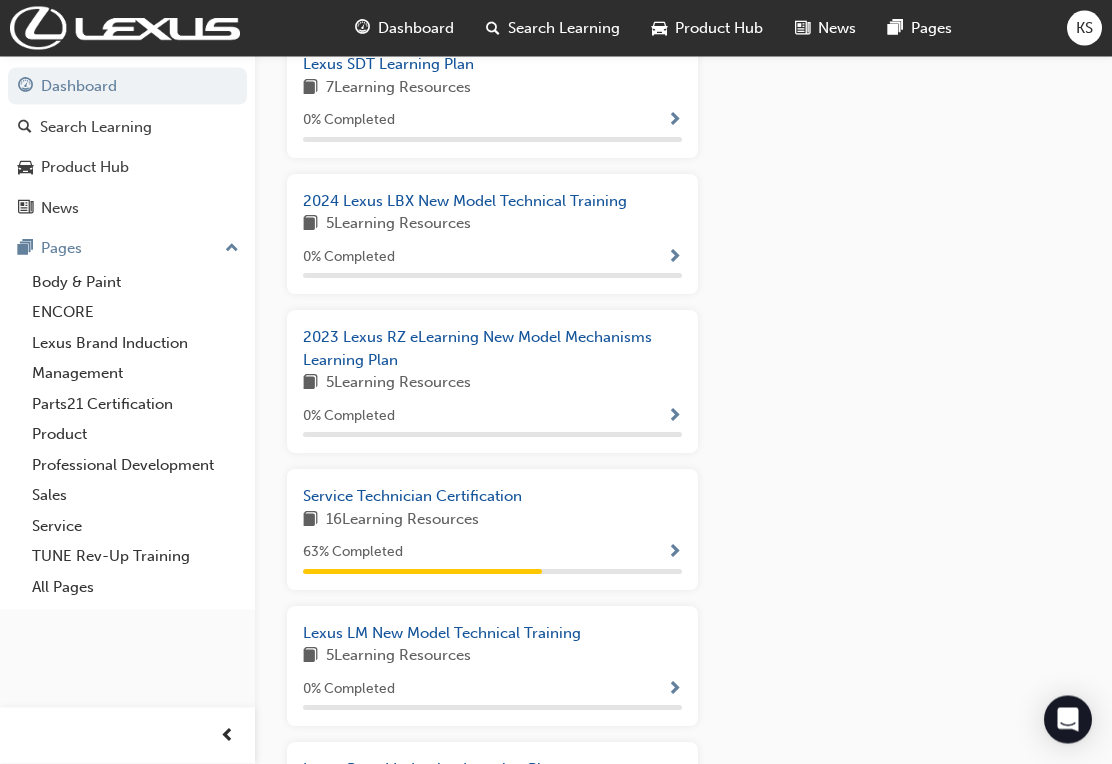 scroll, scrollTop: 1035, scrollLeft: 0, axis: vertical 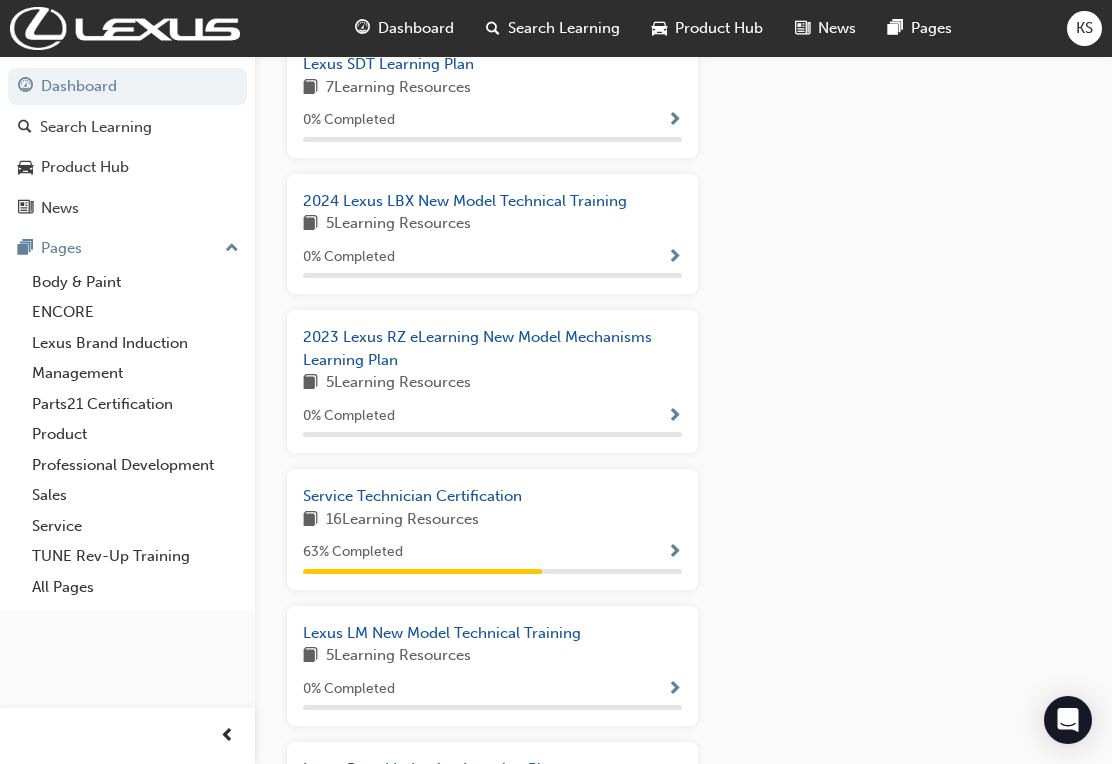 click on "Service Technician Certification" at bounding box center (412, 496) 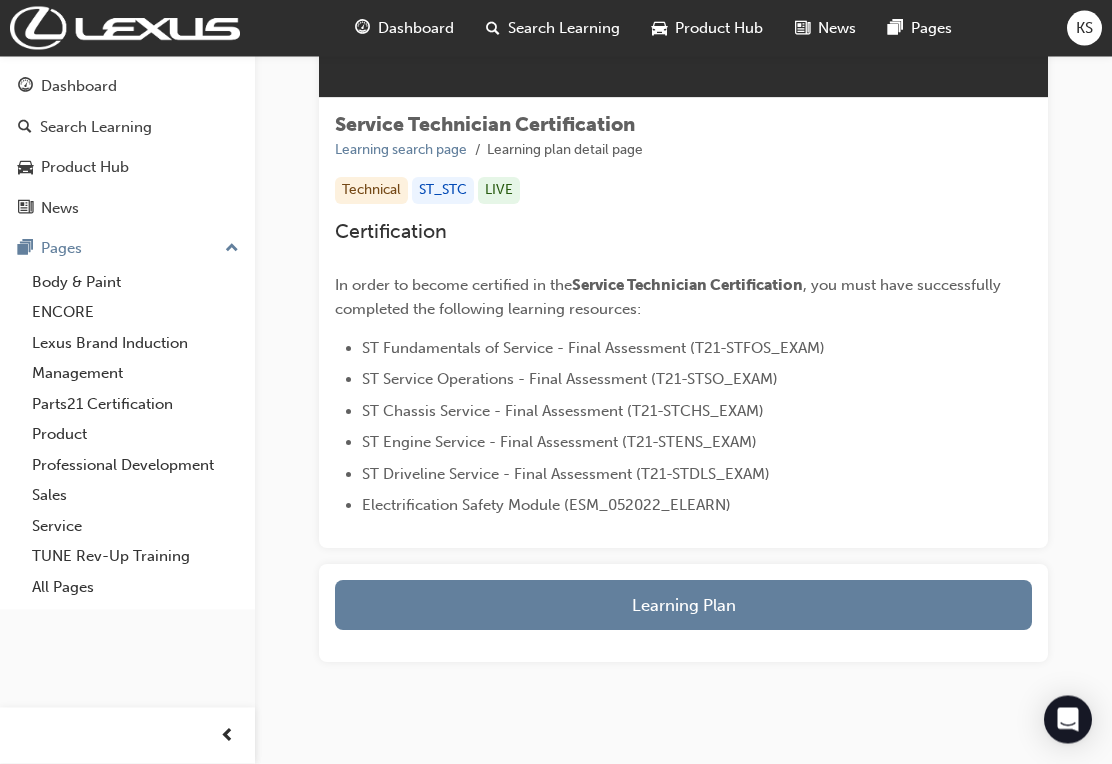 scroll, scrollTop: 285, scrollLeft: 0, axis: vertical 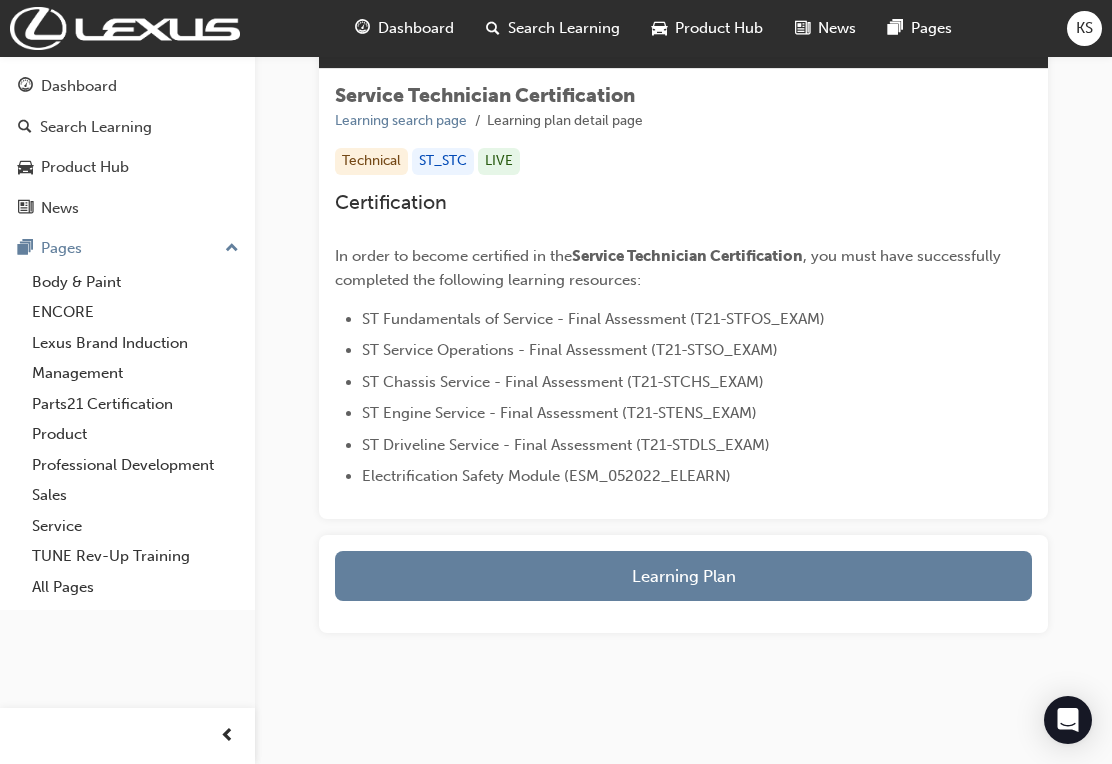 click on "Learning Plan" at bounding box center (683, 576) 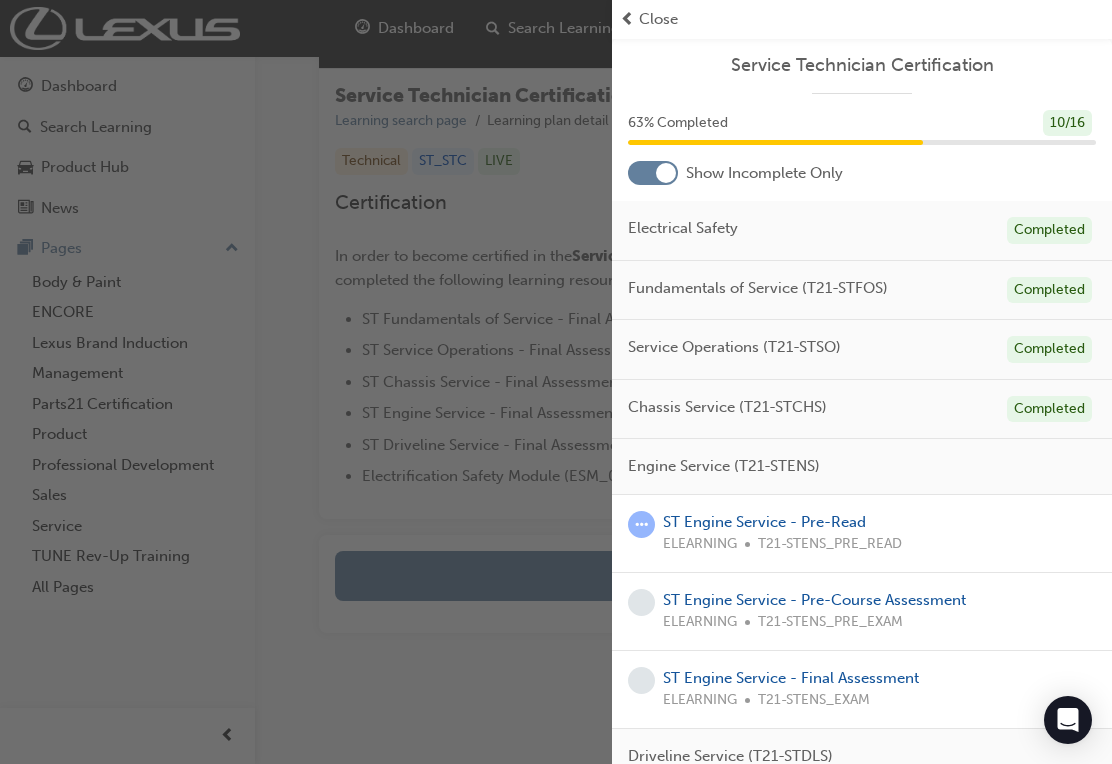 click on "ST Engine Service - Pre-Read" at bounding box center [764, 522] 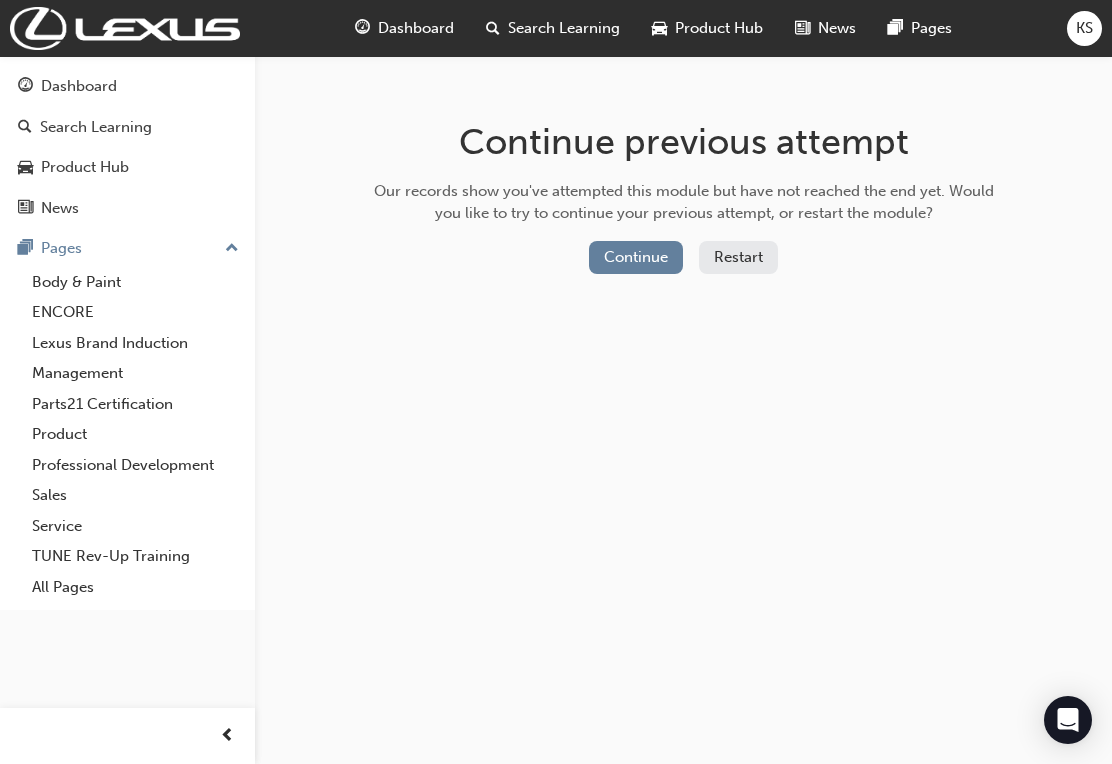 click on "Continue" at bounding box center [636, 257] 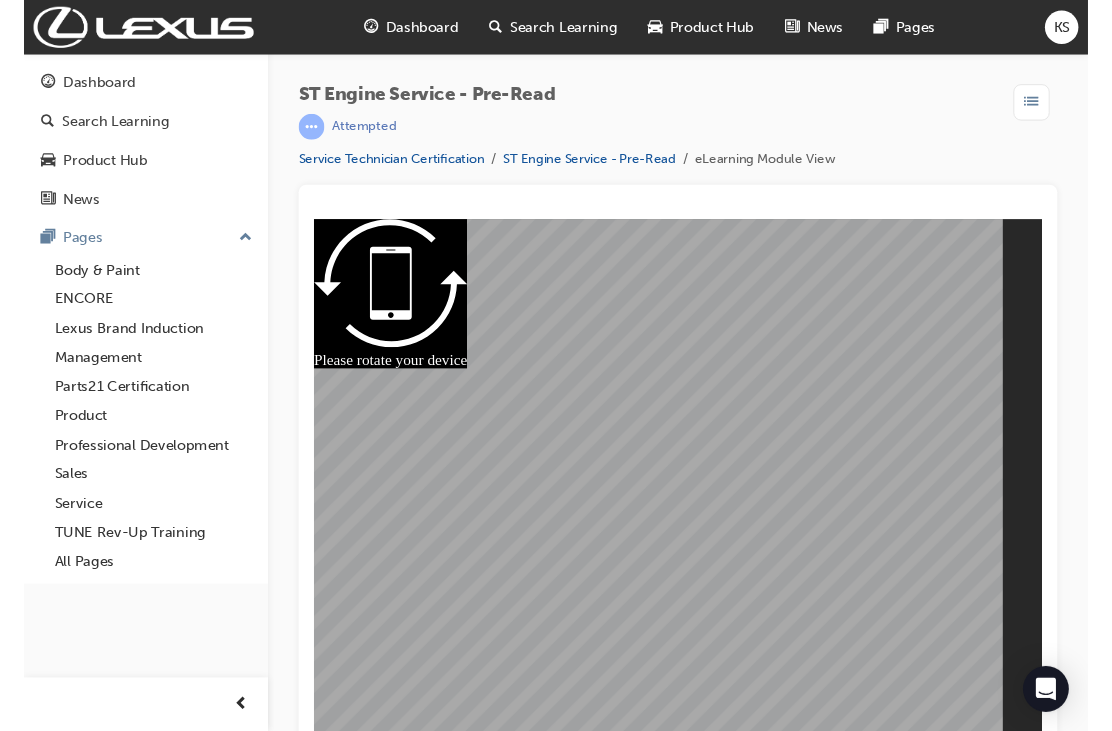 scroll, scrollTop: 0, scrollLeft: 0, axis: both 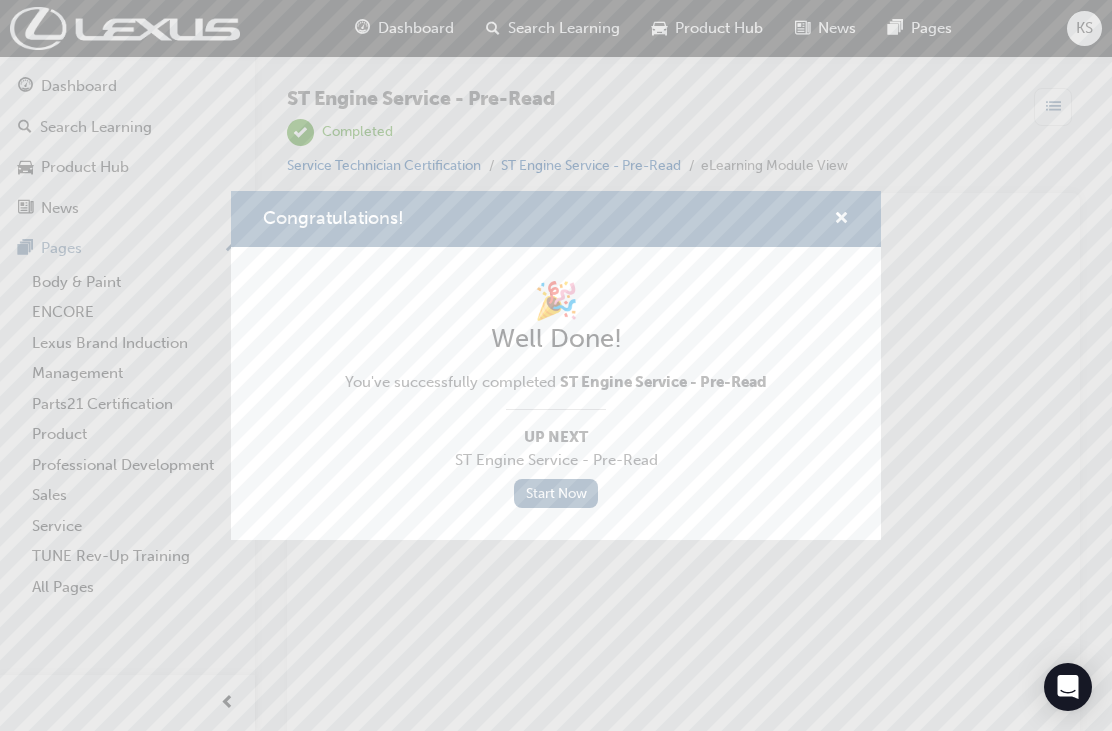 click on "Start Now" at bounding box center [556, 493] 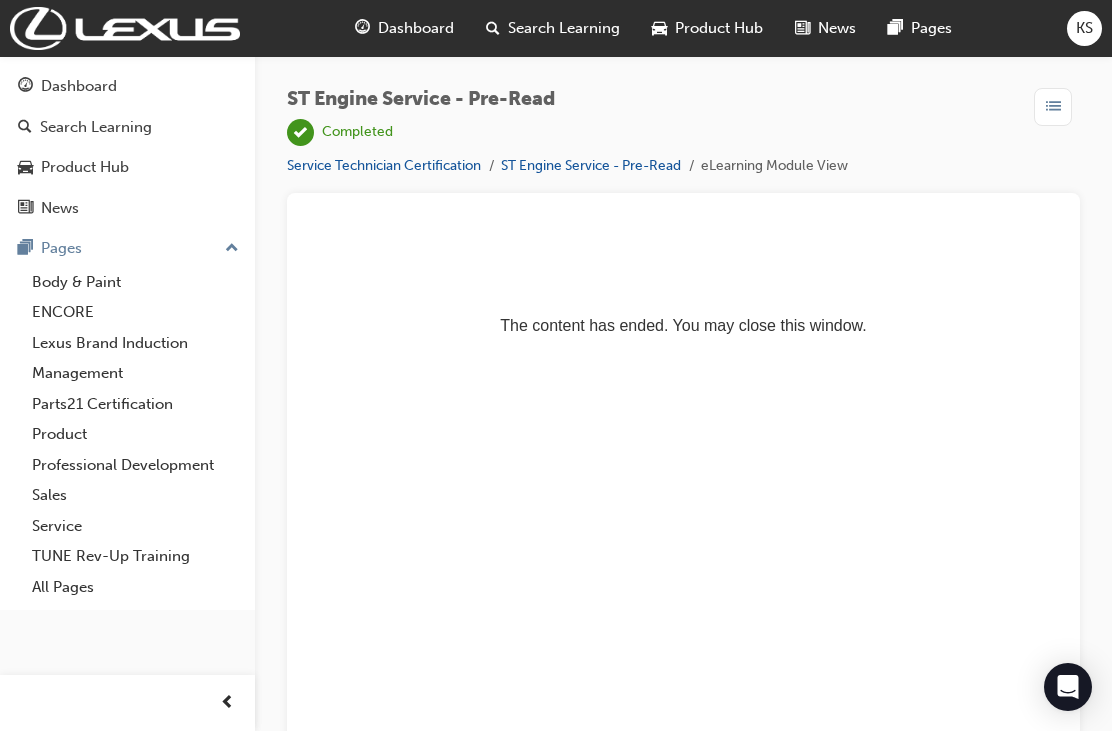click on "Dashboard" at bounding box center (404, 28) 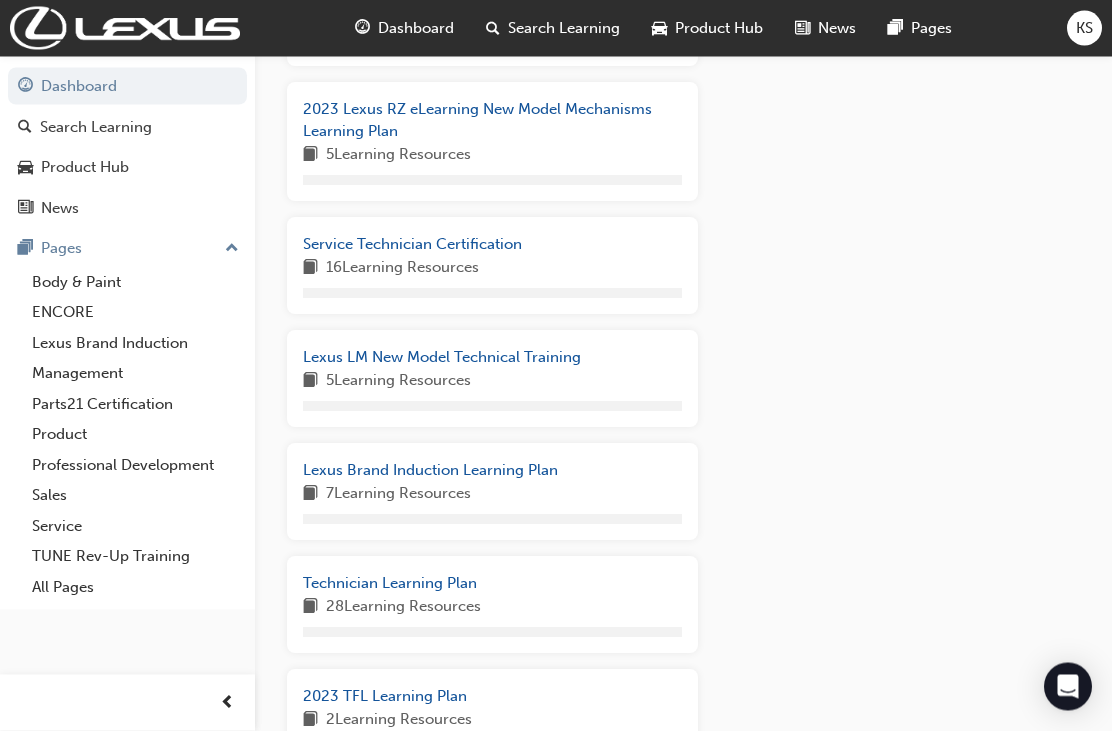 scroll, scrollTop: 1193, scrollLeft: 0, axis: vertical 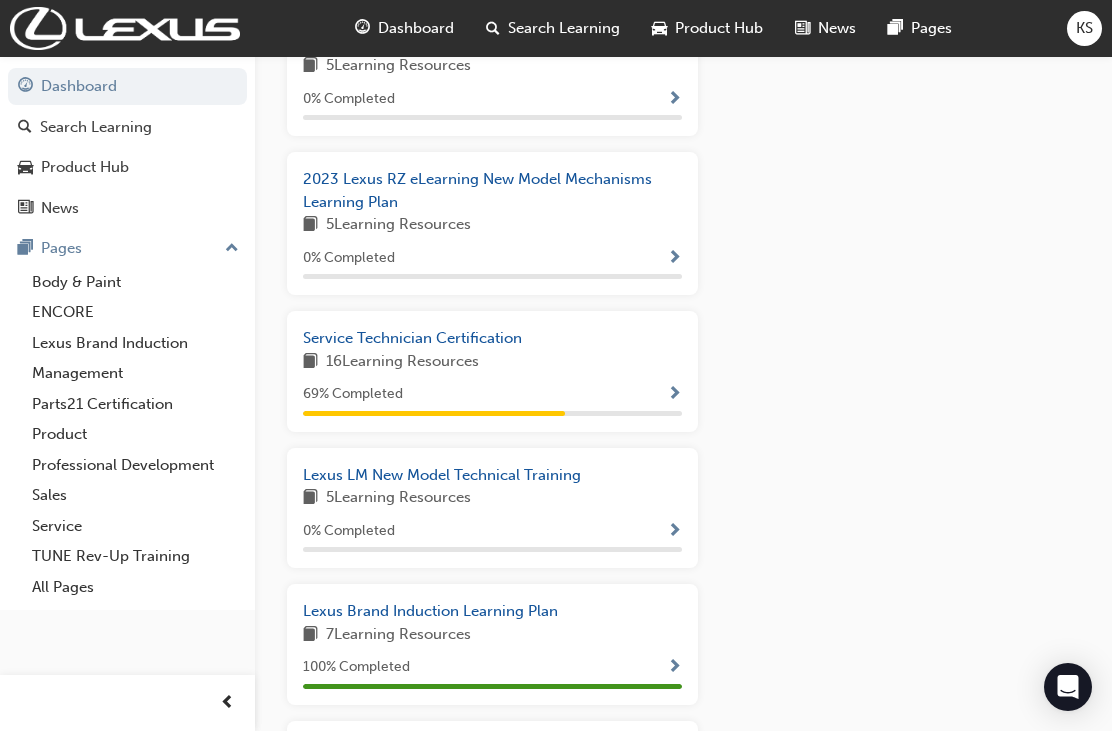 click on "Service Technician Certification" at bounding box center (412, 338) 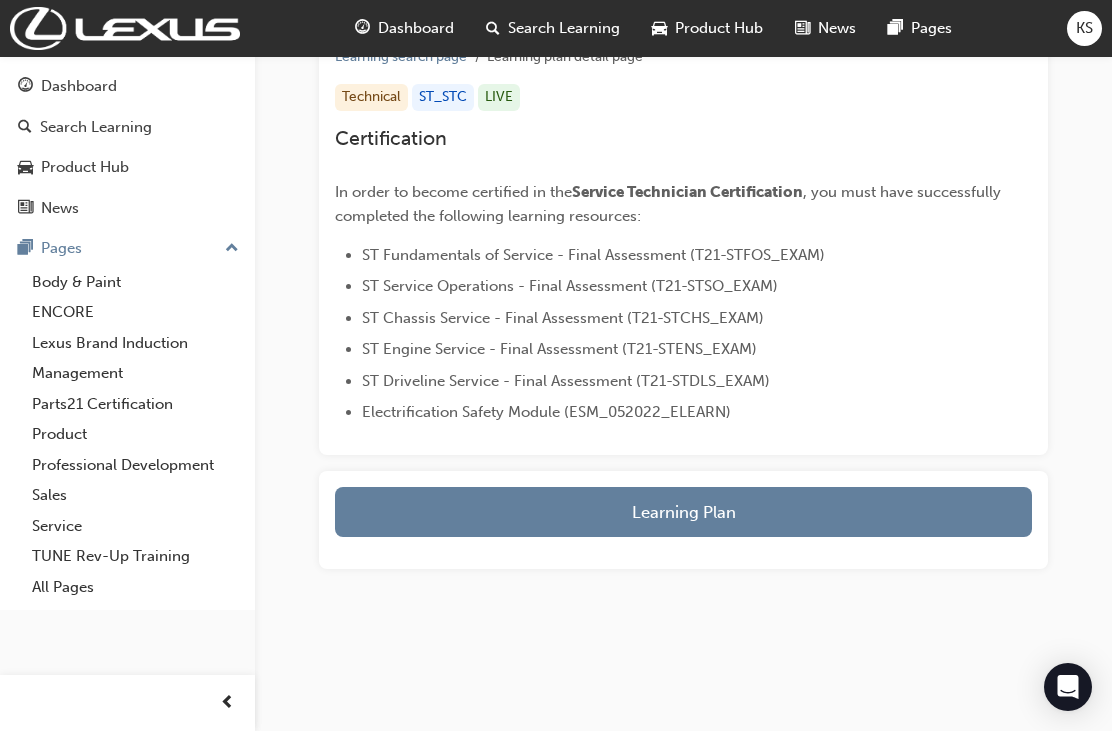 scroll, scrollTop: 285, scrollLeft: 0, axis: vertical 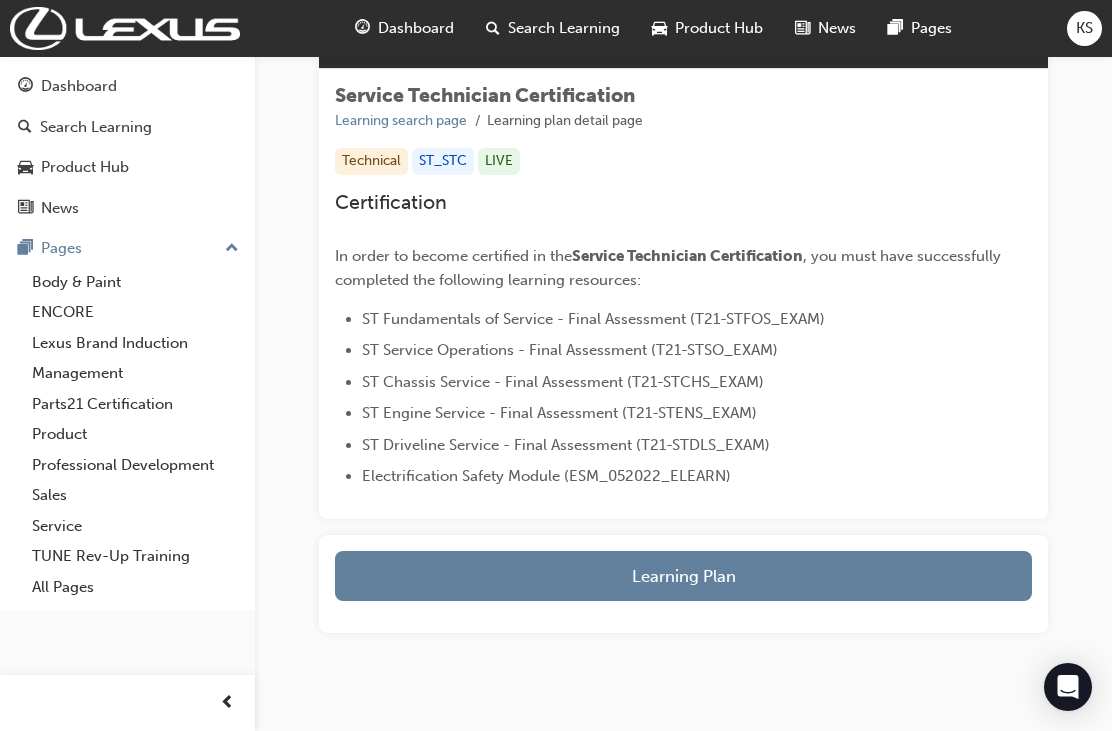 click on "Learning Plan" at bounding box center (683, 576) 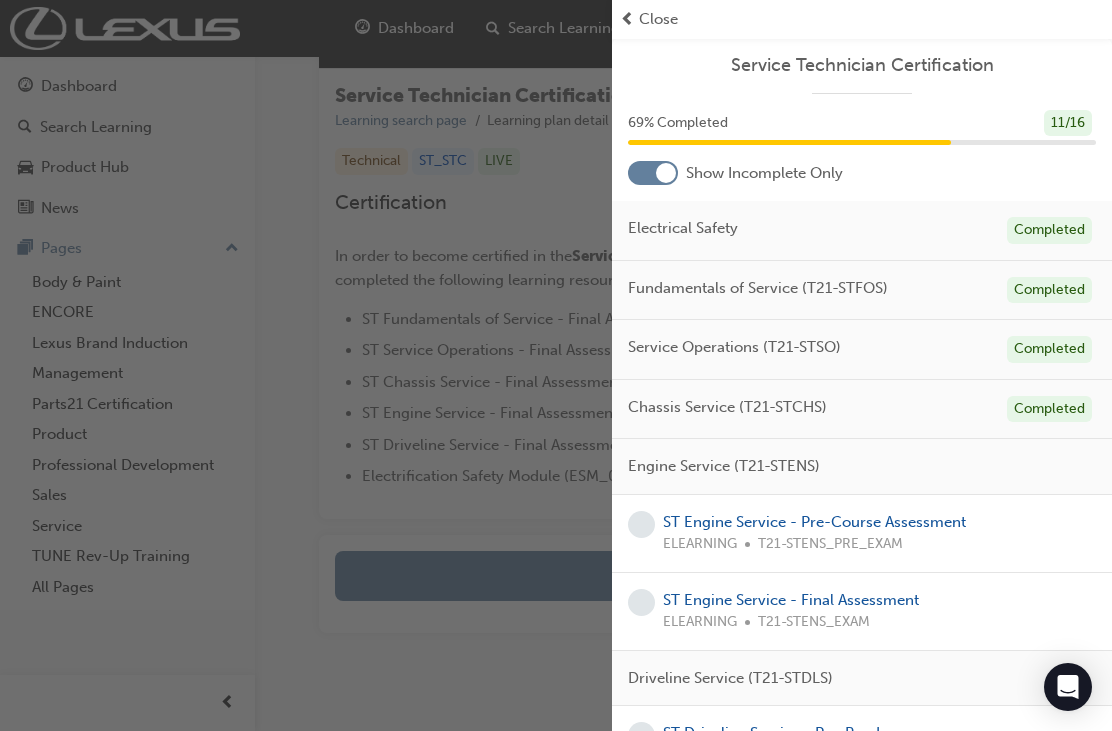 click on "ST Engine Service - Pre-Course Assessment" at bounding box center [814, 522] 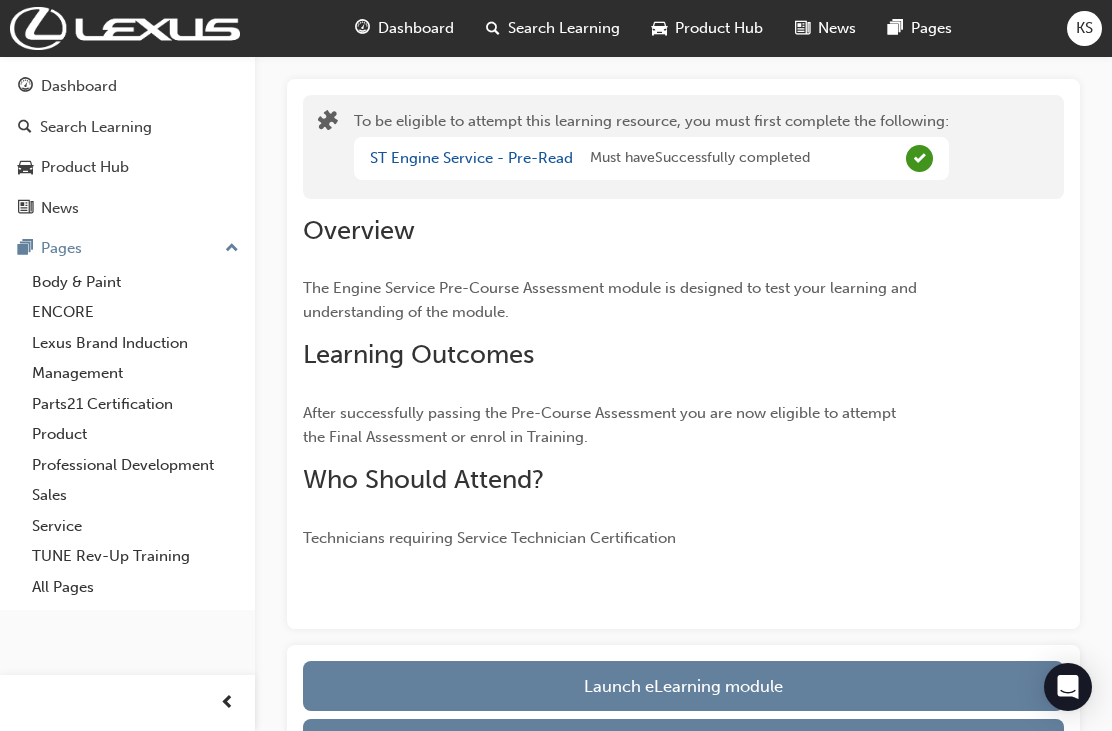 scroll, scrollTop: 0, scrollLeft: 0, axis: both 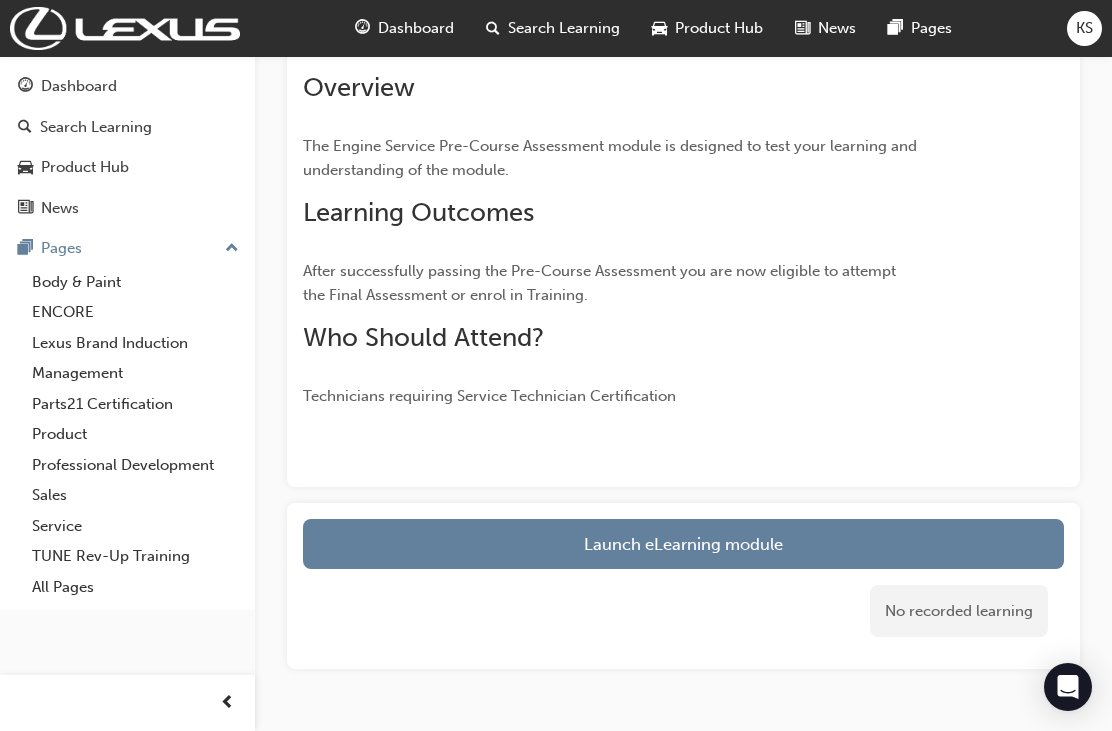 click on "Launch eLearning module" at bounding box center [683, 544] 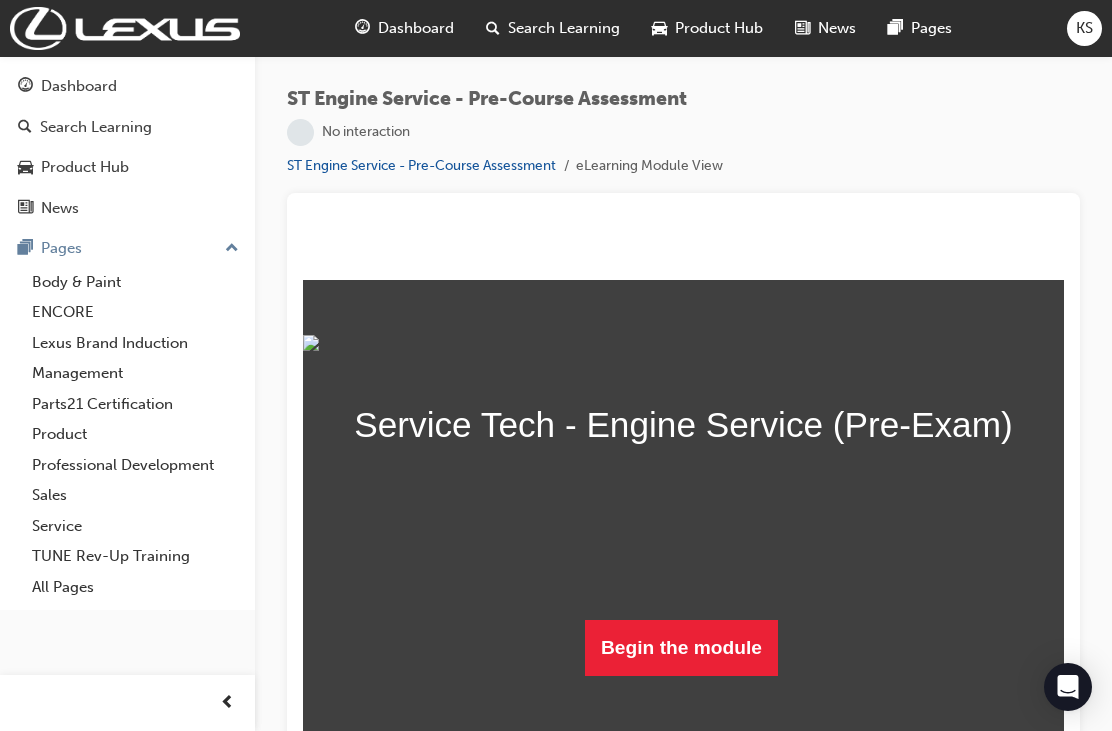 scroll, scrollTop: 122, scrollLeft: 0, axis: vertical 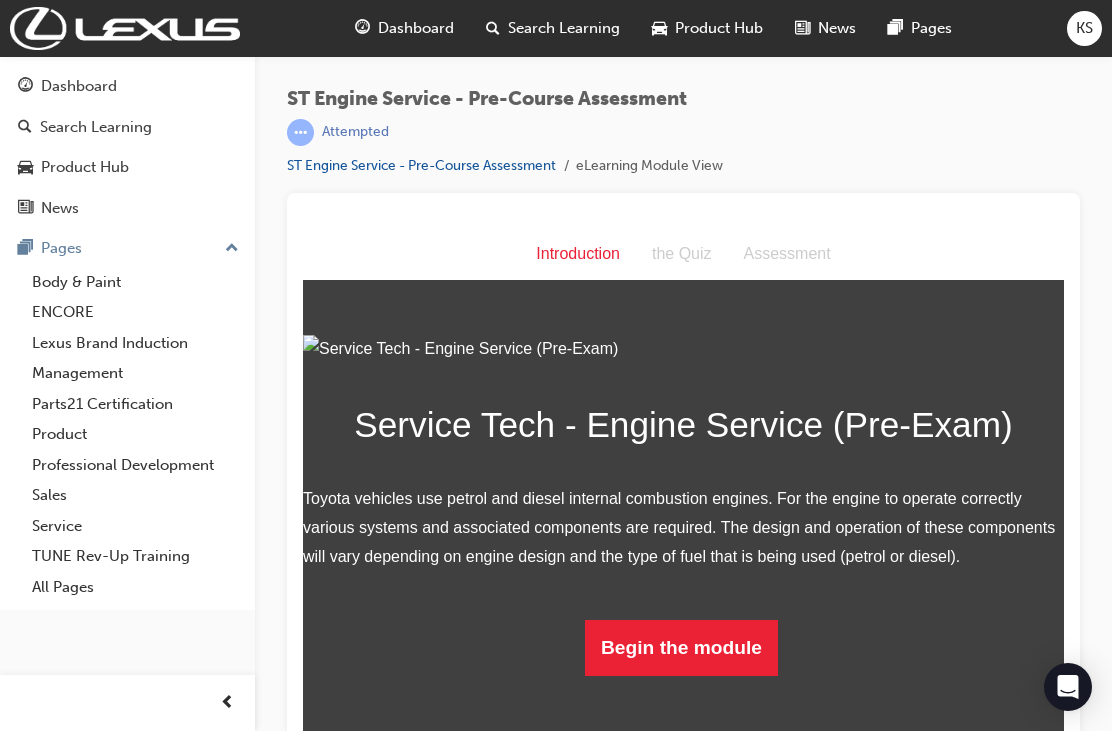 click on "Begin the module" at bounding box center (681, 648) 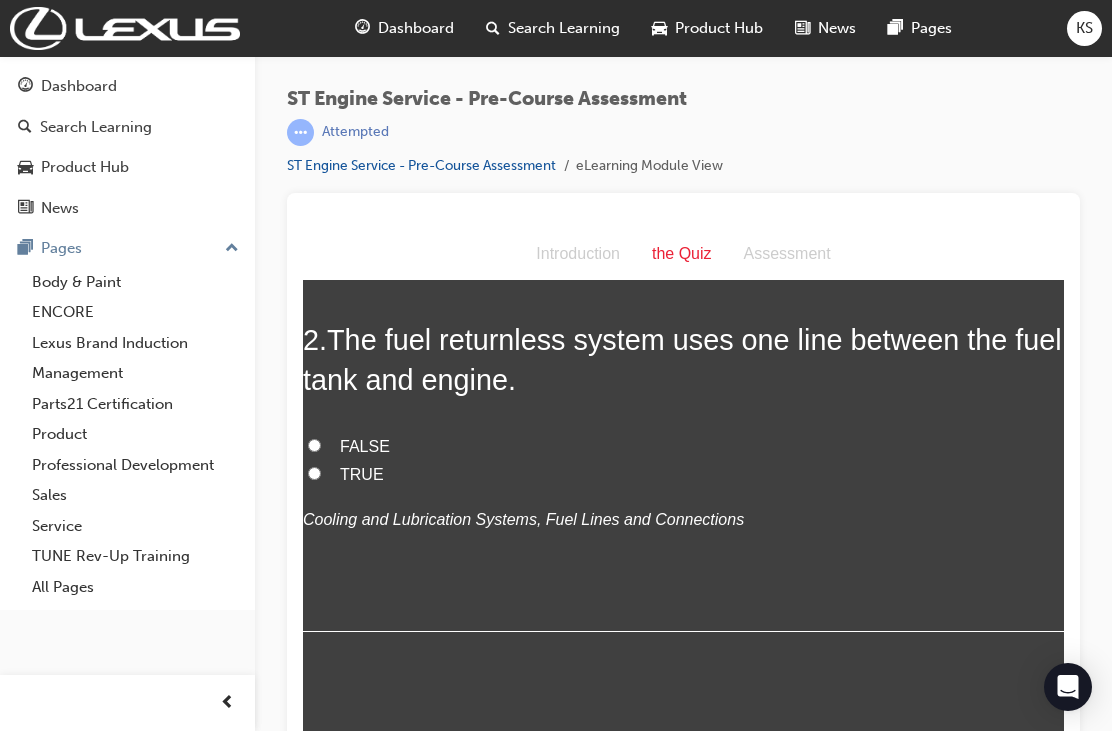 scroll, scrollTop: 608, scrollLeft: 0, axis: vertical 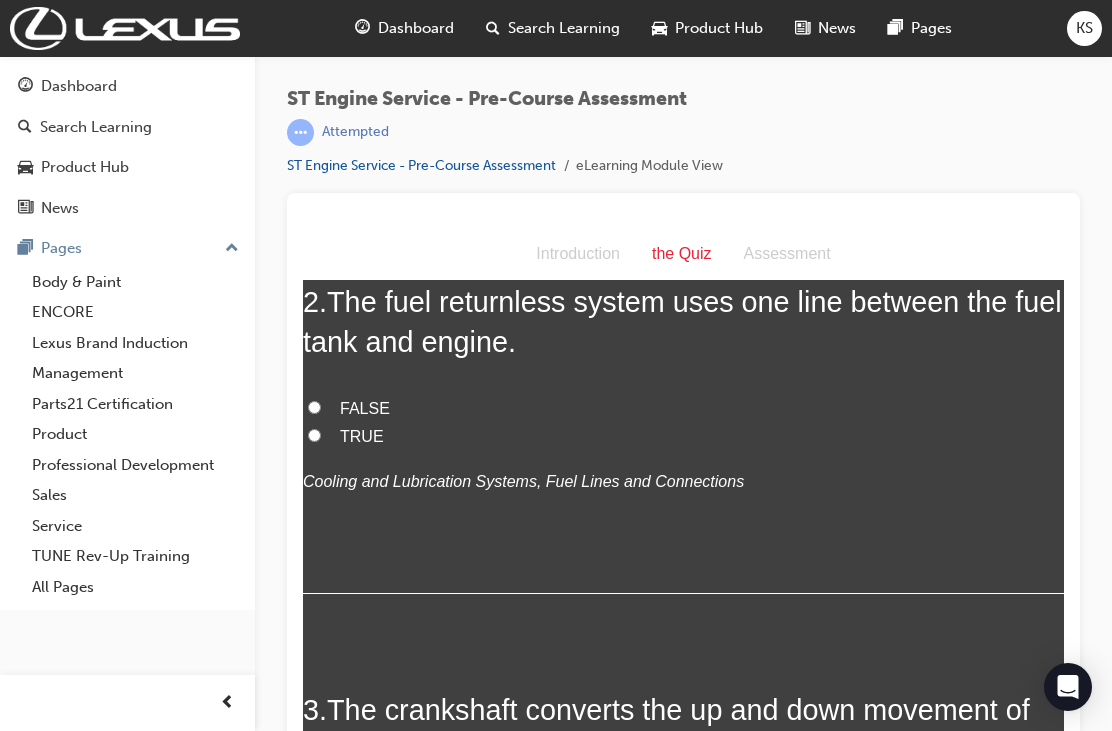 click on "Fuel pump" at bounding box center (314, 27) 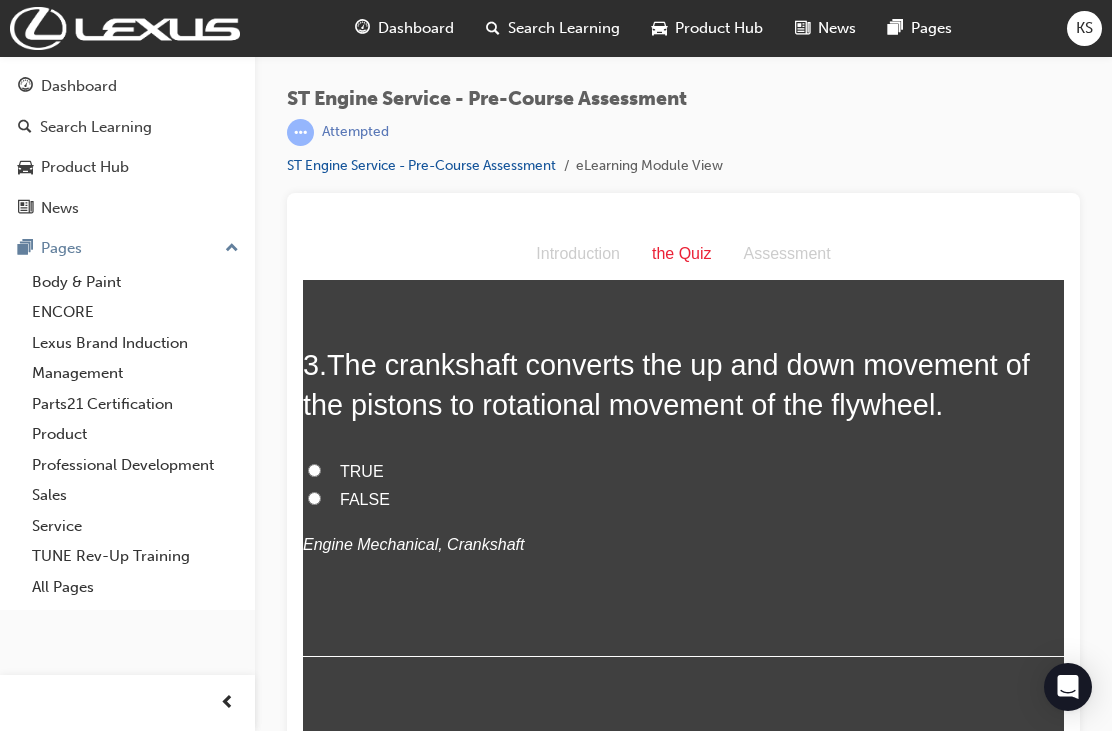 scroll, scrollTop: 987, scrollLeft: 0, axis: vertical 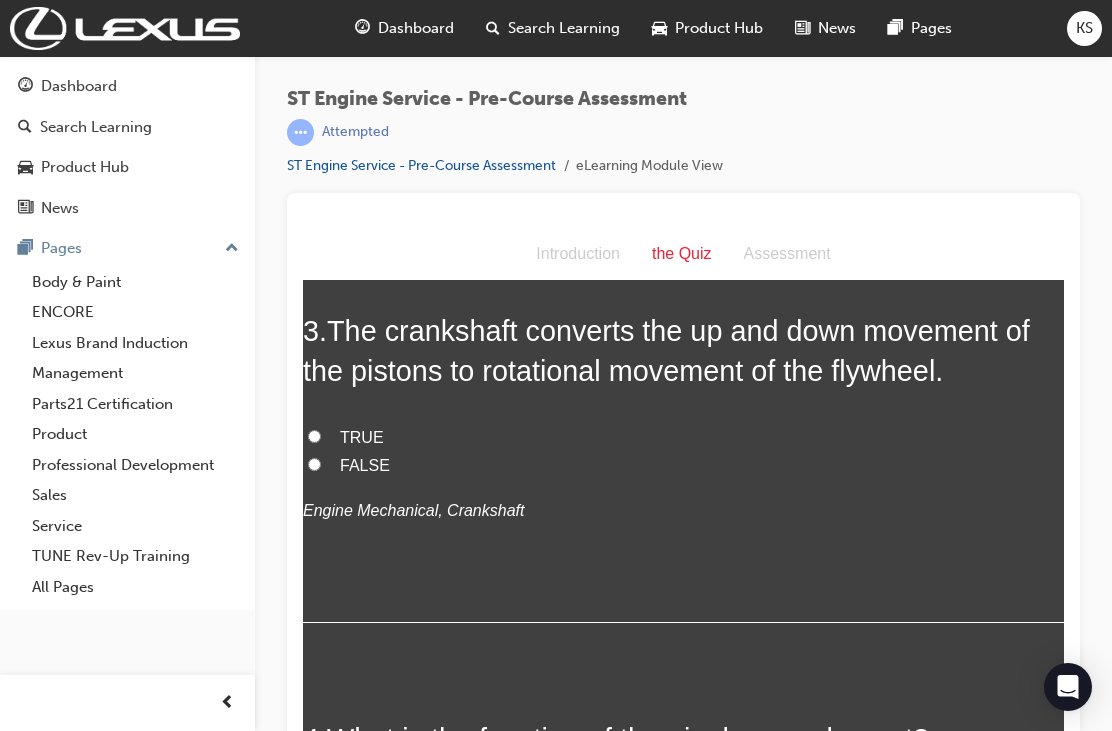 click on "TRUE" at bounding box center [683, 58] 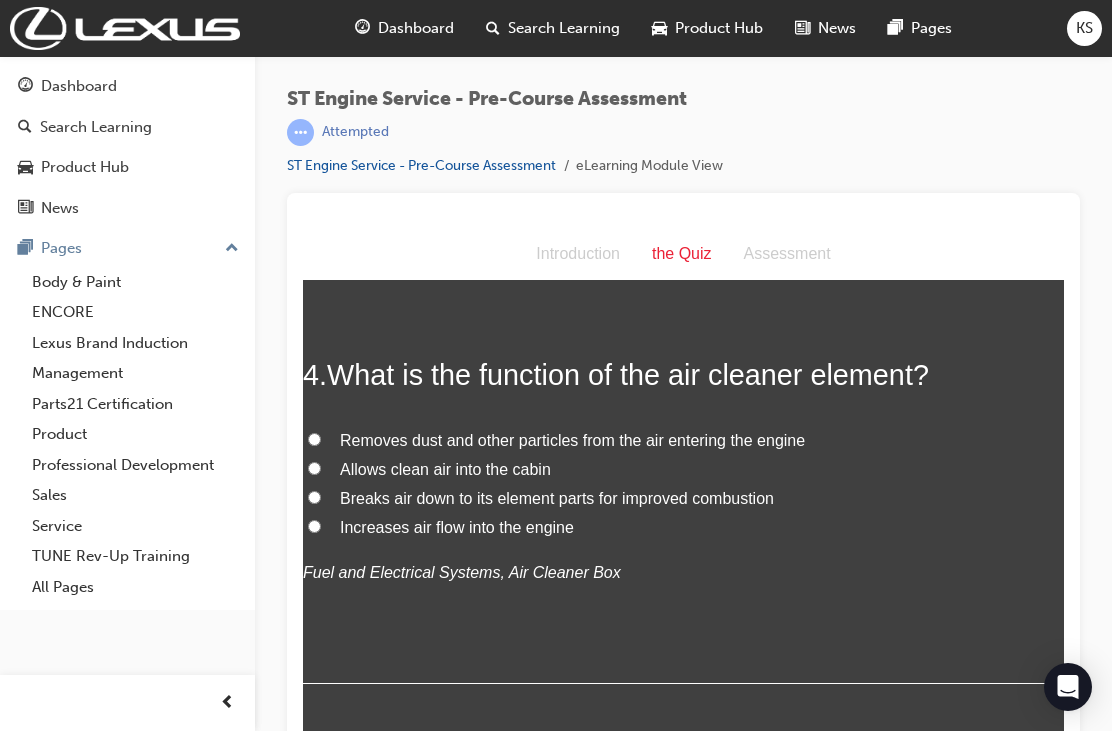 scroll, scrollTop: 1349, scrollLeft: 0, axis: vertical 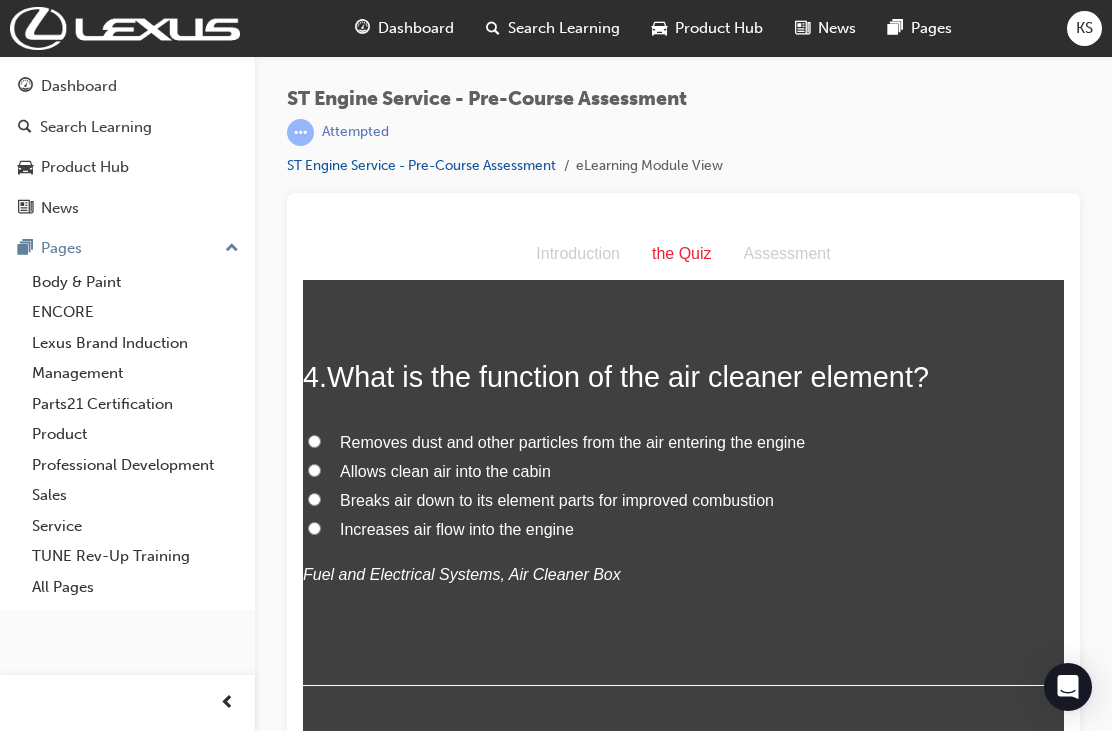 click on "TRUE" at bounding box center [683, 76] 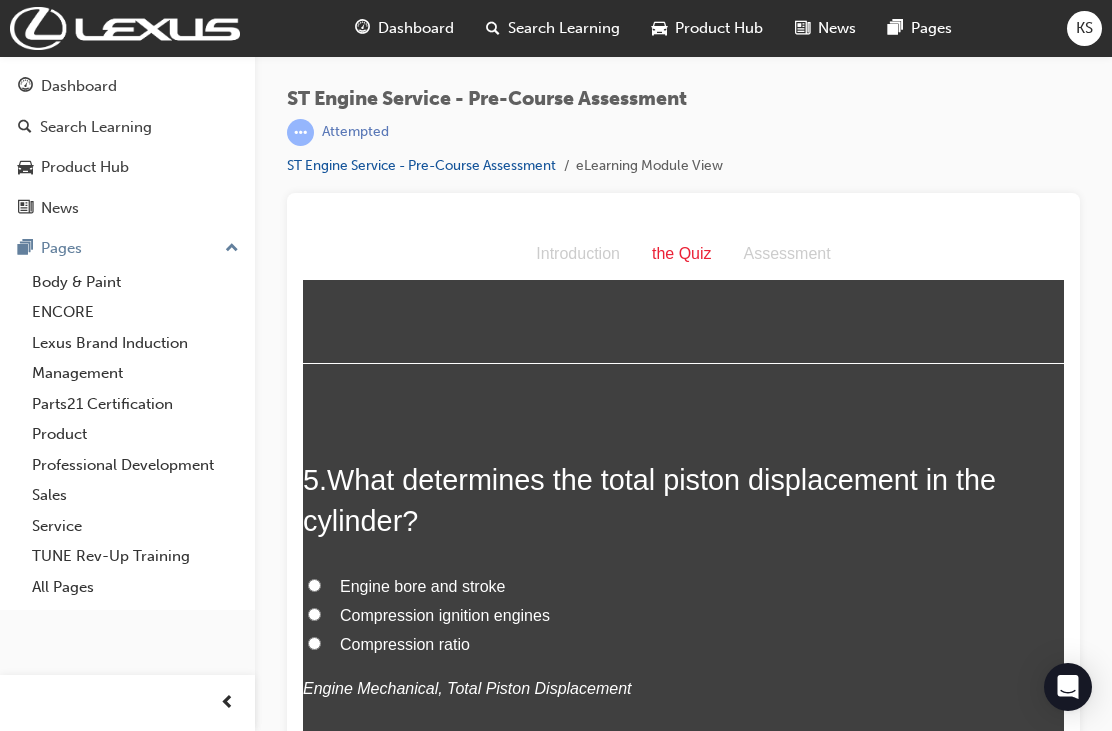 scroll, scrollTop: 1788, scrollLeft: 0, axis: vertical 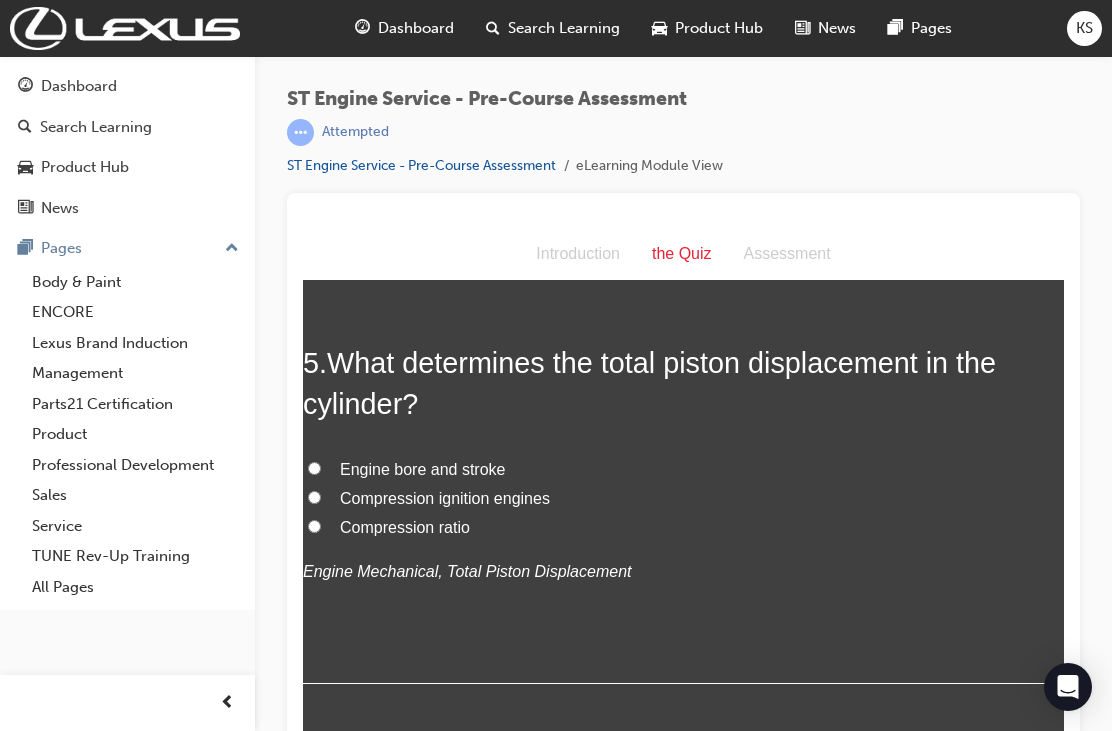 click on "Removes dust and other particles from the air entering the engine" at bounding box center (314, 2) 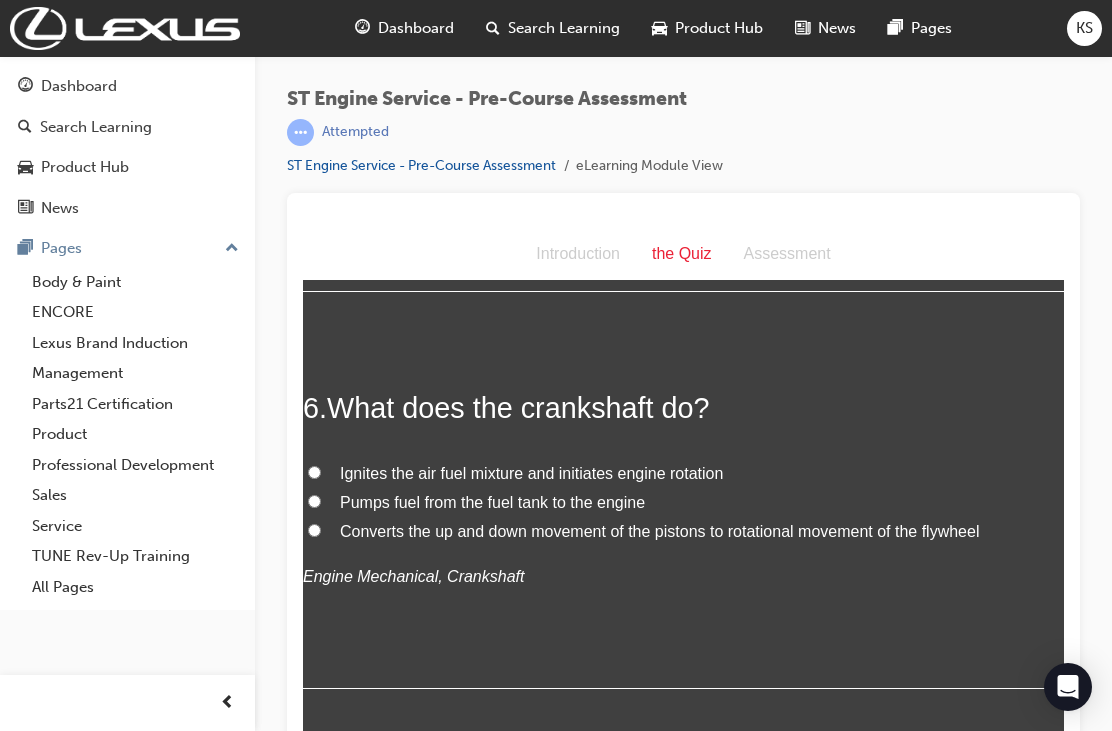 scroll, scrollTop: 2196, scrollLeft: 0, axis: vertical 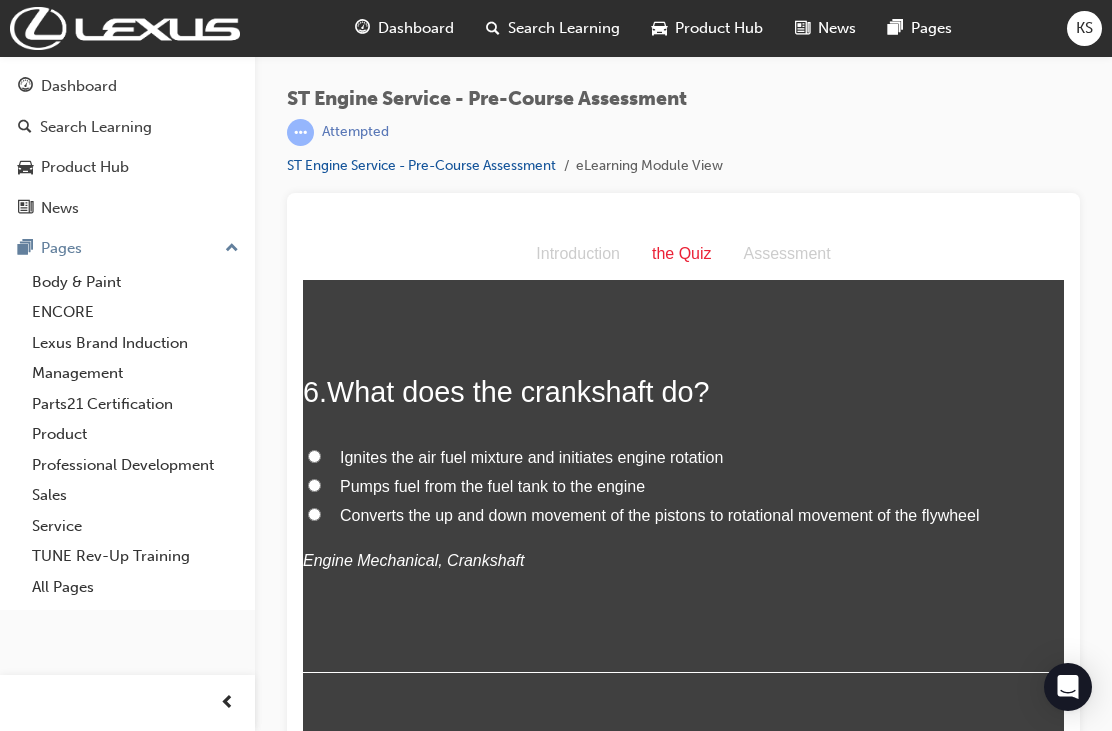 click on "Engine bore and stroke" at bounding box center [314, 60] 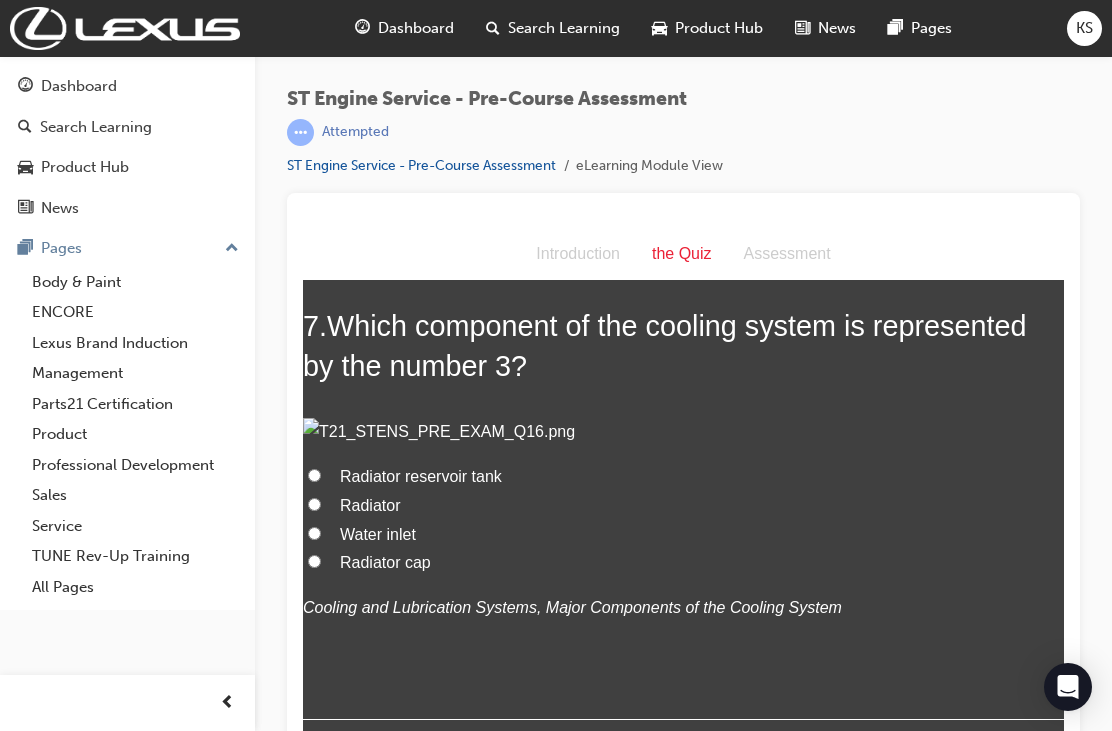 scroll, scrollTop: 2660, scrollLeft: 0, axis: vertical 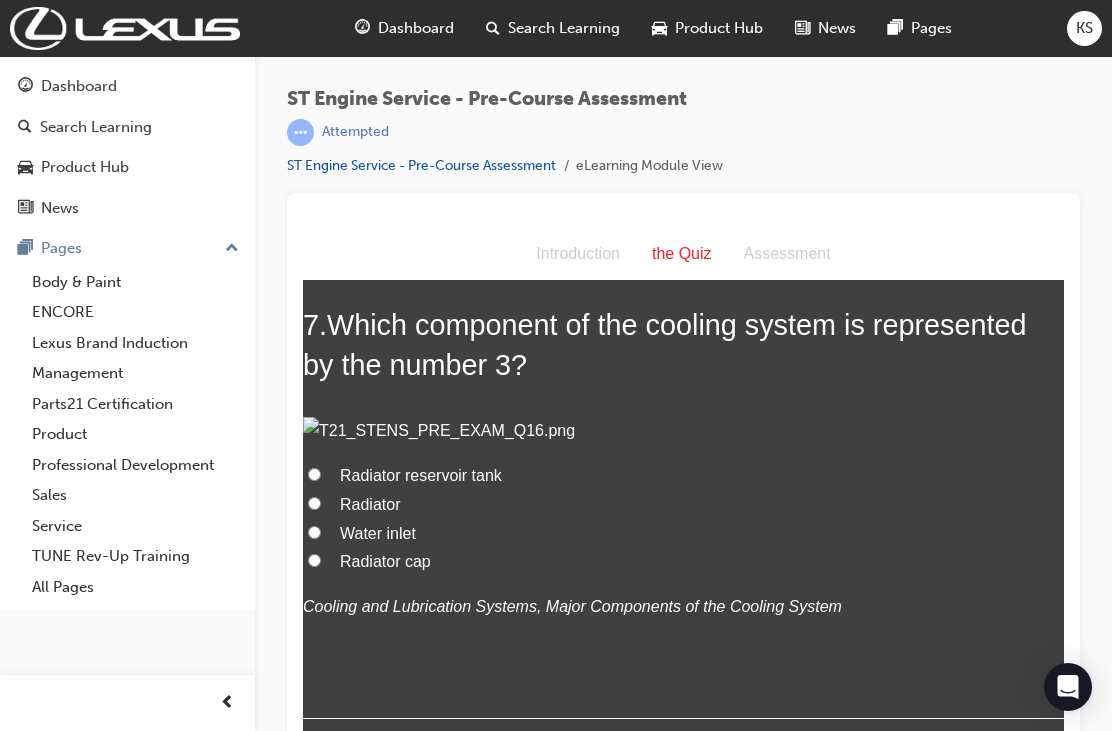 click on "Converts the up and down movement of the pistons to rotational movement of the flywheel" at bounding box center [314, 50] 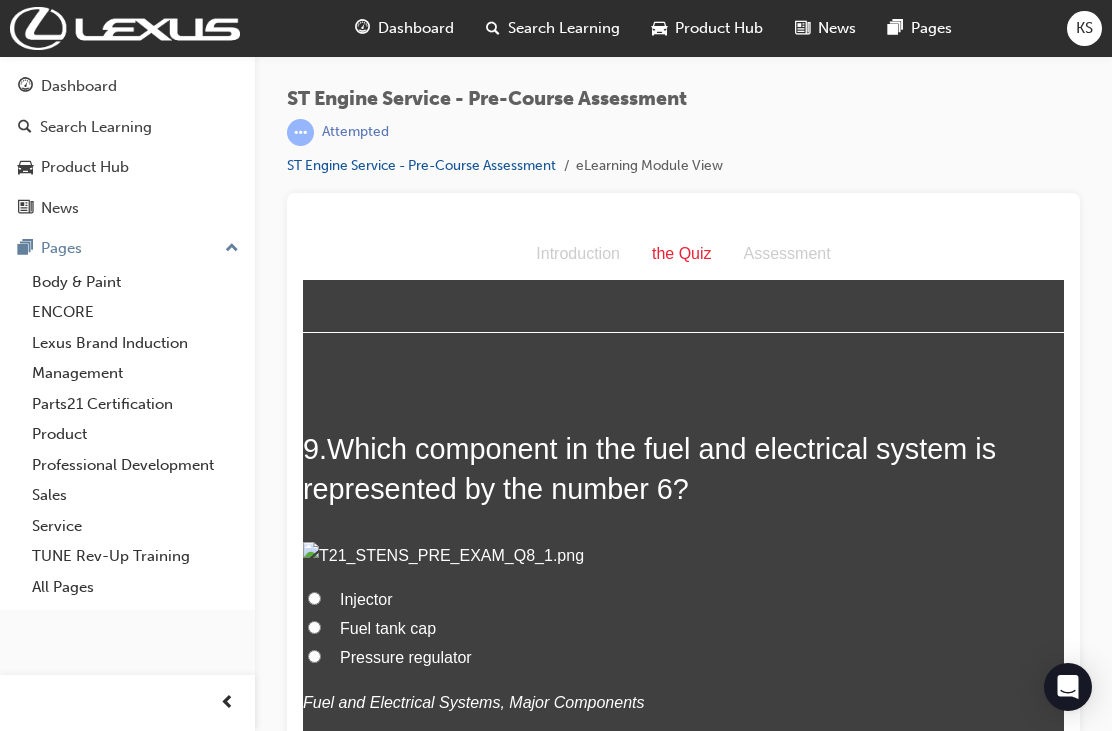 scroll, scrollTop: 3453, scrollLeft: 0, axis: vertical 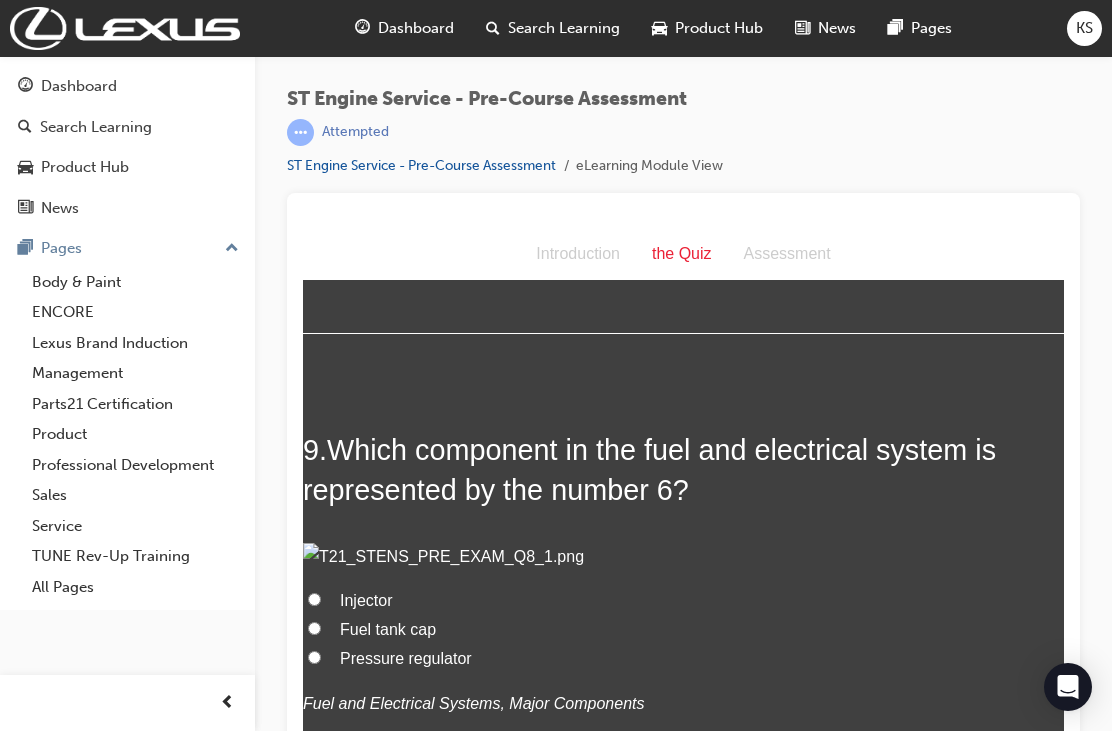 click on "Radiator cap" at bounding box center [683, -231] 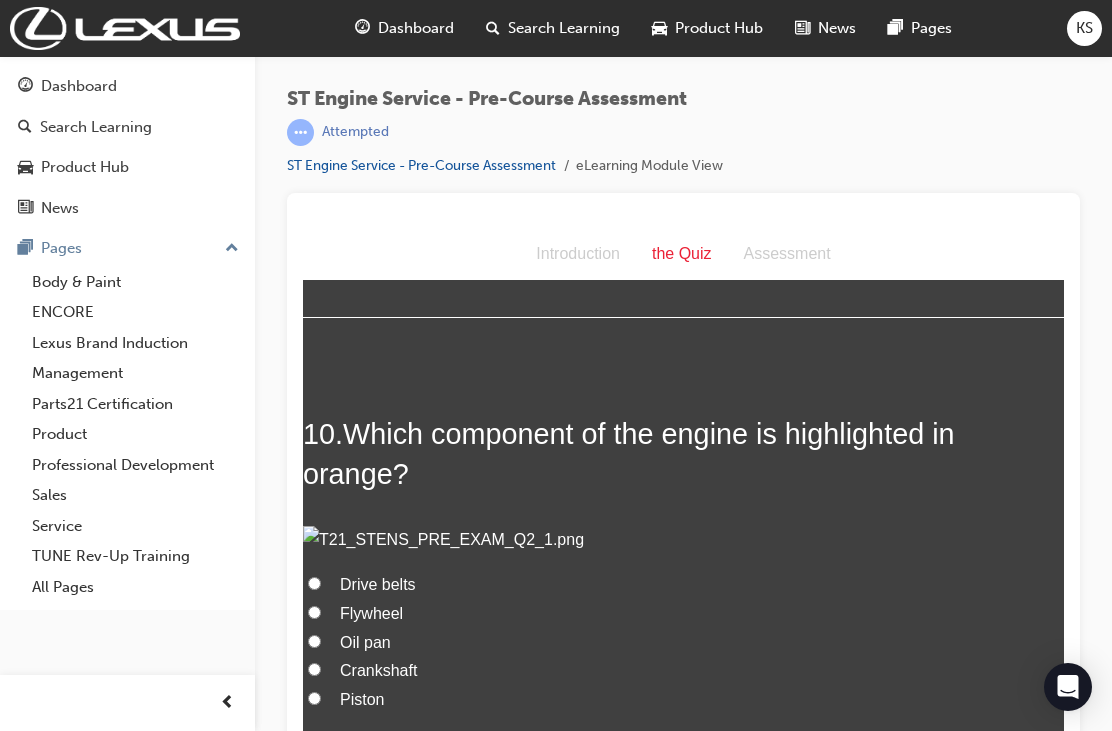 scroll, scrollTop: 3946, scrollLeft: 0, axis: vertical 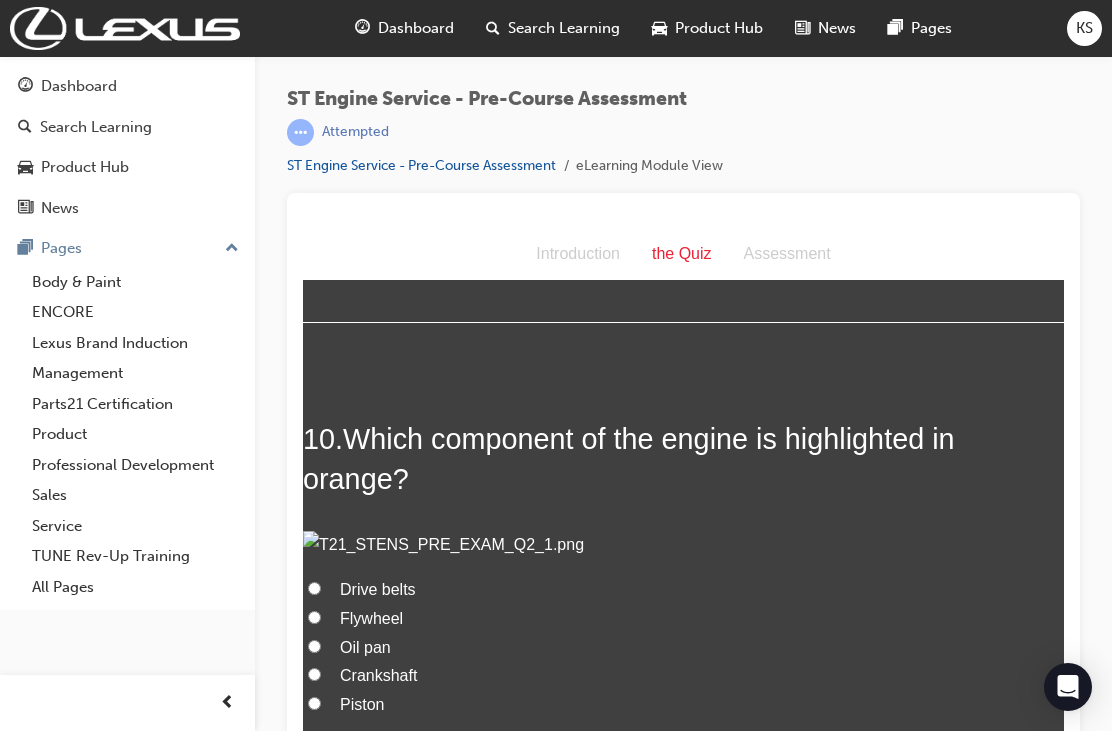 click on "TRUE" at bounding box center (314, -346) 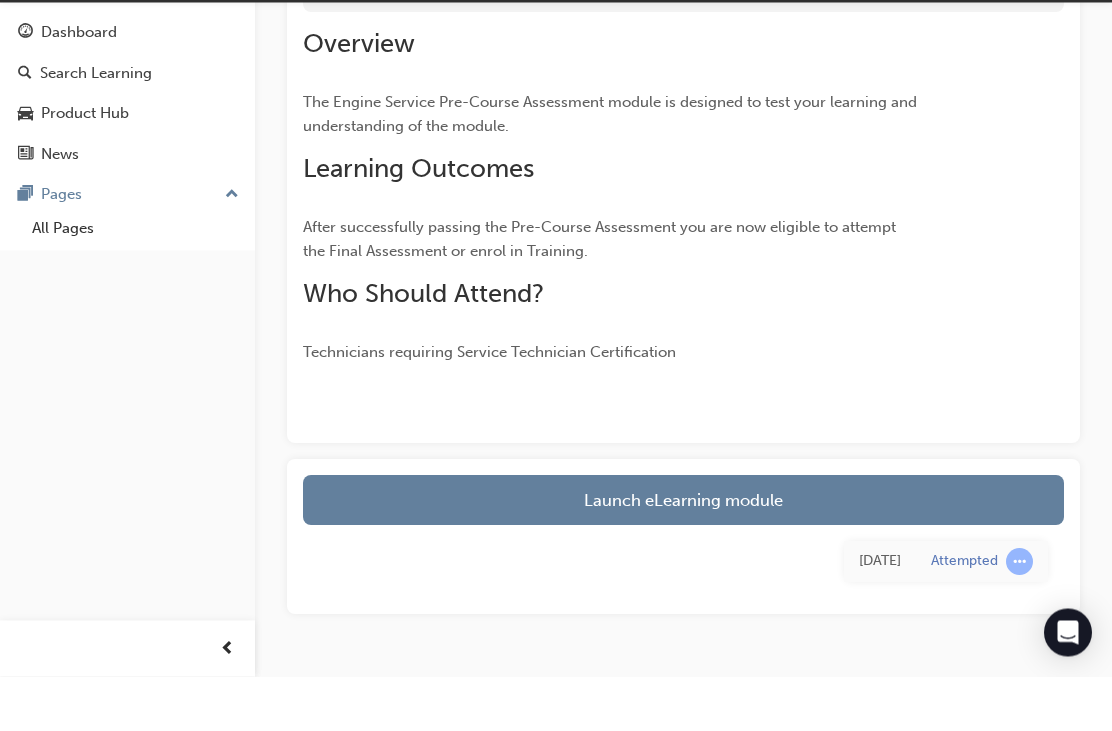 scroll, scrollTop: 204, scrollLeft: 0, axis: vertical 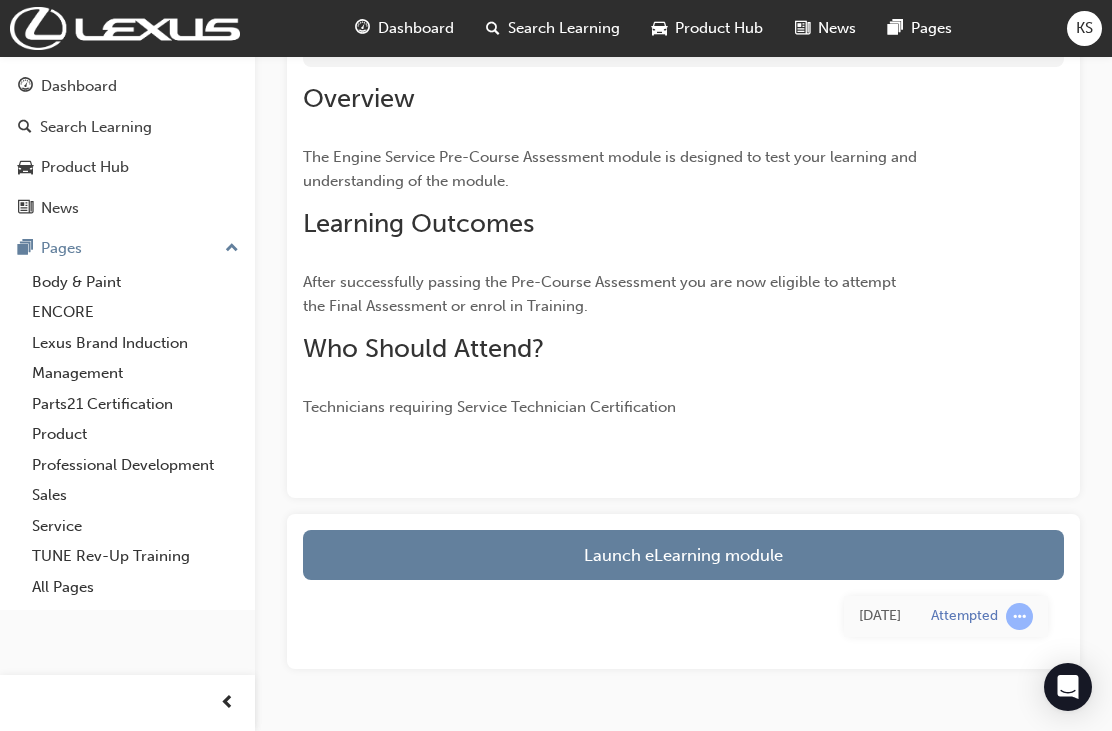 click on "Launch eLearning module" at bounding box center [683, 555] 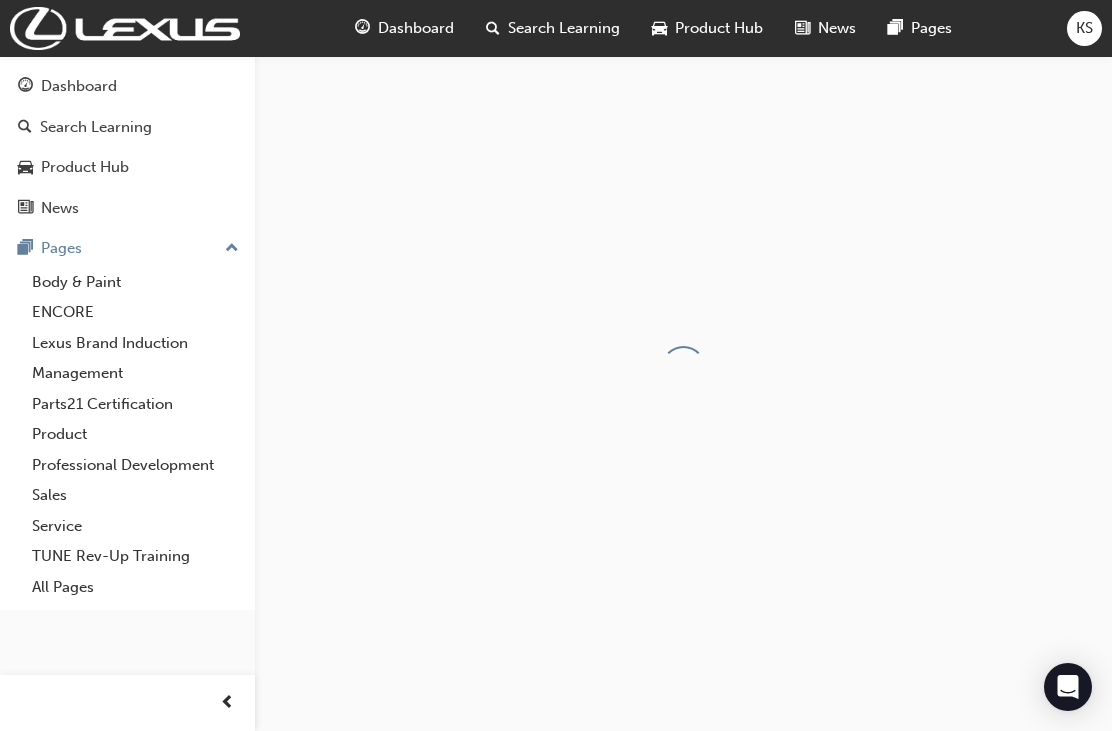 scroll, scrollTop: 0, scrollLeft: 0, axis: both 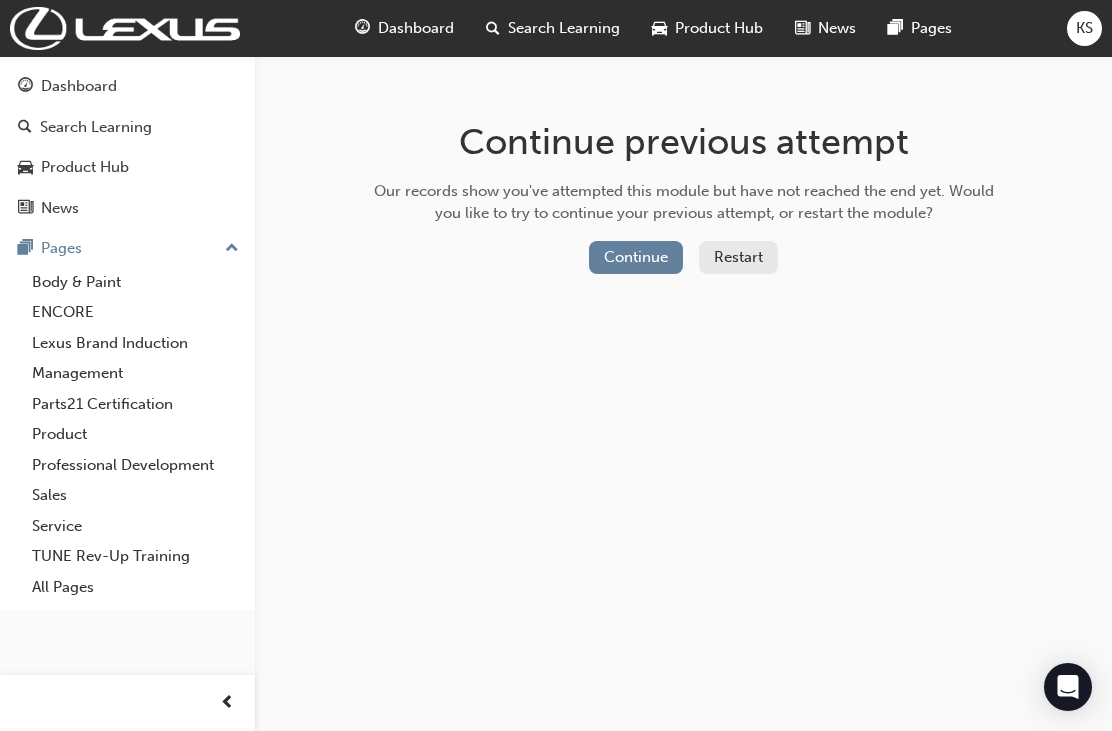 click on "Continue" at bounding box center [636, 257] 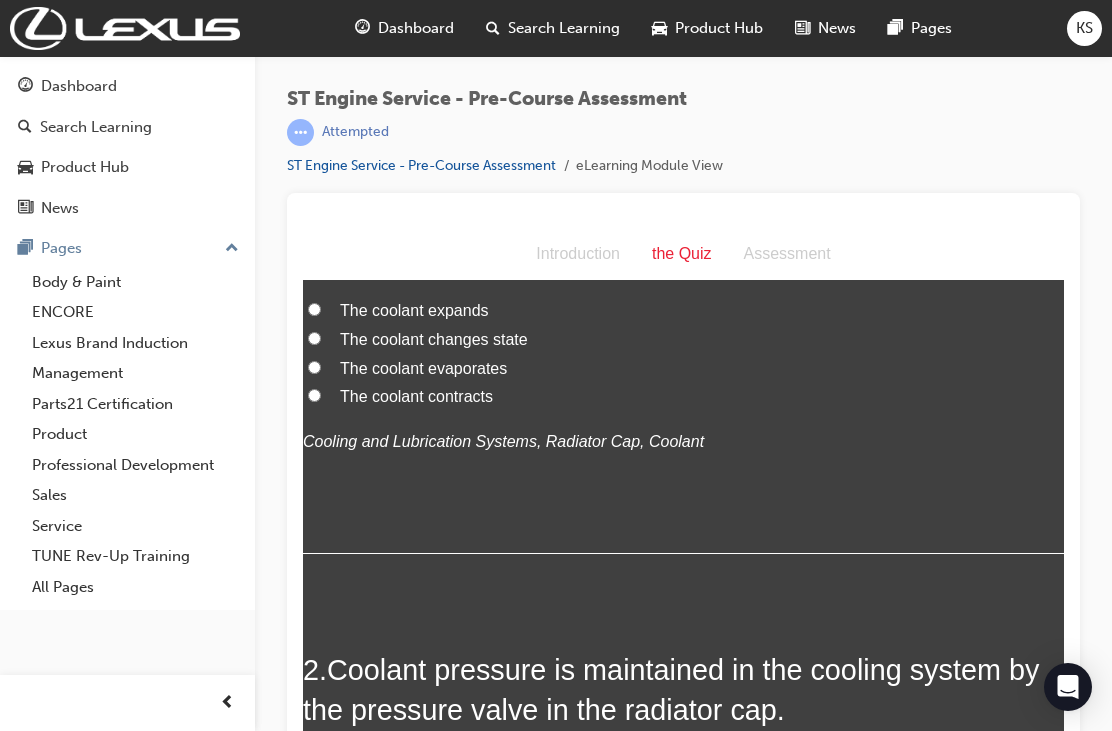 scroll, scrollTop: 222, scrollLeft: 0, axis: vertical 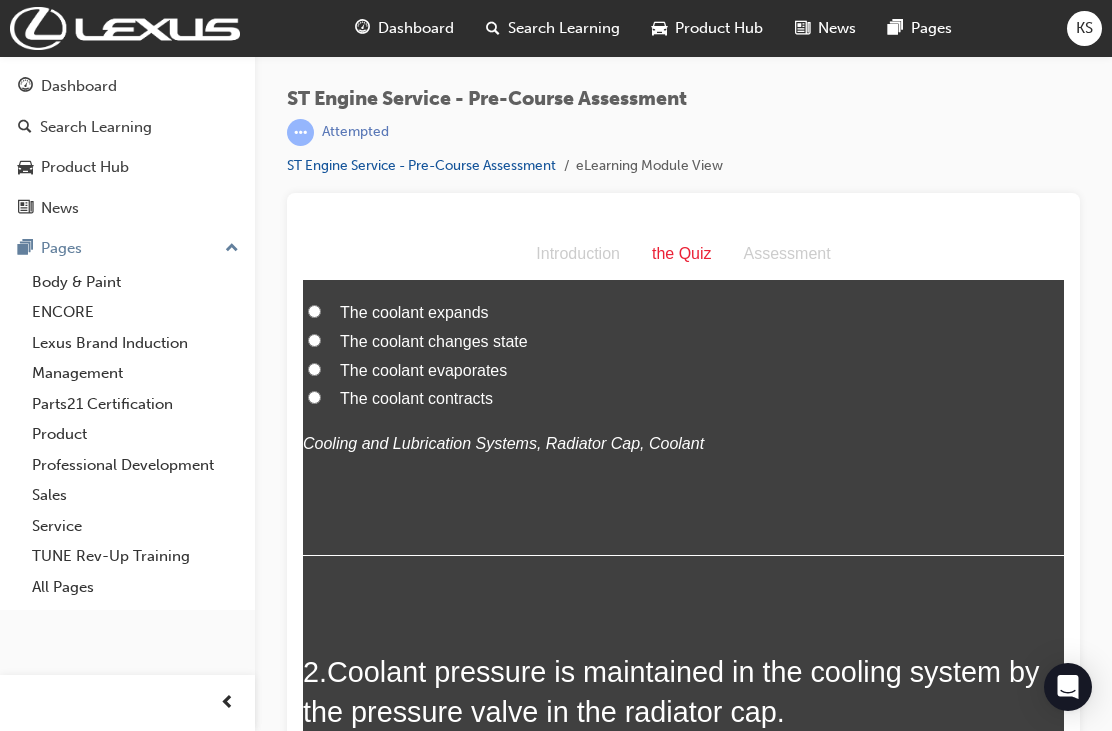 click on "The coolant expands" at bounding box center (314, 311) 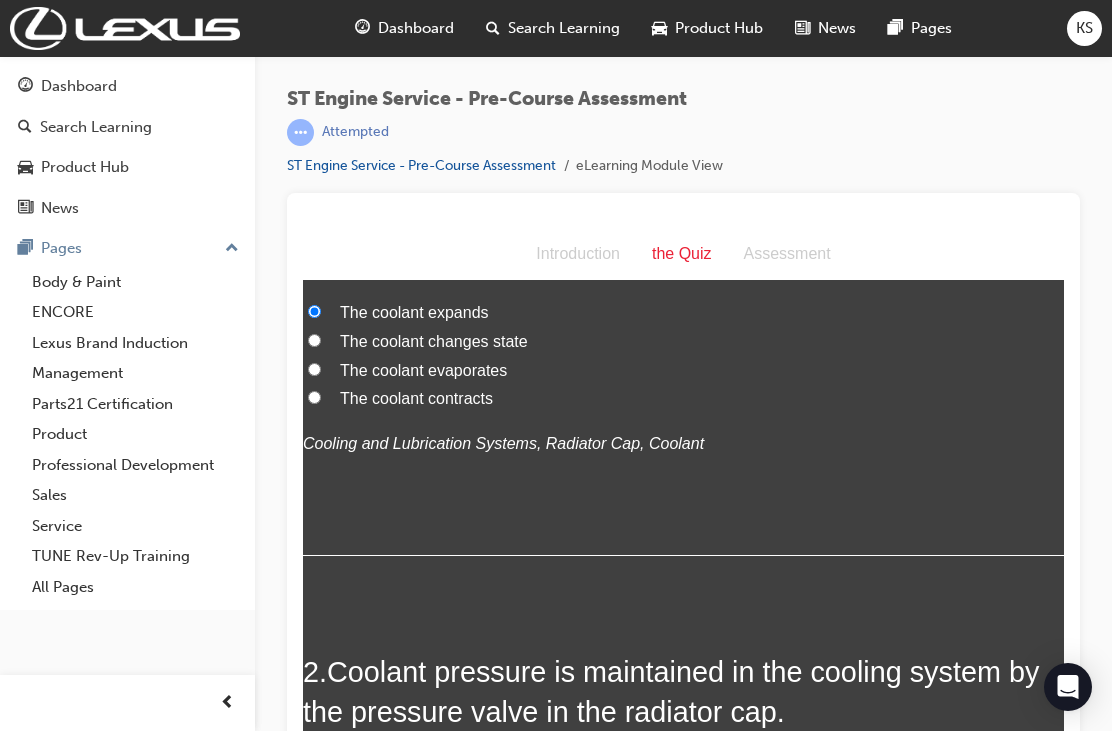 radio on "true" 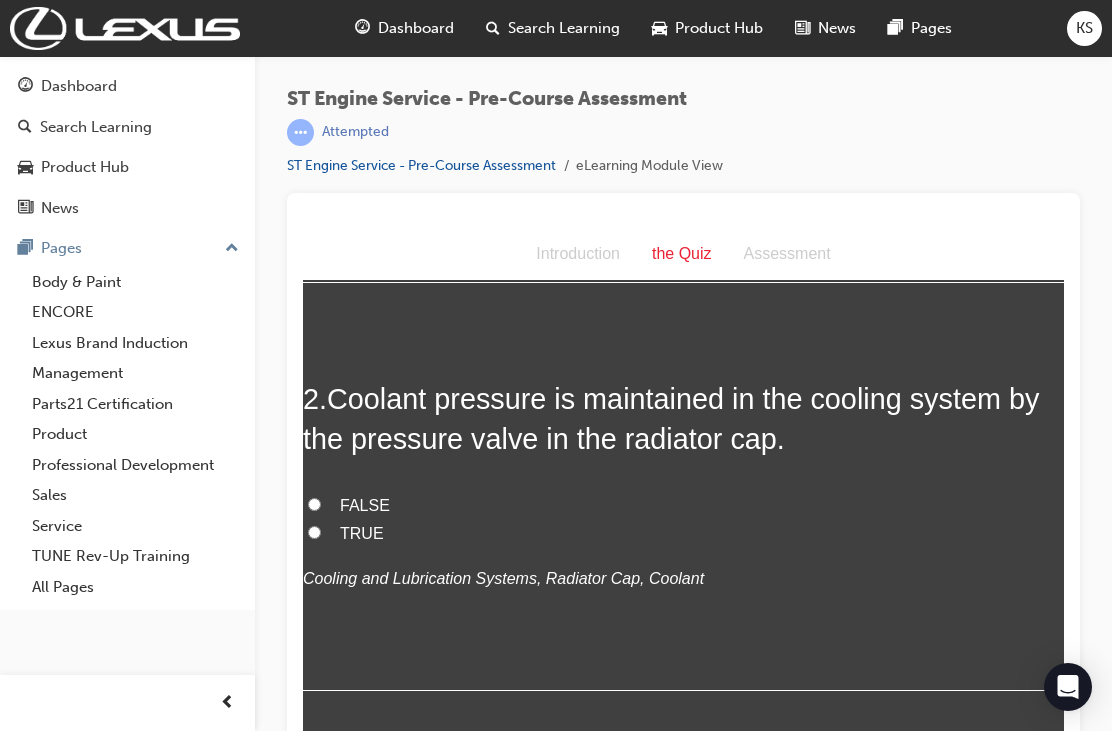 scroll, scrollTop: 512, scrollLeft: 0, axis: vertical 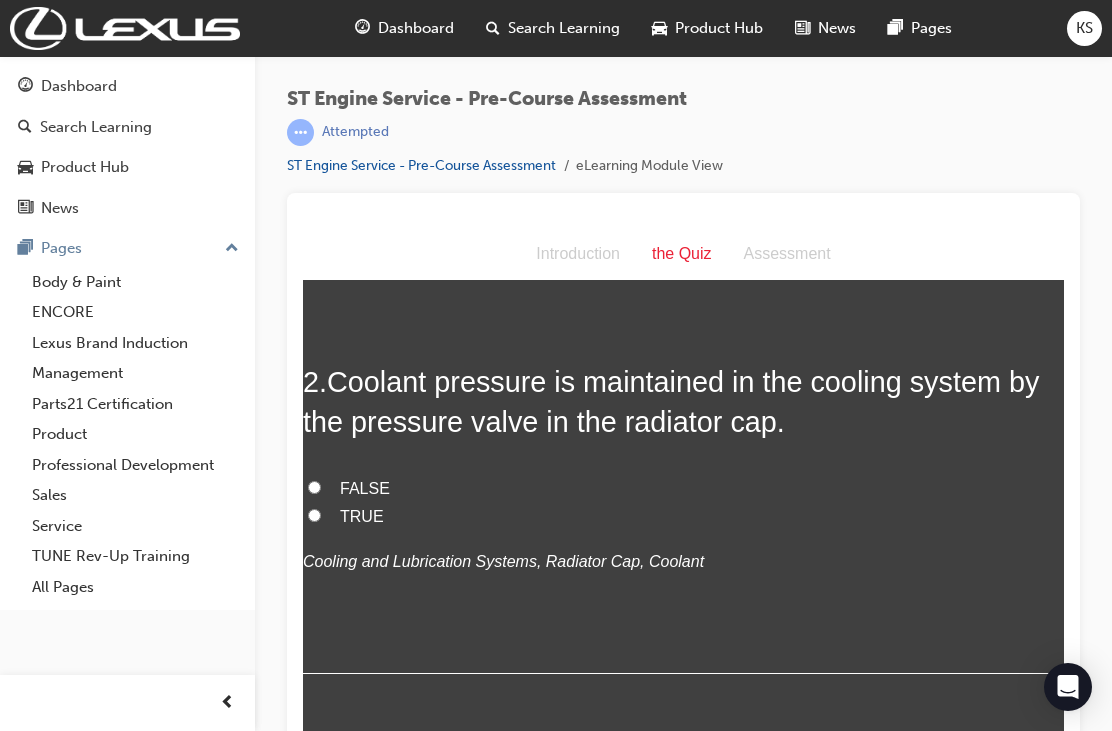 click on "TRUE" at bounding box center [314, 515] 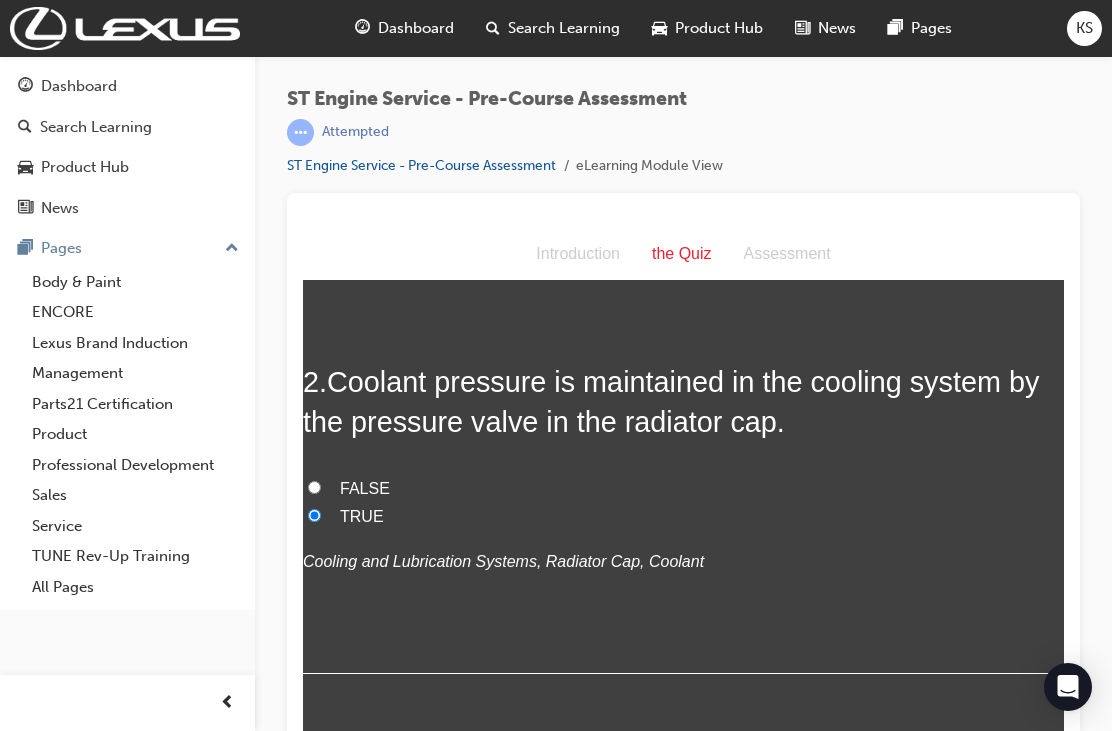 radio on "true" 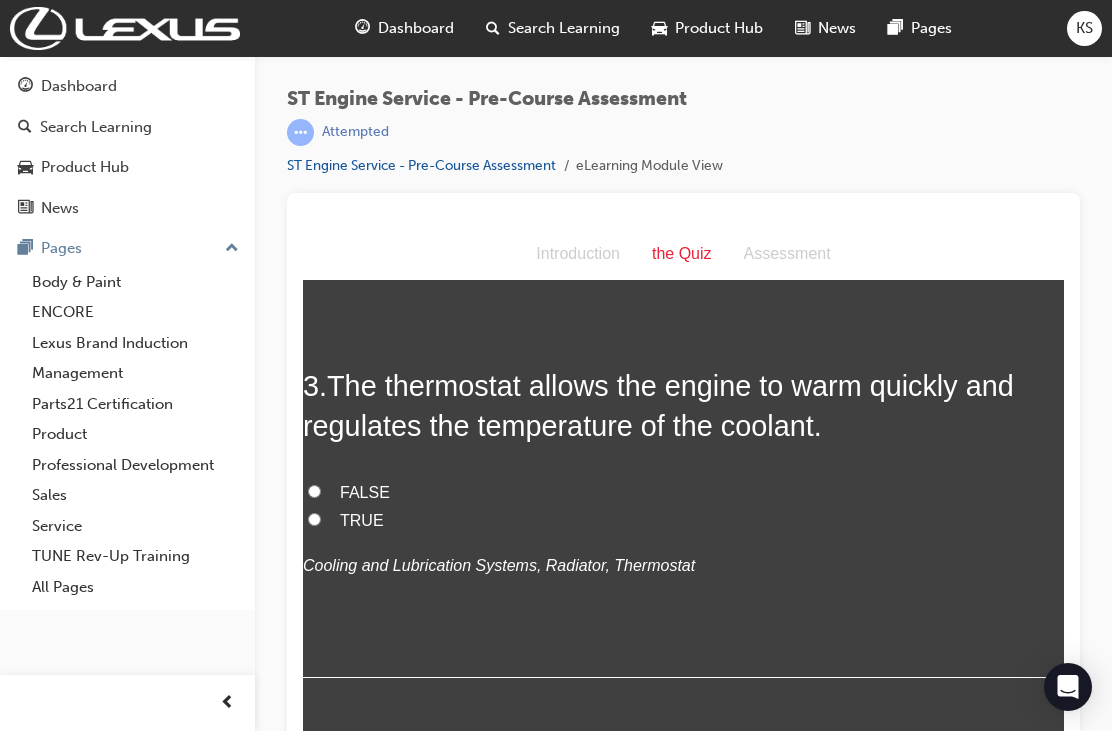 scroll, scrollTop: 960, scrollLeft: 0, axis: vertical 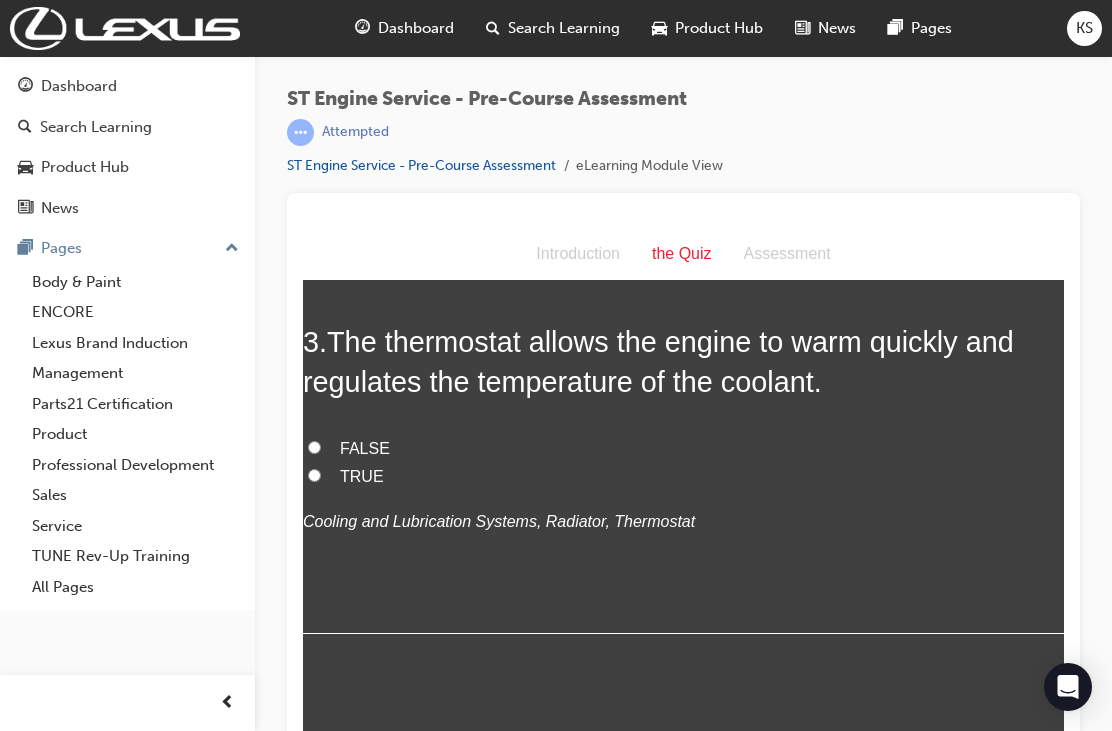 click on "TRUE" at bounding box center [314, 475] 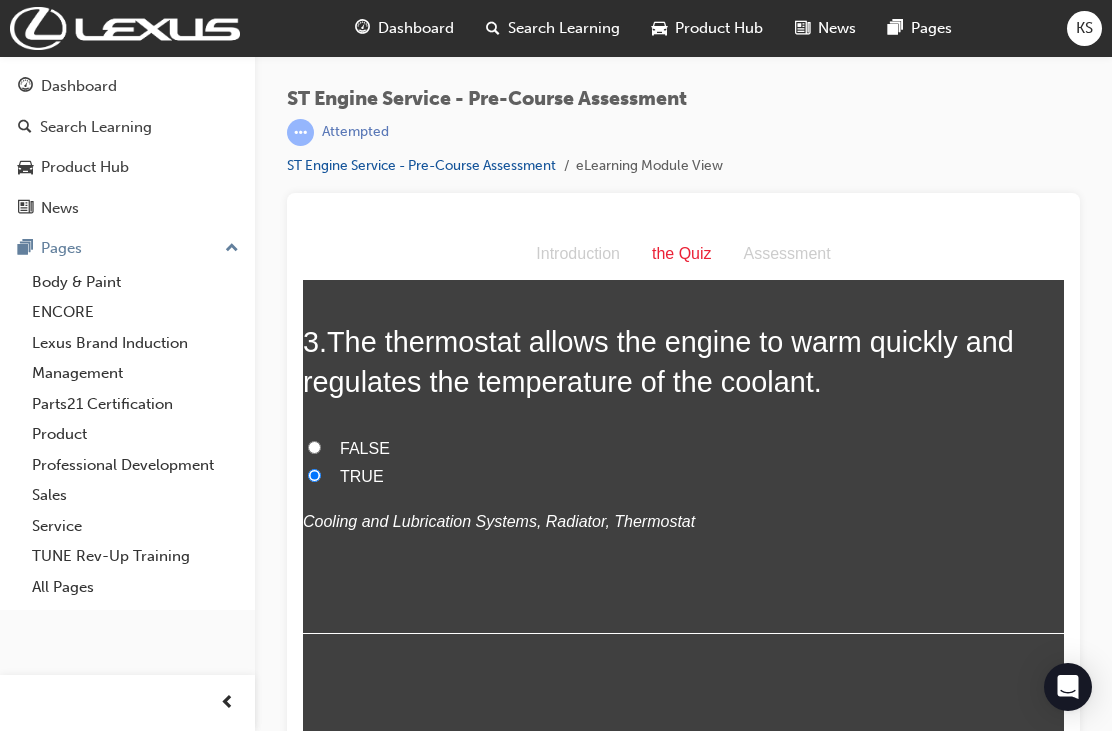 radio on "true" 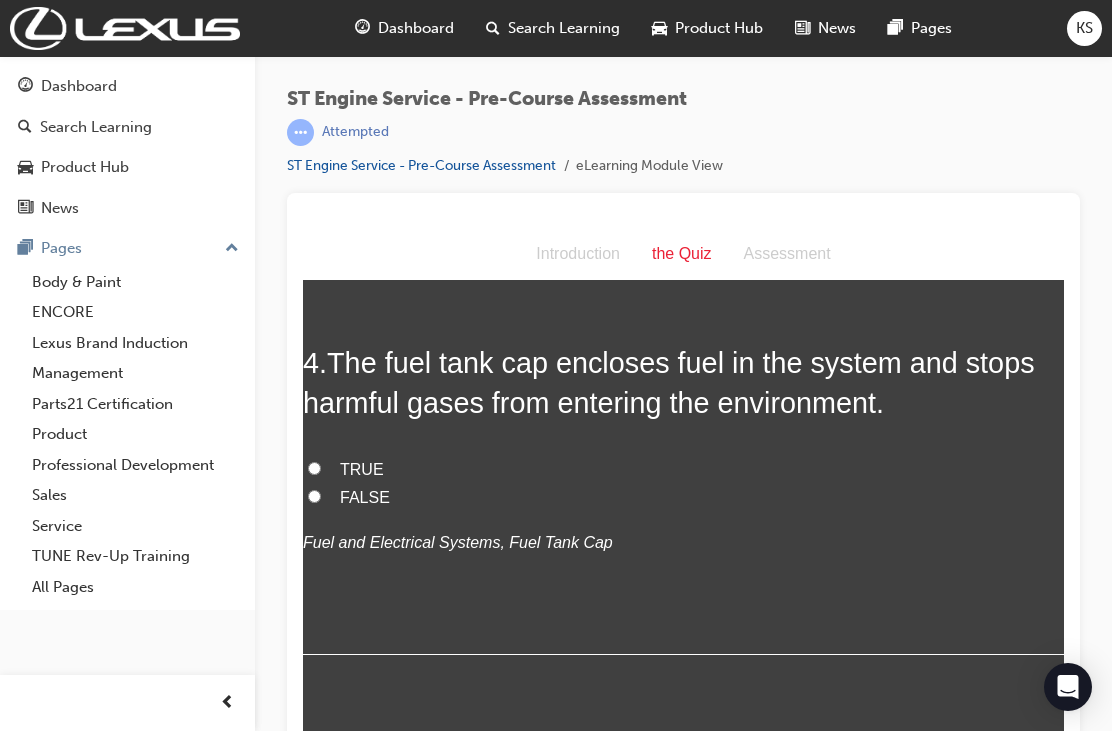 scroll, scrollTop: 1356, scrollLeft: 0, axis: vertical 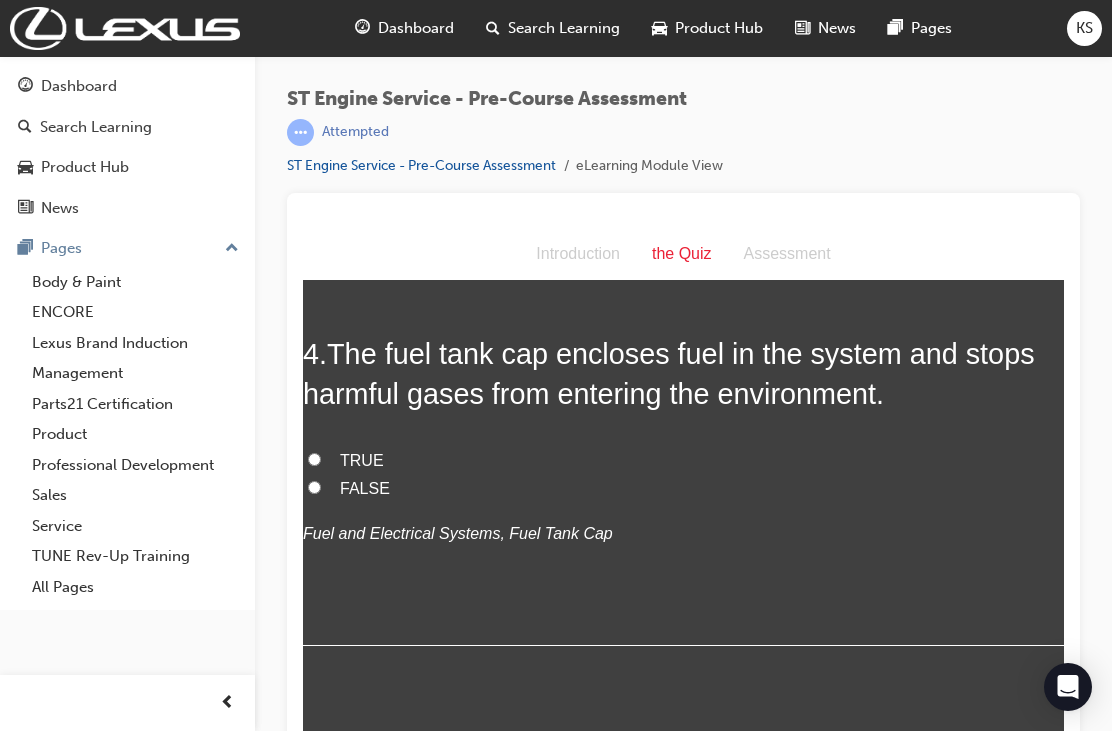 click on "TRUE" at bounding box center (683, 461) 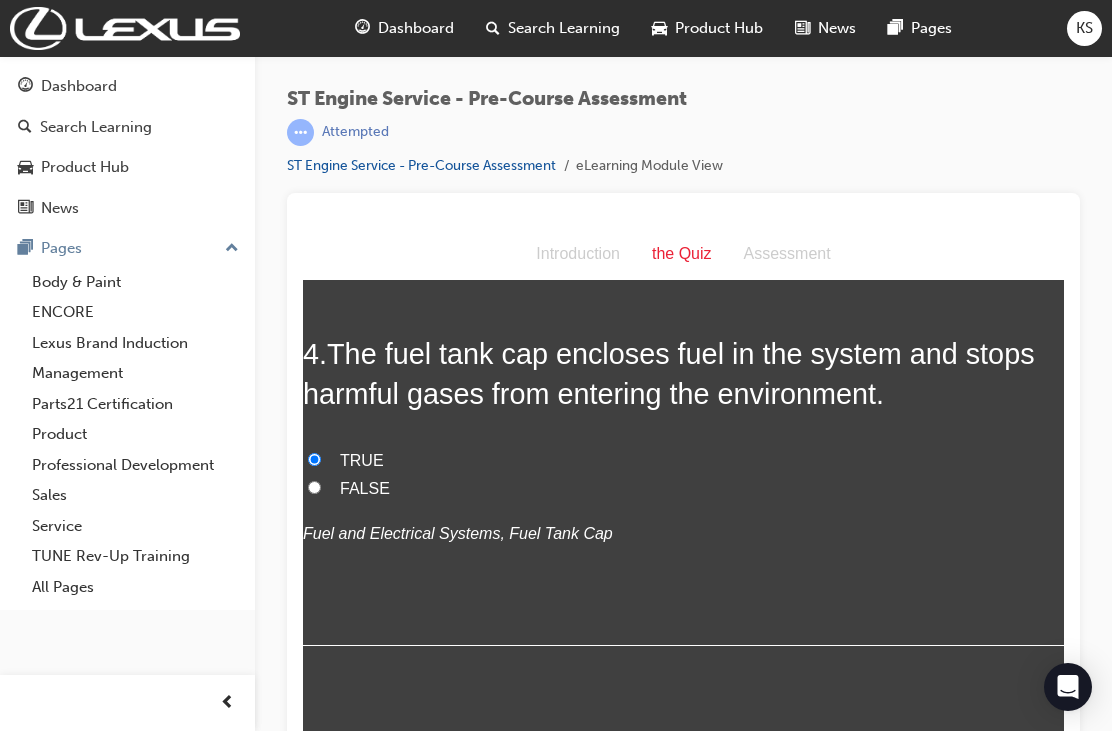 radio on "true" 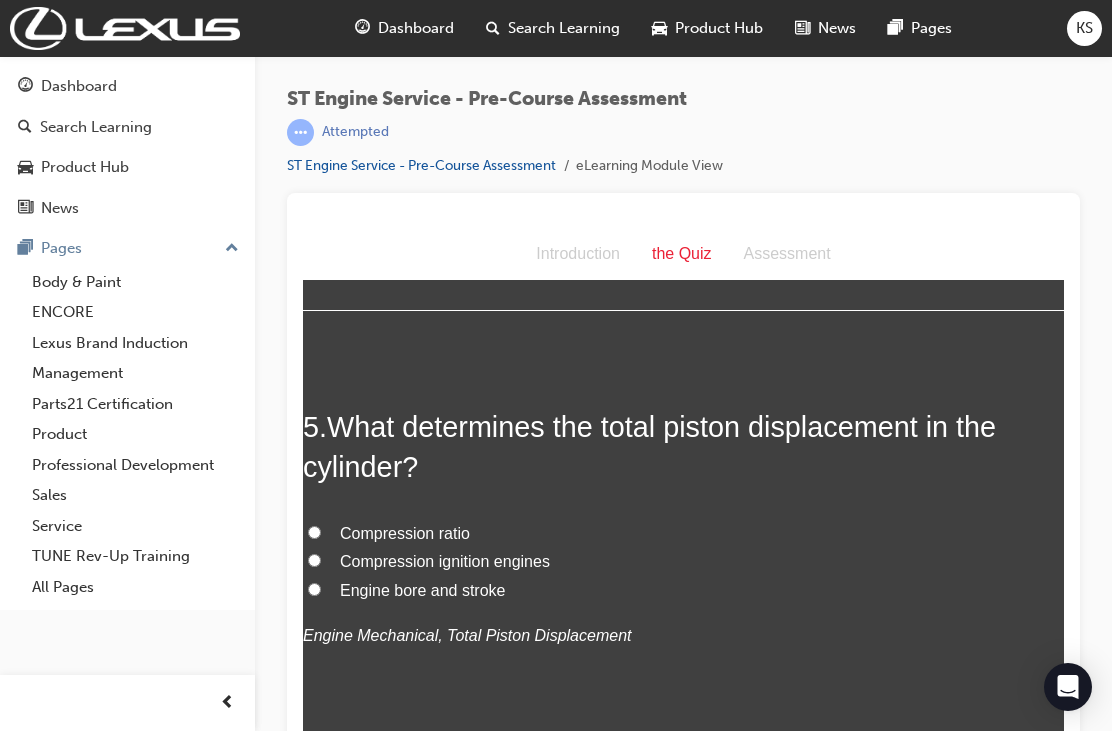 scroll, scrollTop: 1772, scrollLeft: 0, axis: vertical 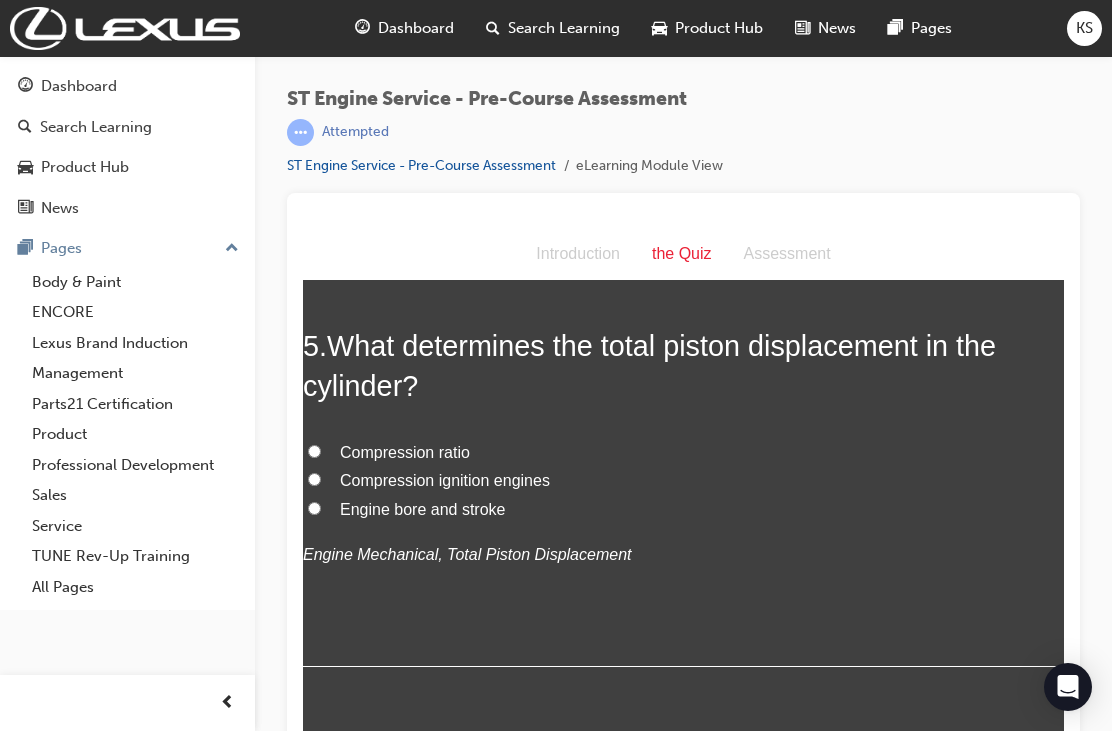 click on "Engine bore and stroke" at bounding box center [683, 510] 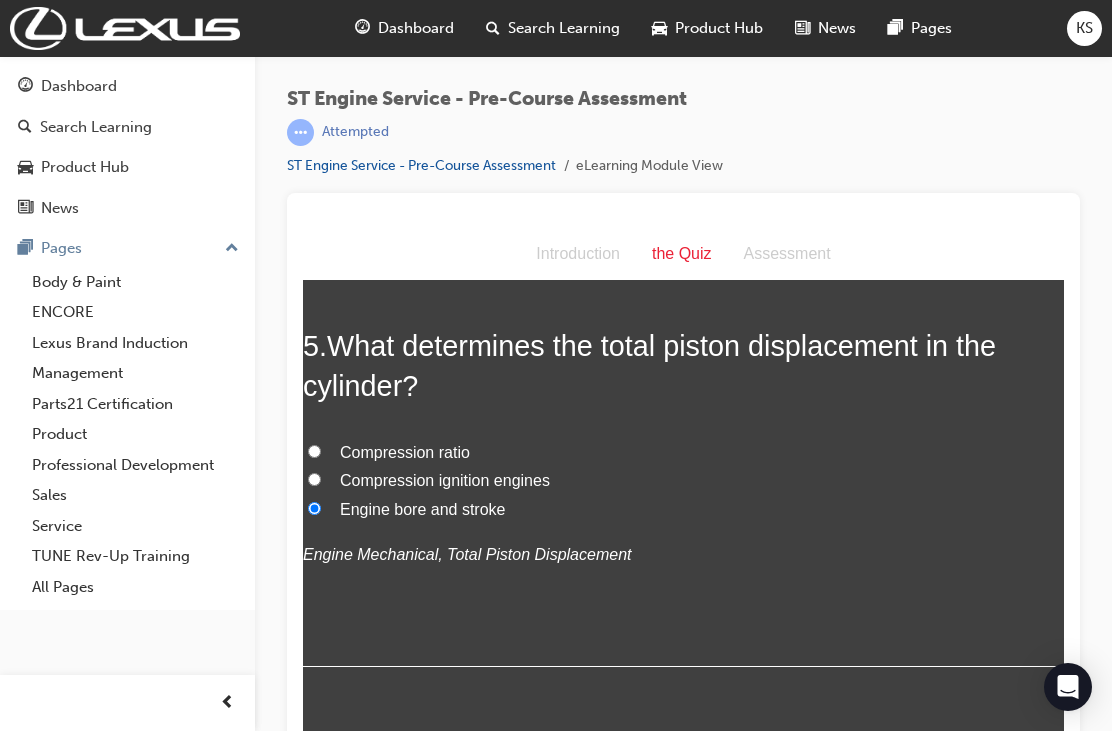 radio on "true" 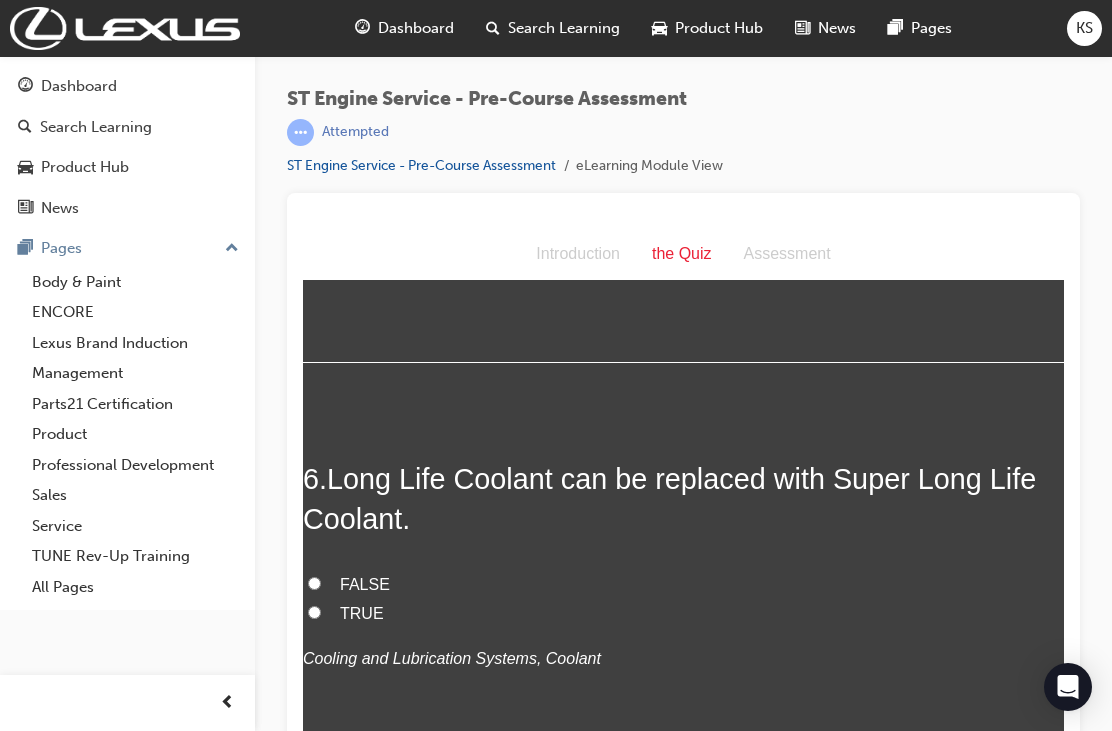 scroll, scrollTop: 2224, scrollLeft: 0, axis: vertical 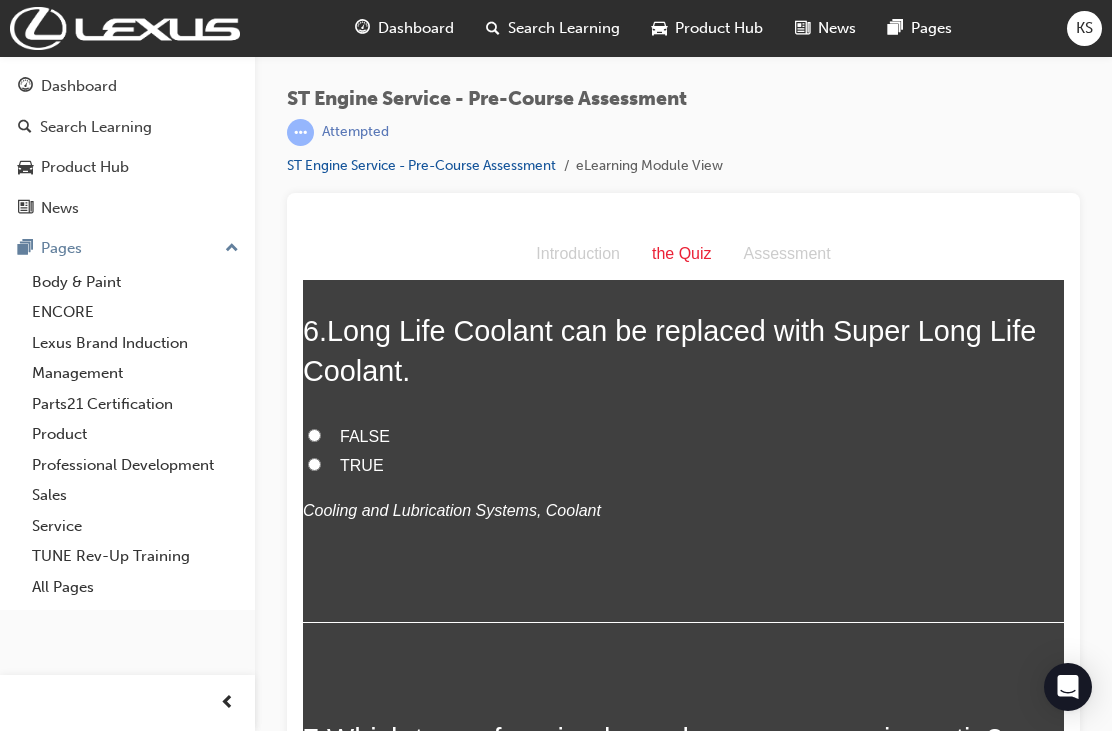 click on "TRUE" at bounding box center [314, 464] 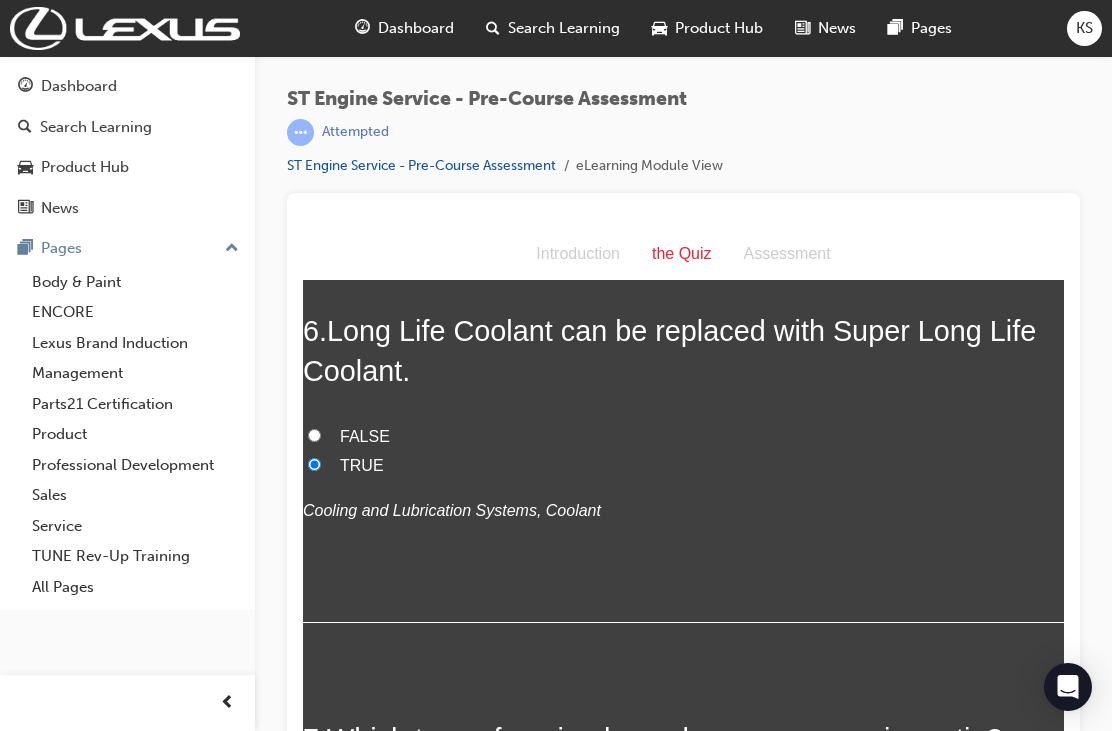 radio on "true" 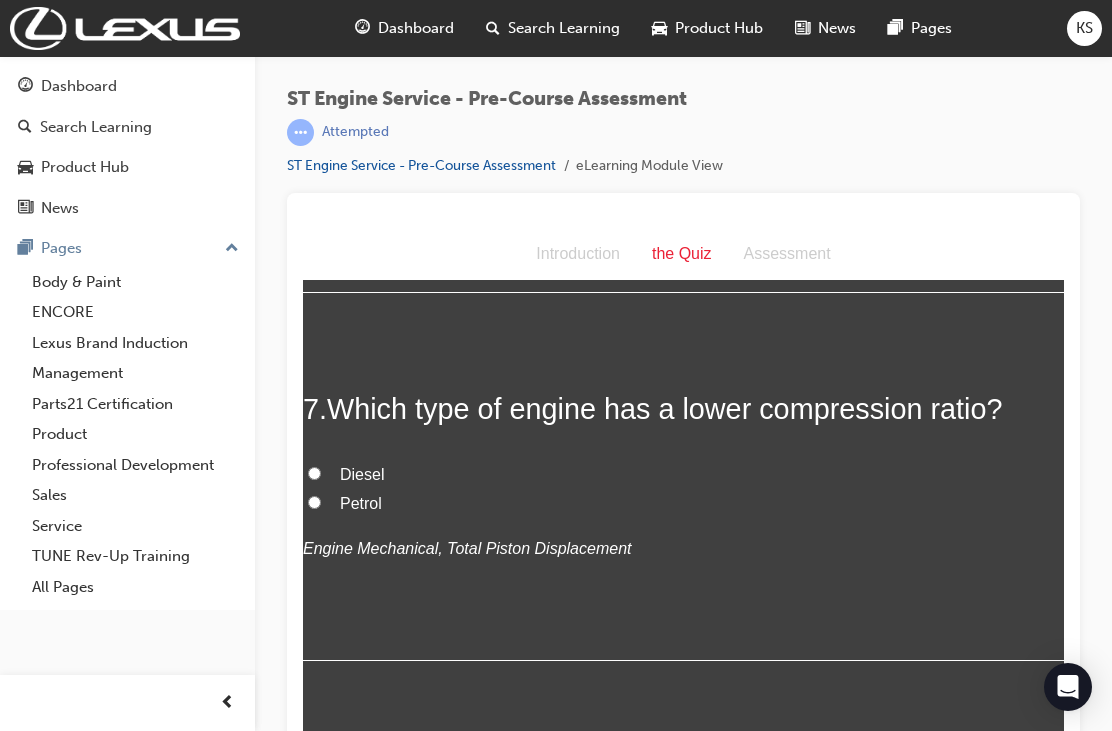 scroll, scrollTop: 2553, scrollLeft: 0, axis: vertical 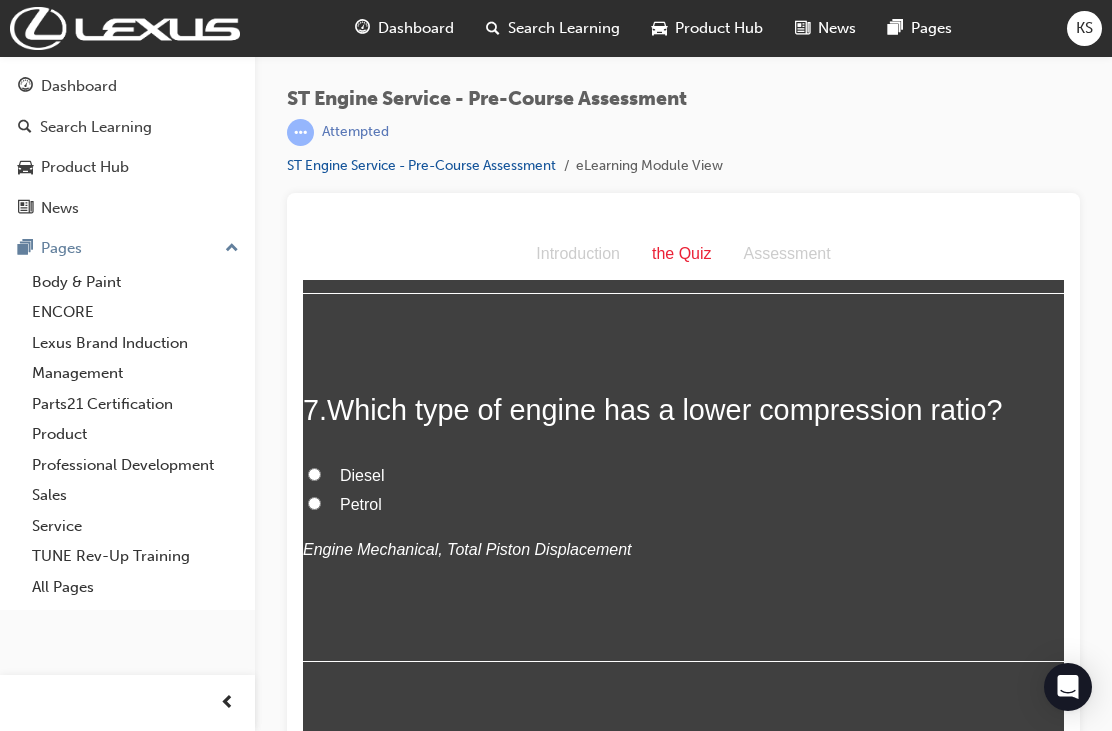 click on "Petrol" at bounding box center [683, 505] 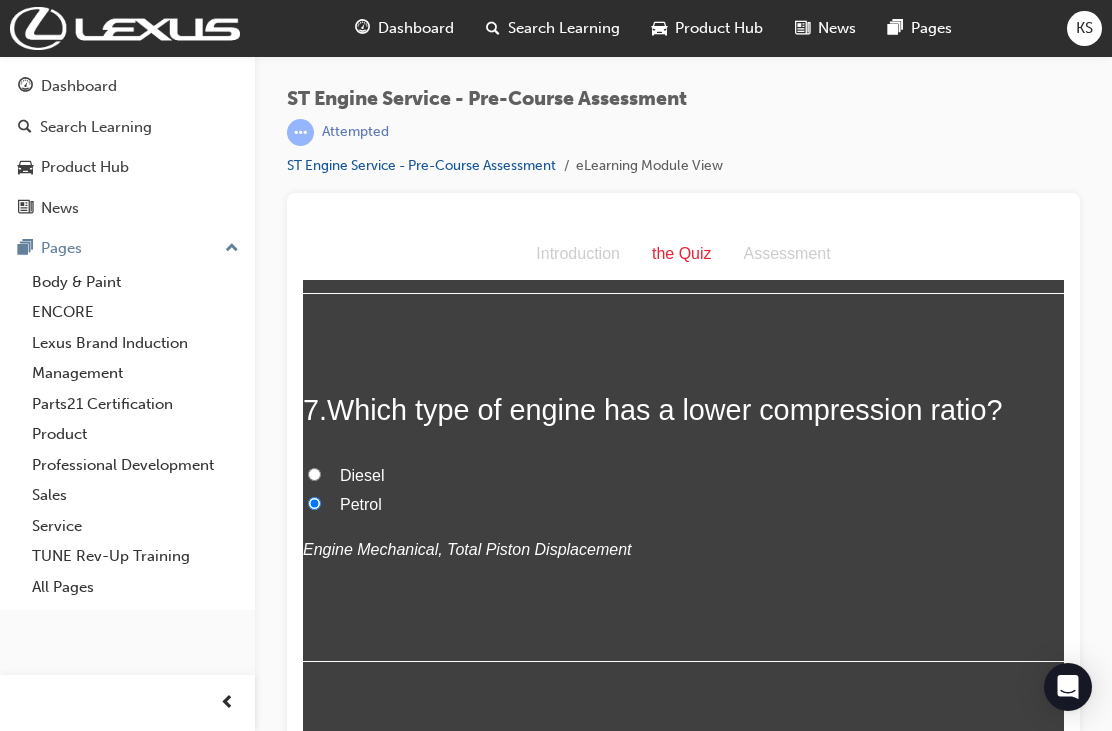 radio on "true" 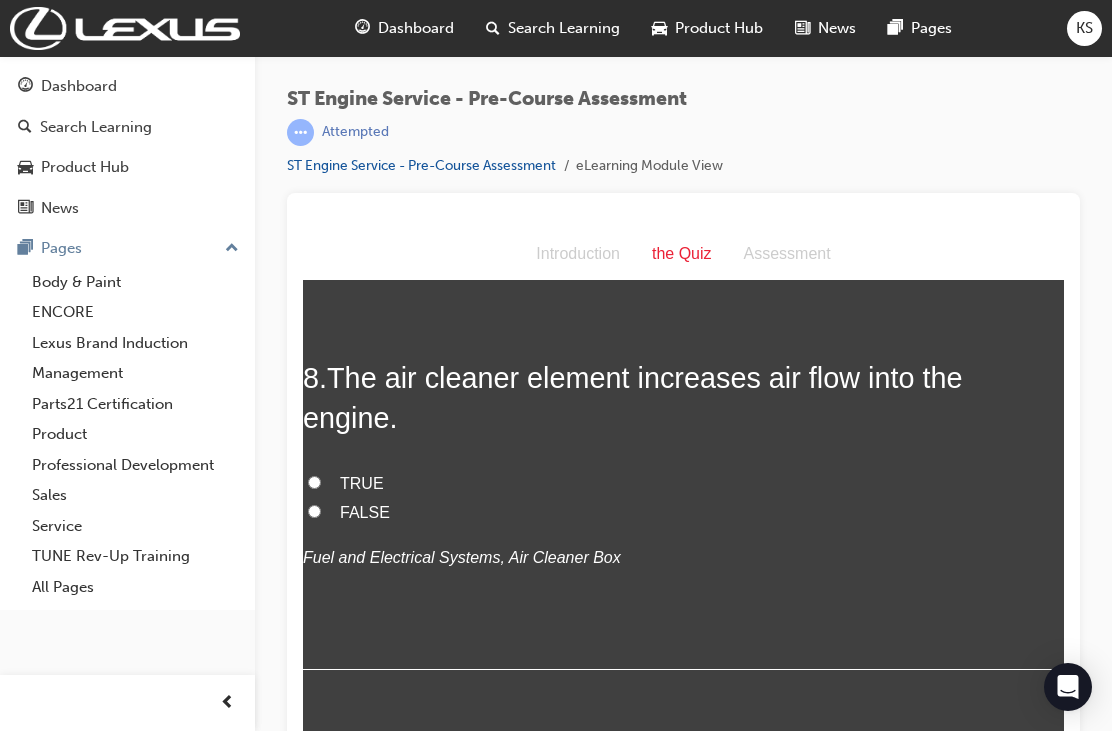 scroll, scrollTop: 2954, scrollLeft: 0, axis: vertical 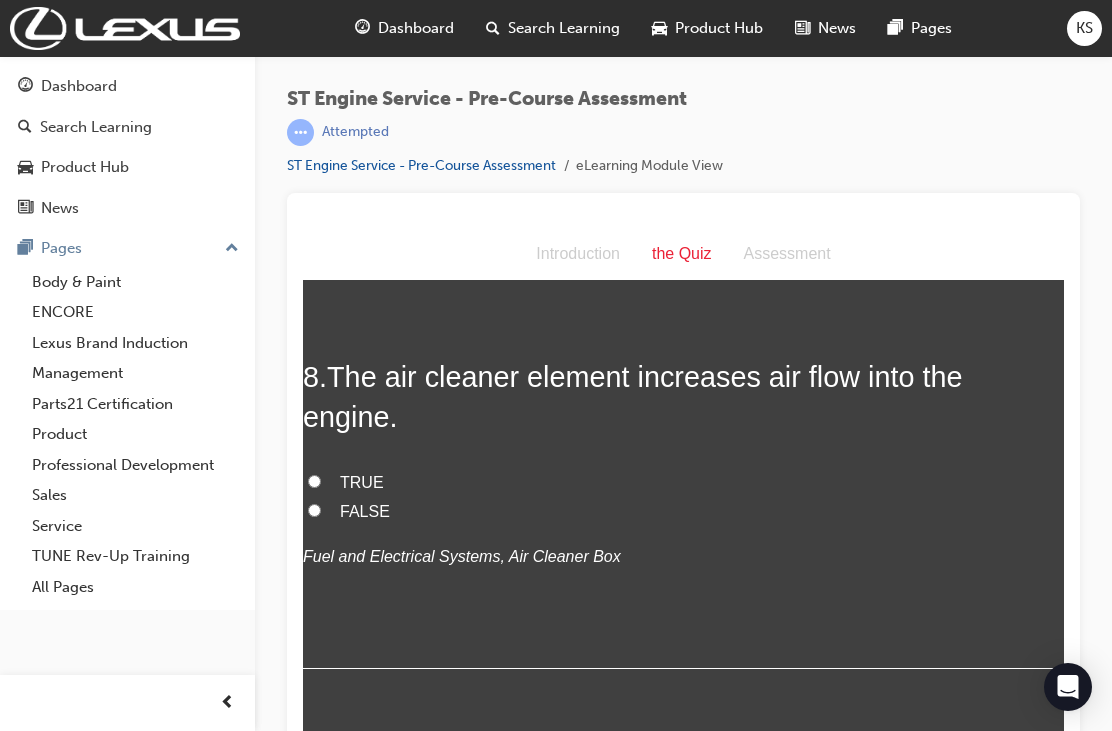 click on "FALSE" at bounding box center (365, 511) 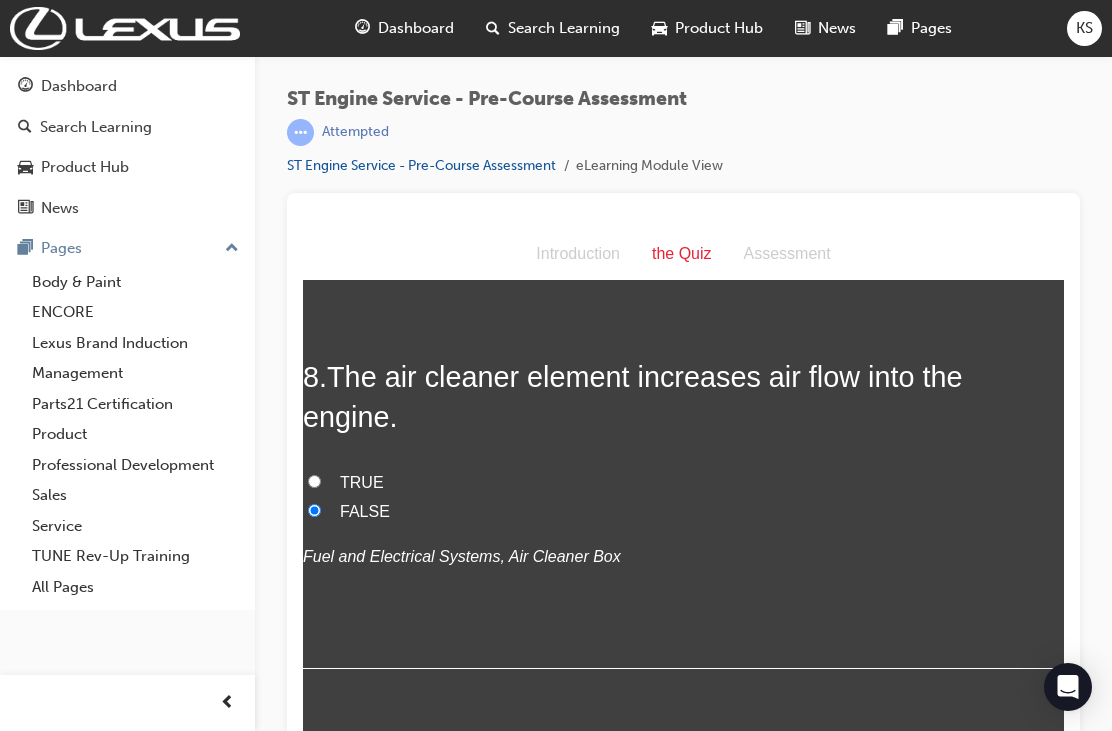 radio on "true" 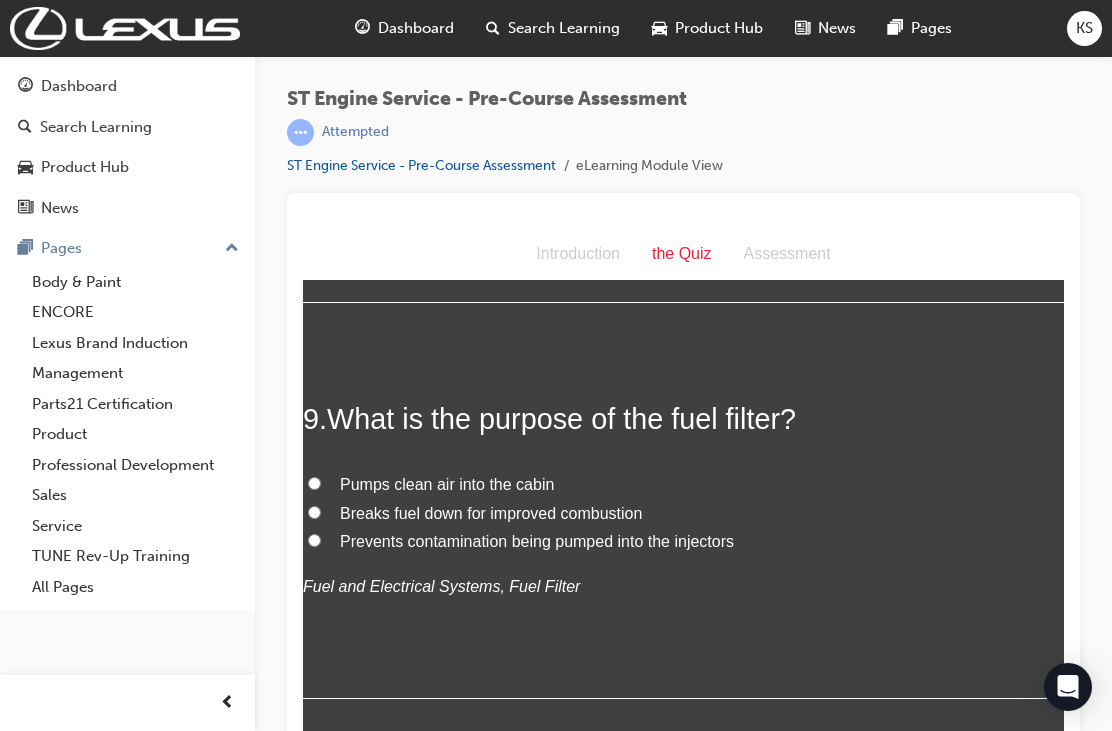 scroll, scrollTop: 3324, scrollLeft: 0, axis: vertical 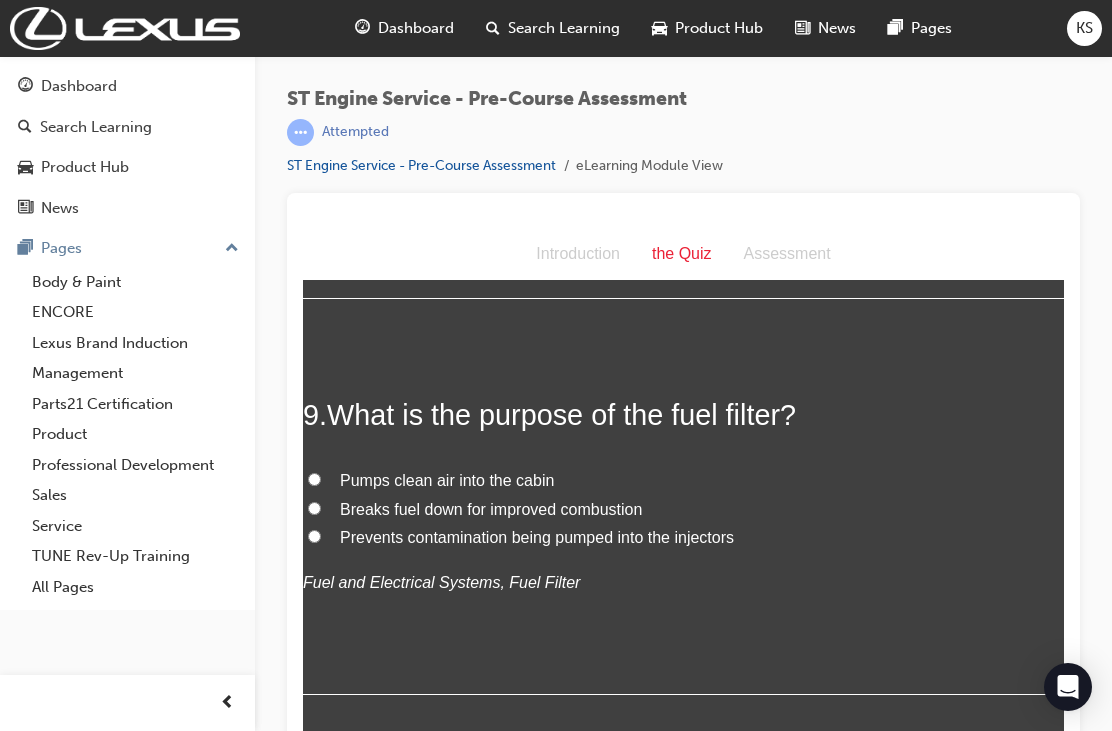 click on "Prevents contamination being pumped into the injectors" at bounding box center [683, 538] 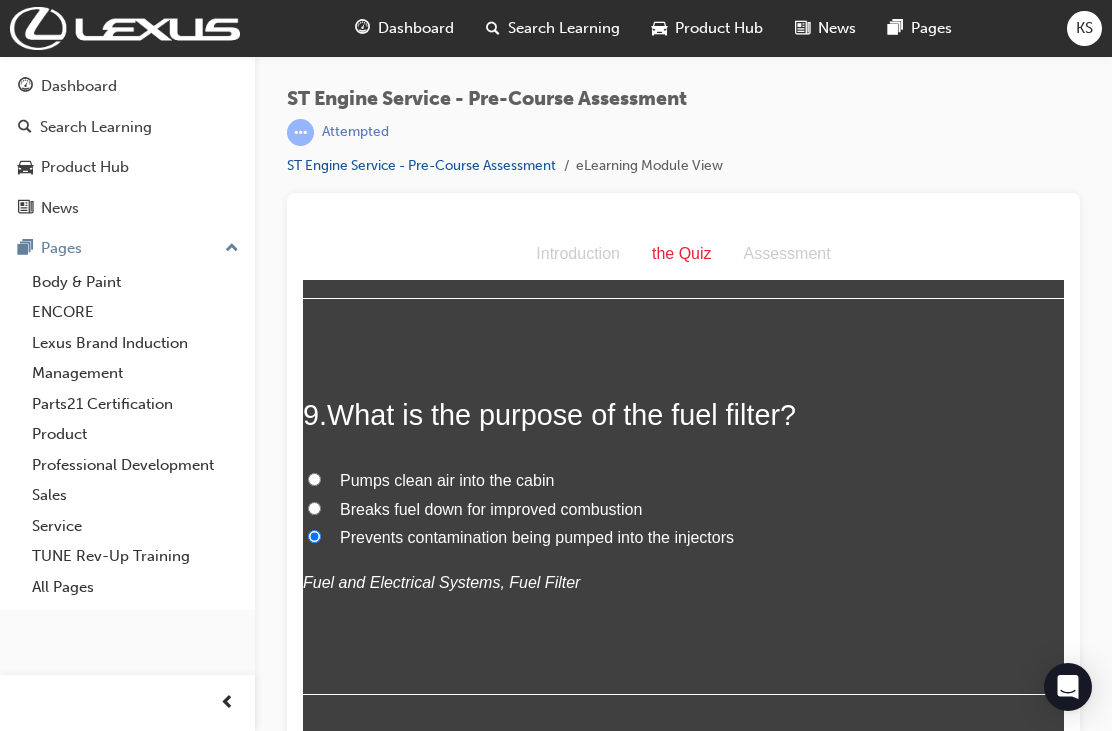 radio on "true" 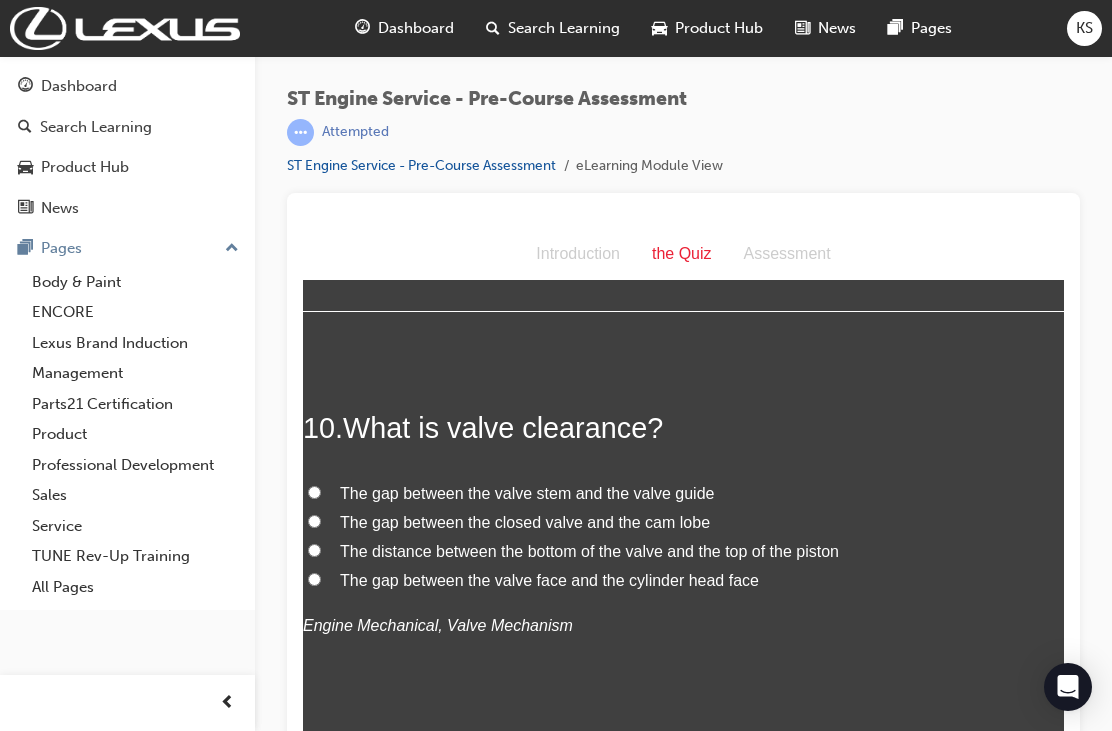 scroll, scrollTop: 3714, scrollLeft: 0, axis: vertical 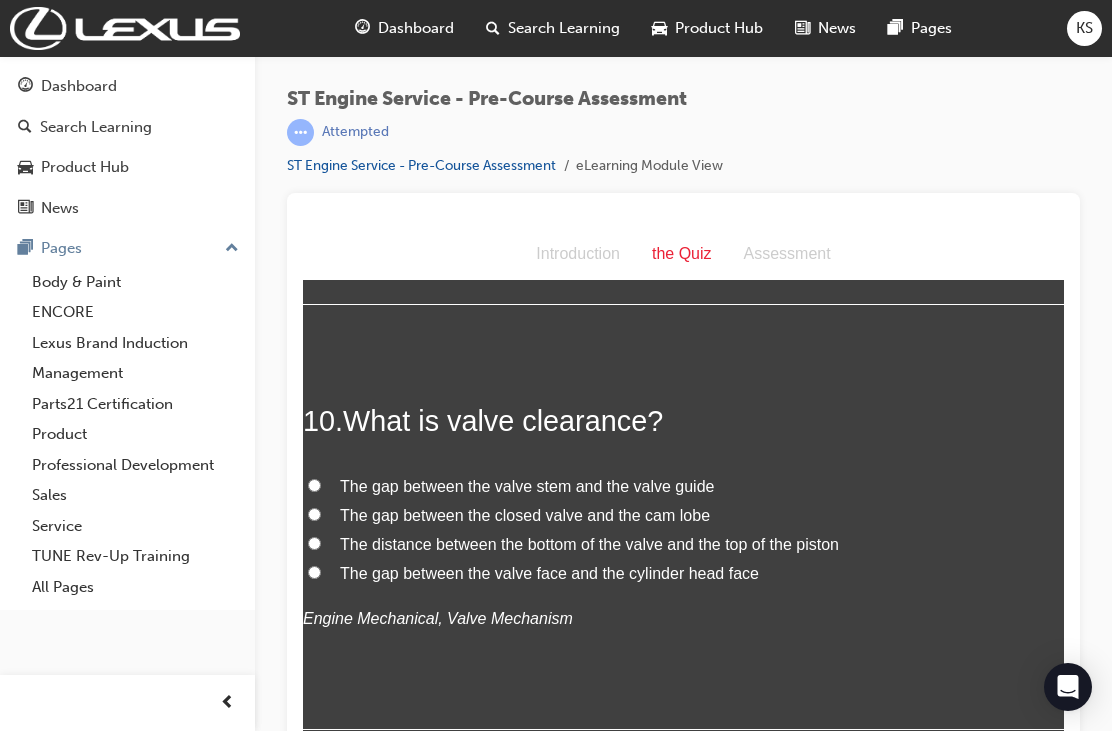 click on "The gap between the closed valve and the cam lobe" at bounding box center [314, 514] 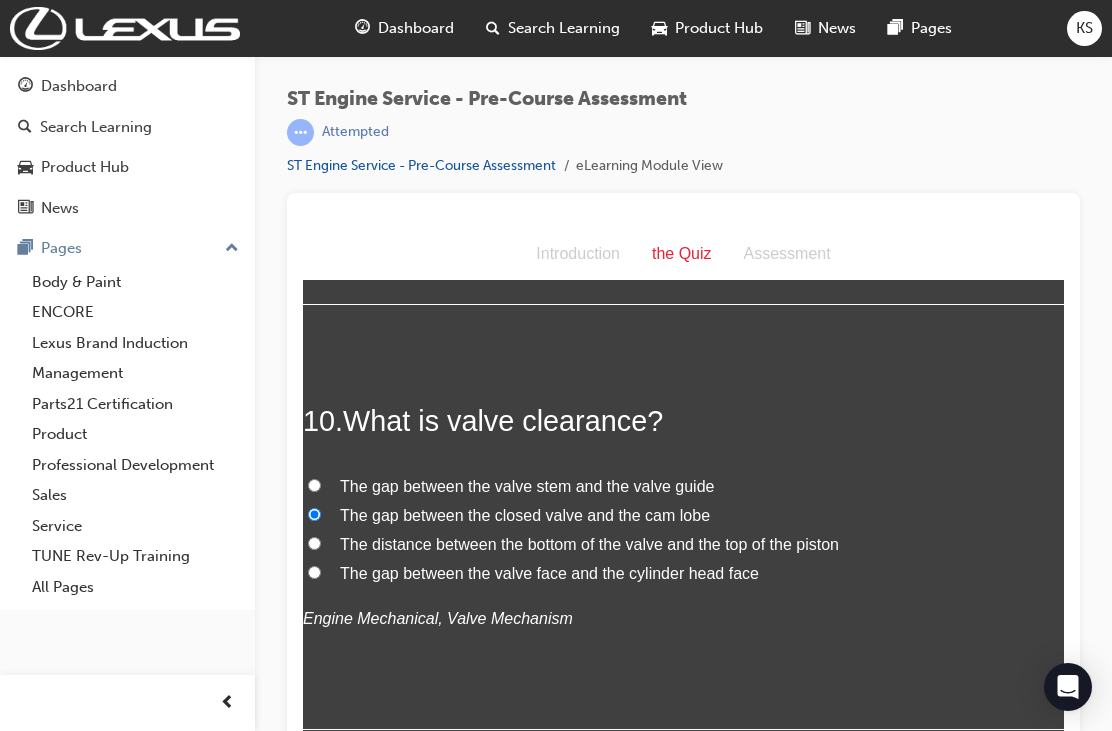 radio on "true" 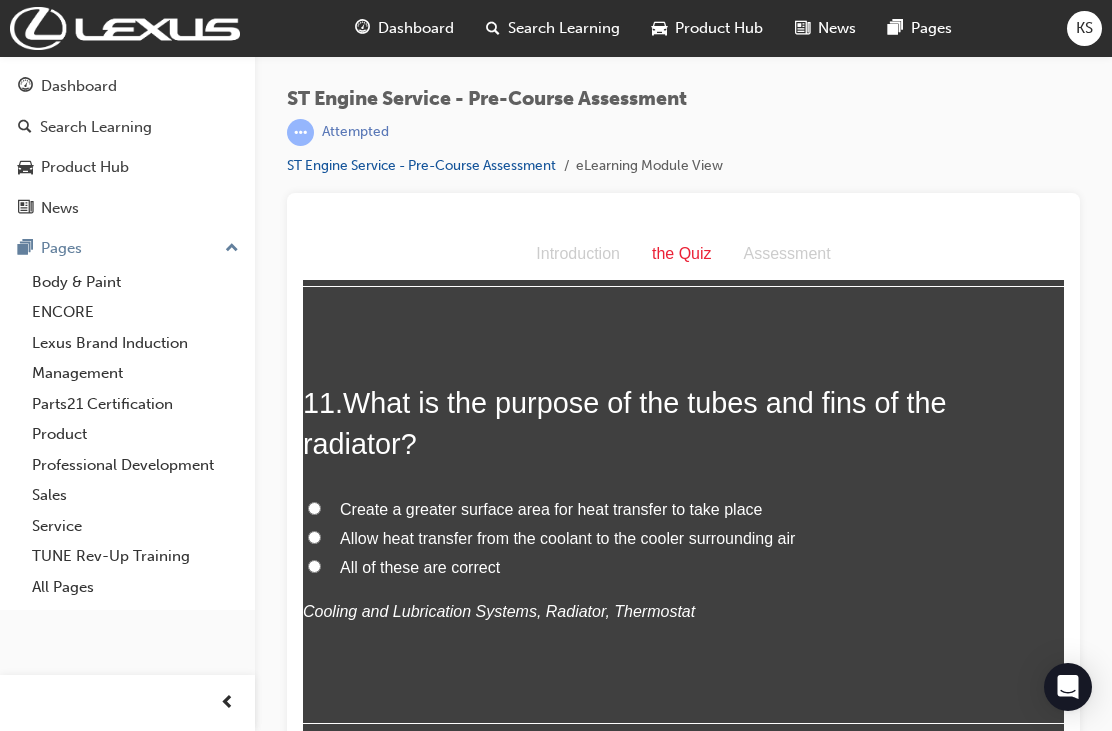 scroll, scrollTop: 4158, scrollLeft: 0, axis: vertical 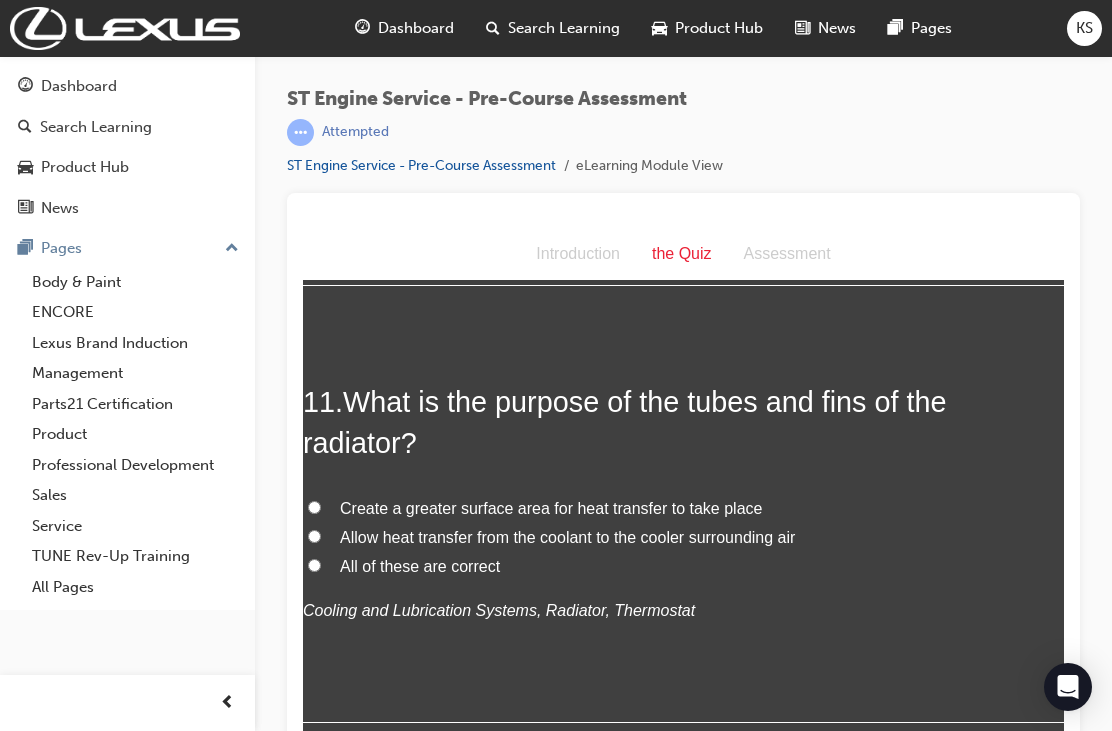click on "Create a greater surface area for heat transfer to take place" at bounding box center [314, 507] 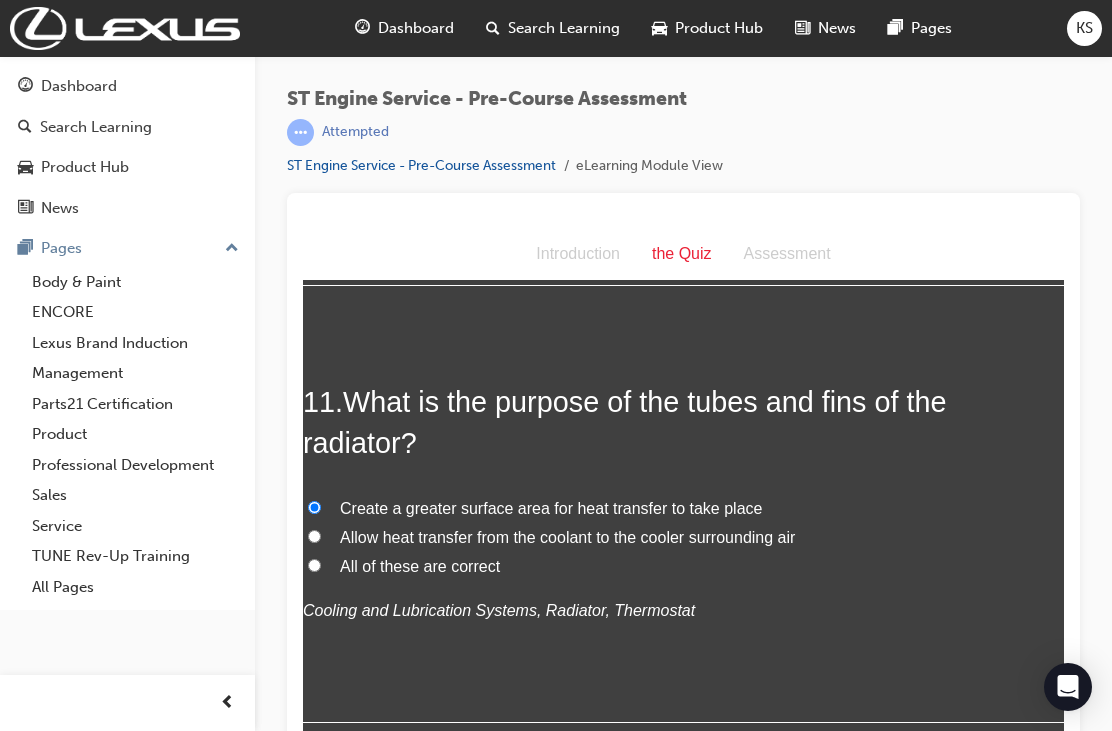 radio on "true" 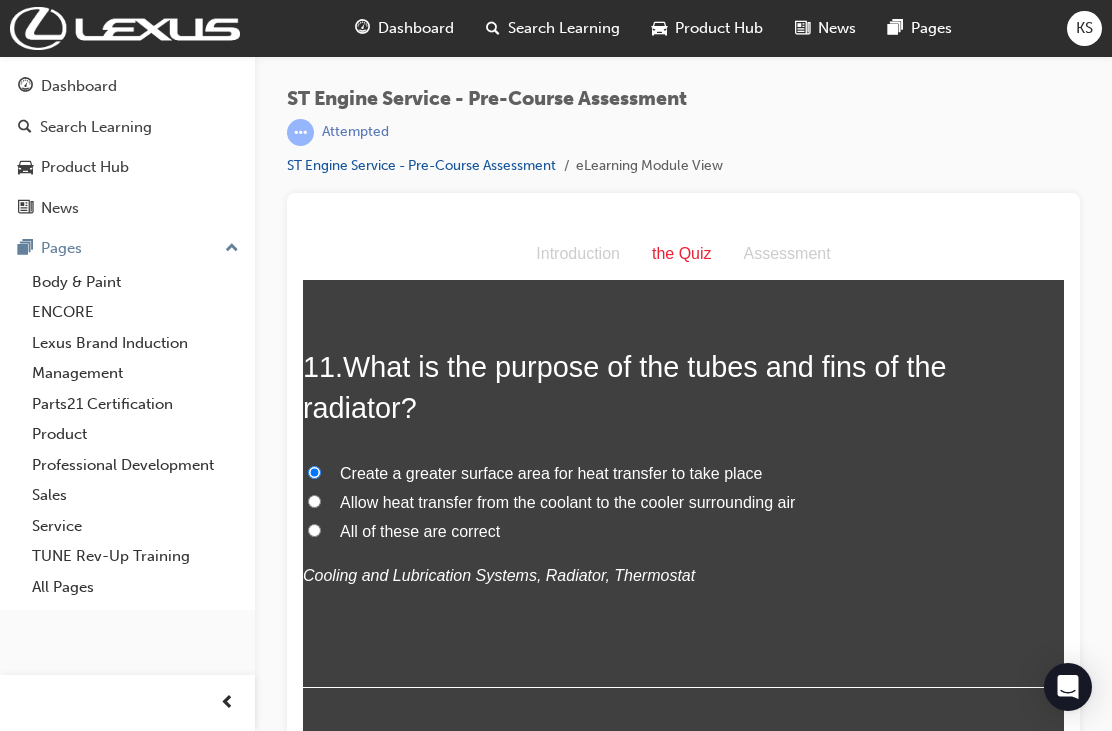 scroll, scrollTop: 4195, scrollLeft: 0, axis: vertical 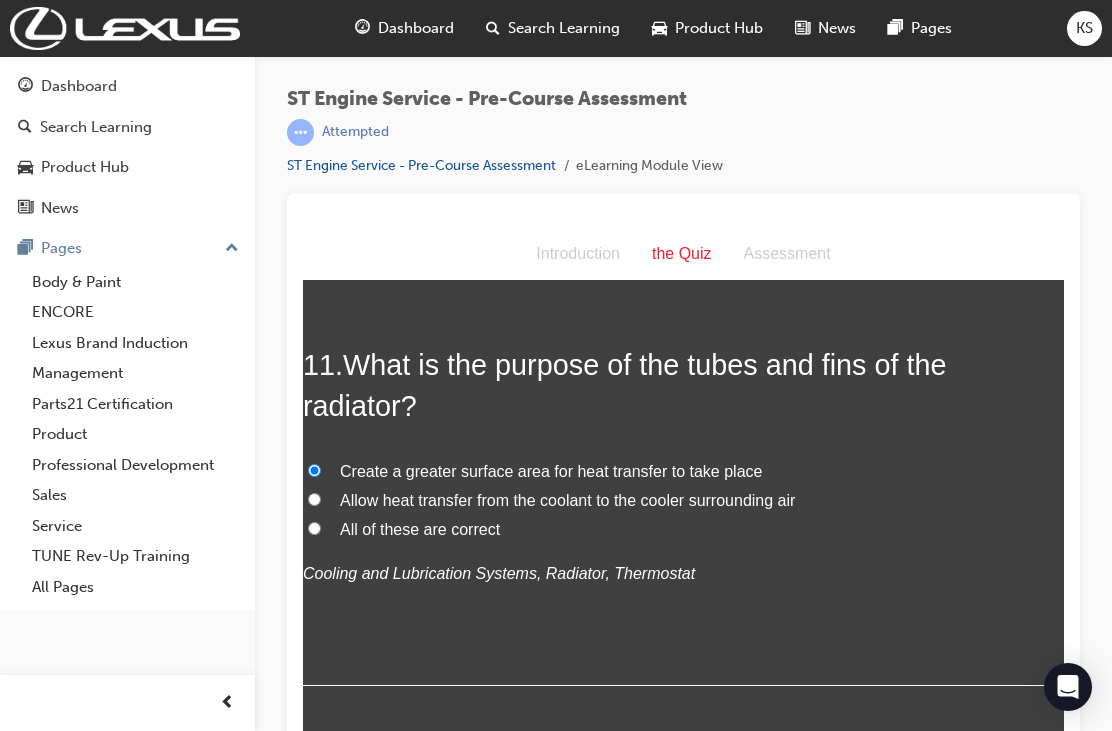 click on "All of these are correct" at bounding box center (683, 530) 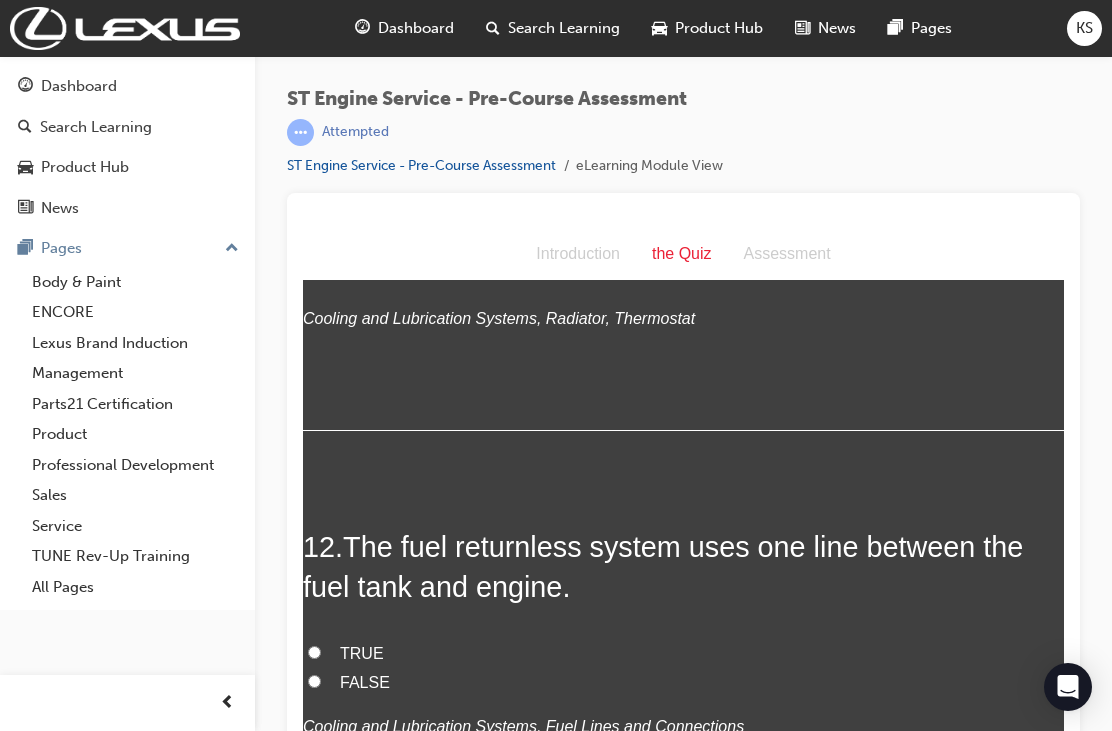 scroll, scrollTop: 4516, scrollLeft: 0, axis: vertical 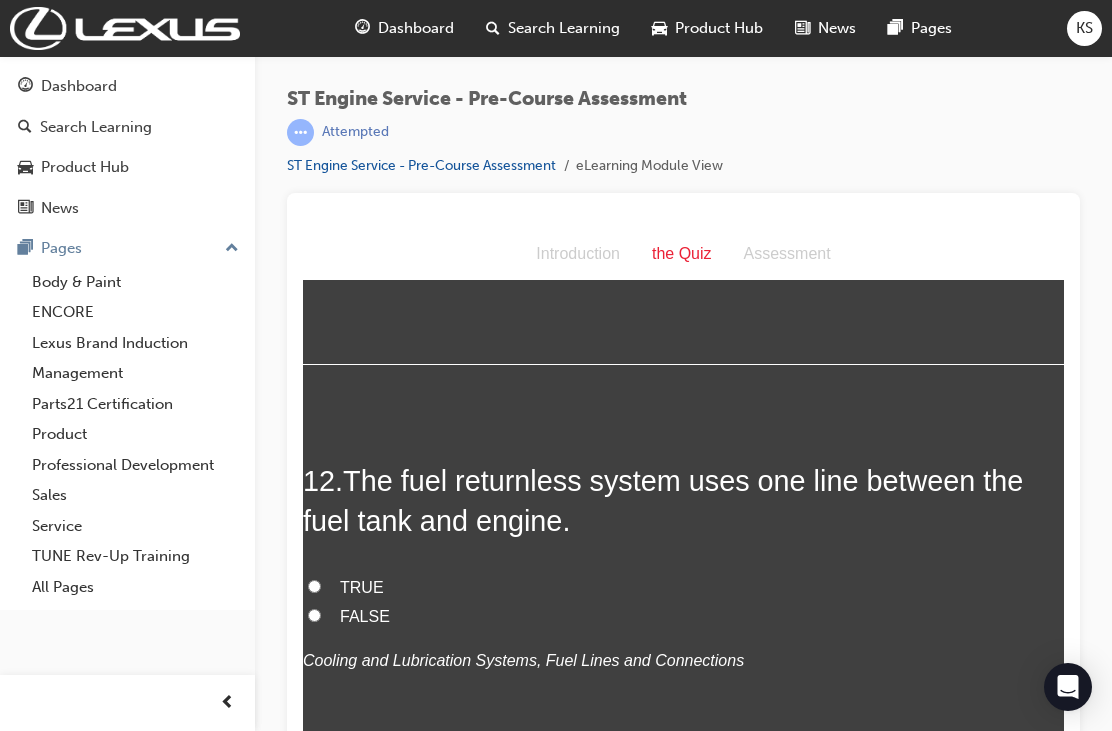 click on "TRUE" at bounding box center (314, 586) 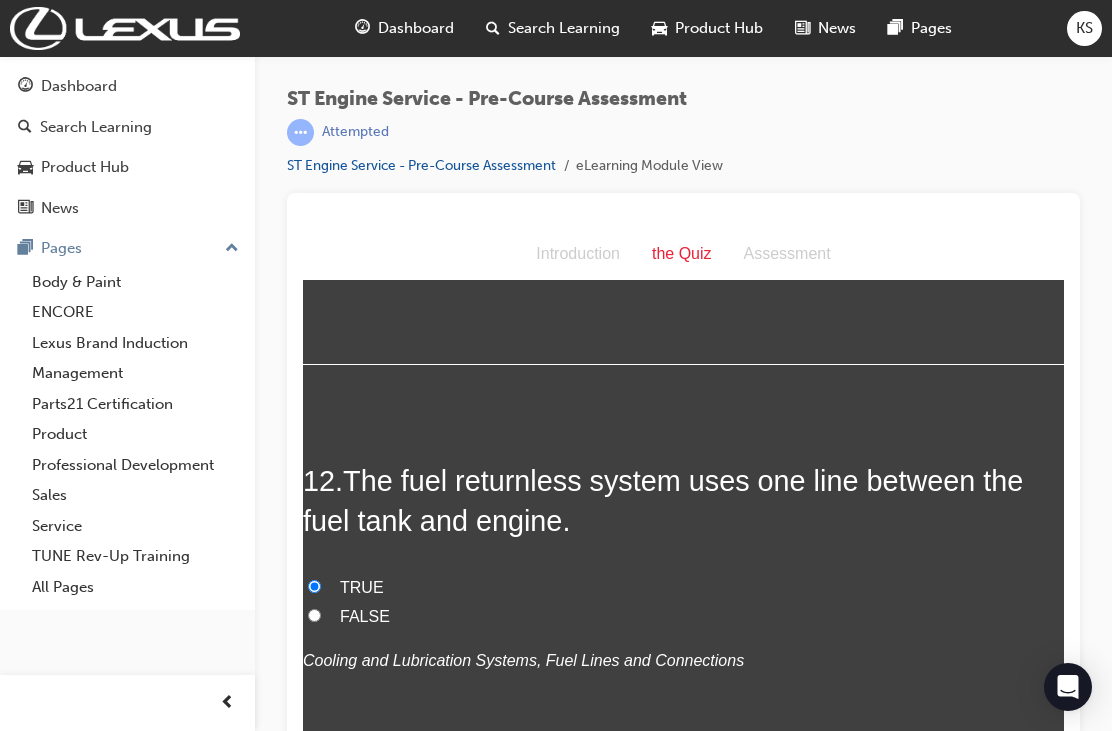 radio on "true" 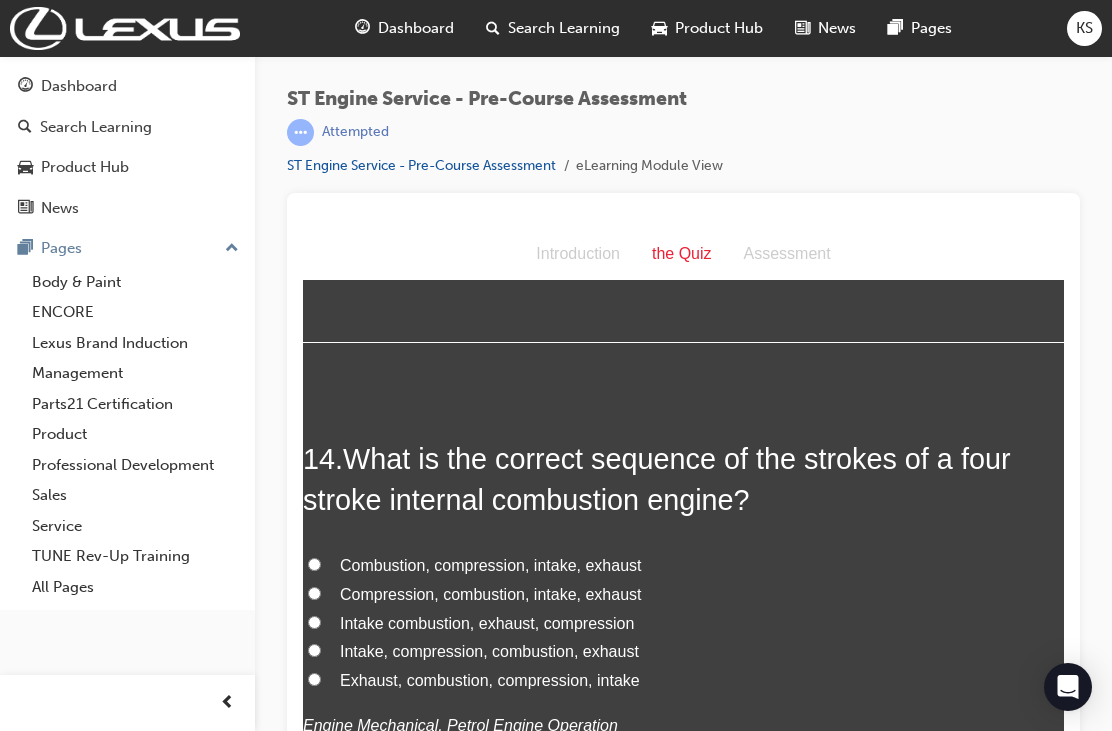 scroll, scrollTop: 5483, scrollLeft: 0, axis: vertical 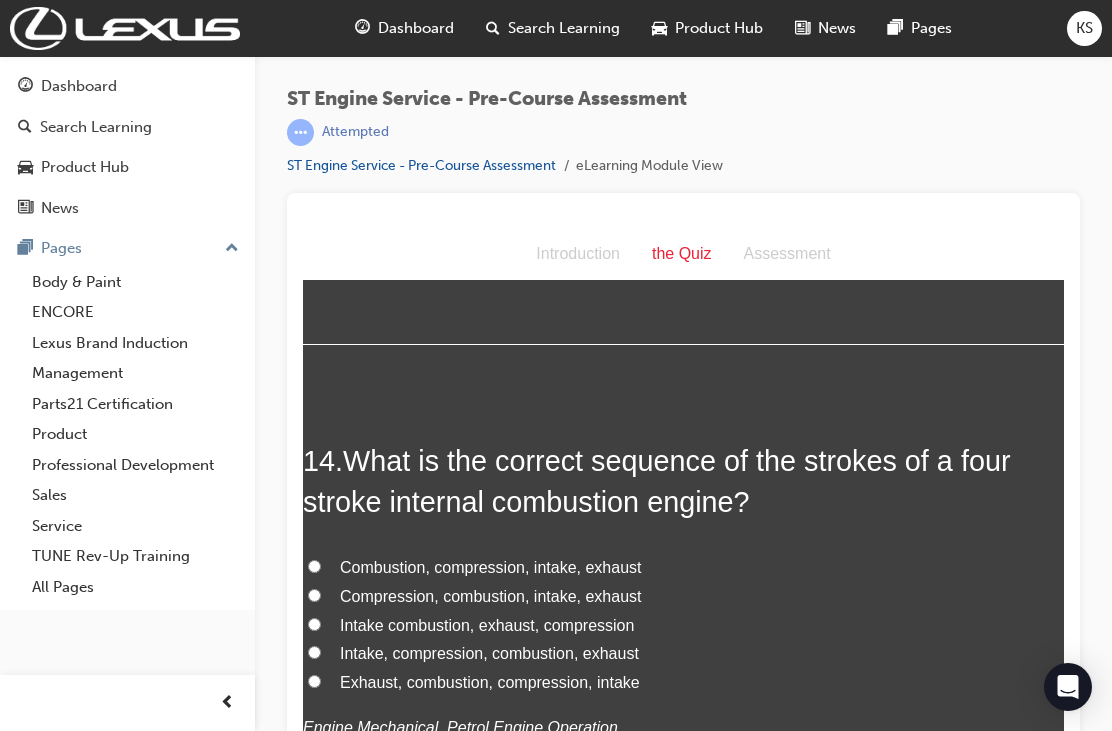 click on "Crankshaft" at bounding box center [314, 72] 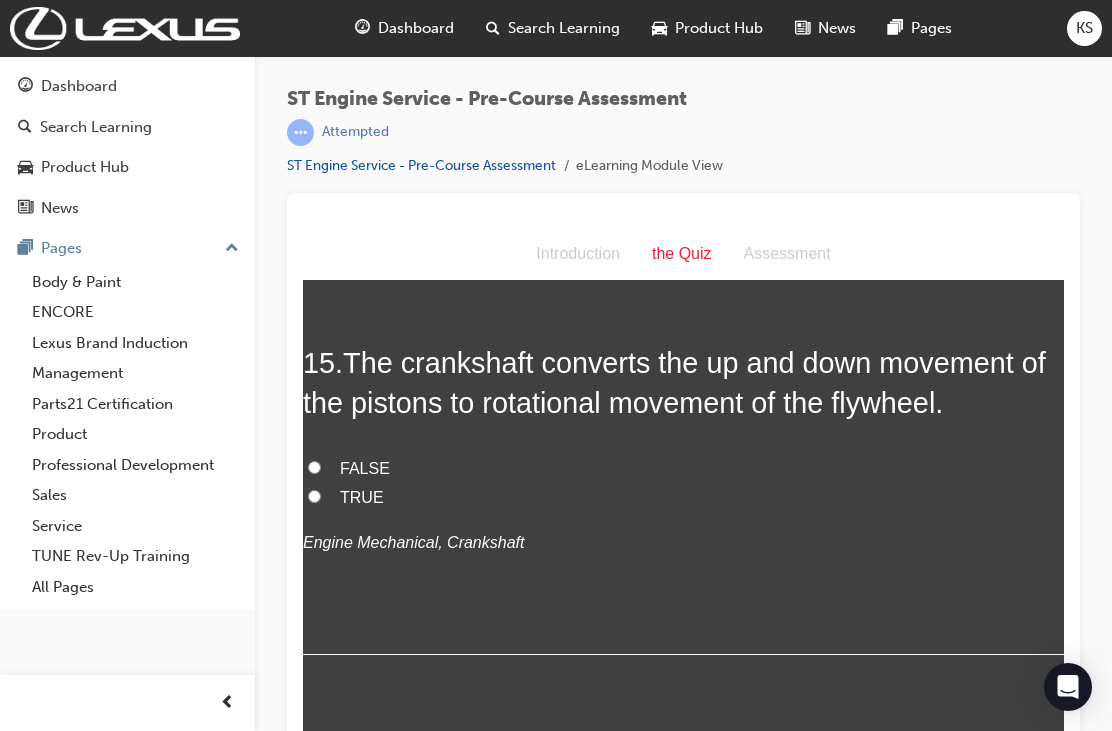 scroll, scrollTop: 6077, scrollLeft: 0, axis: vertical 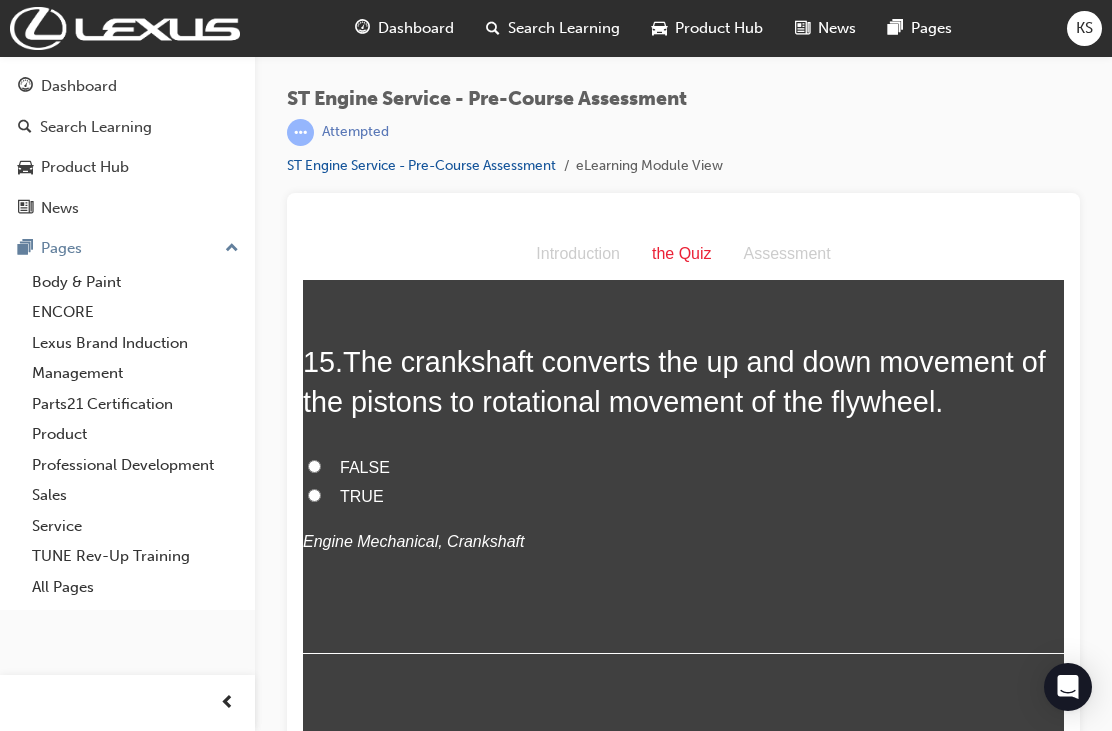 click on "Intake, compression, combustion, exhaust" at bounding box center [314, 58] 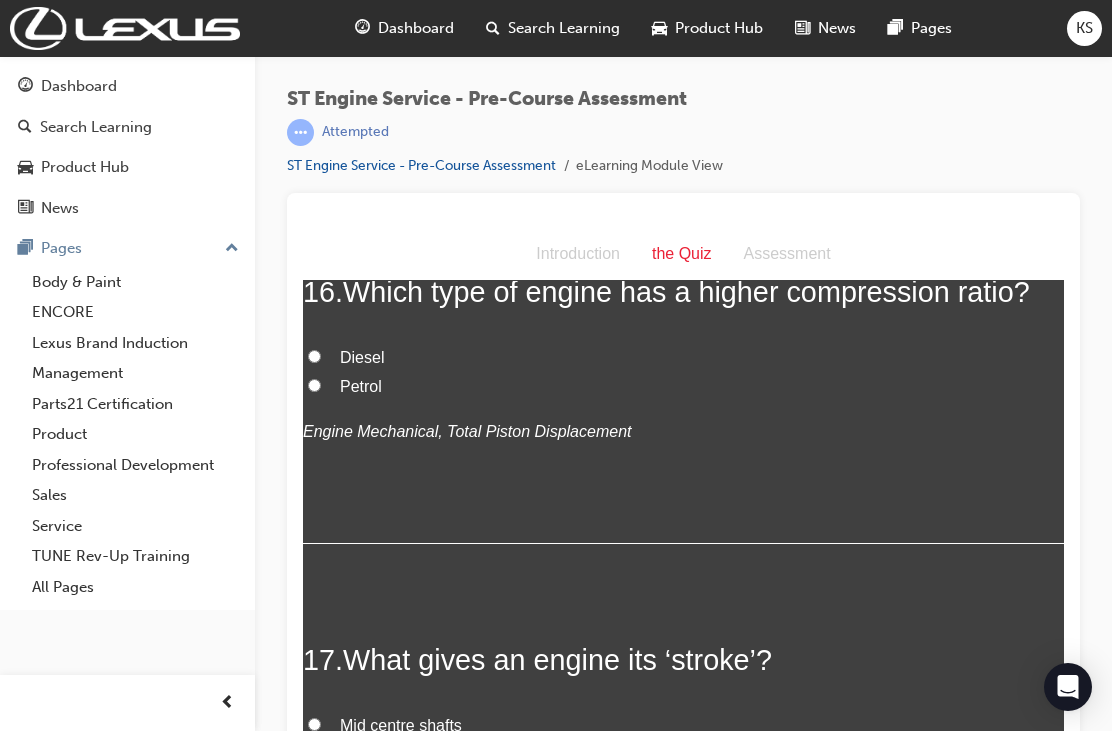 scroll, scrollTop: 6556, scrollLeft: 0, axis: vertical 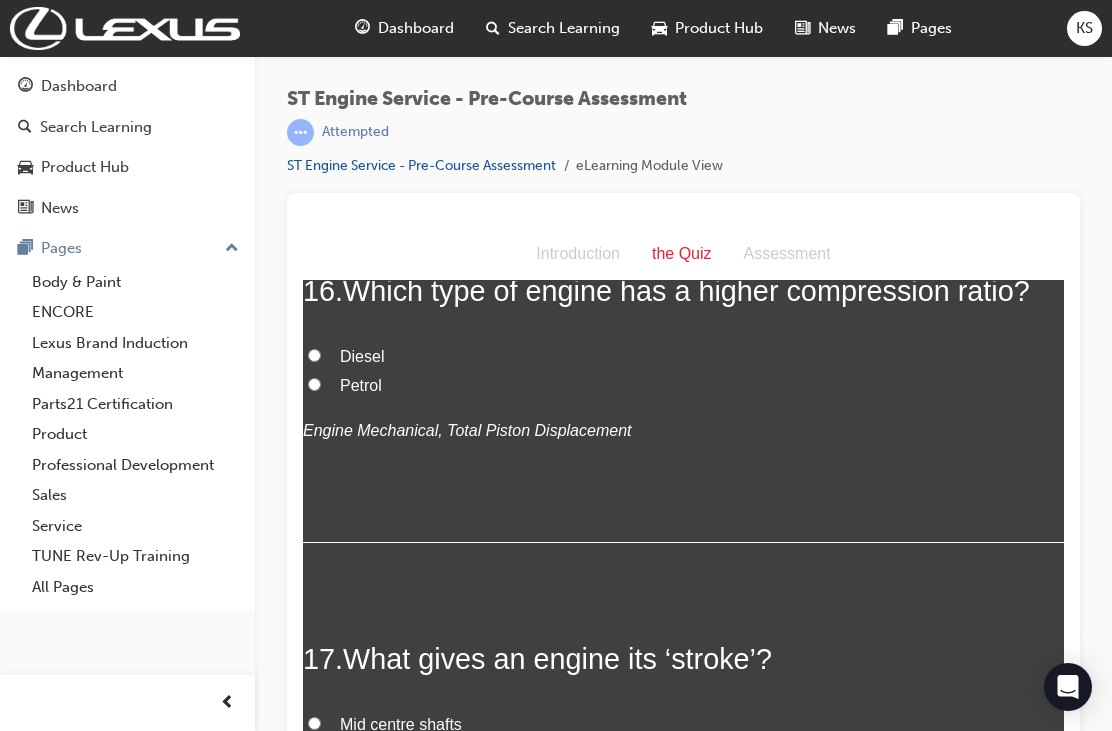 click on "TRUE" at bounding box center (314, 16) 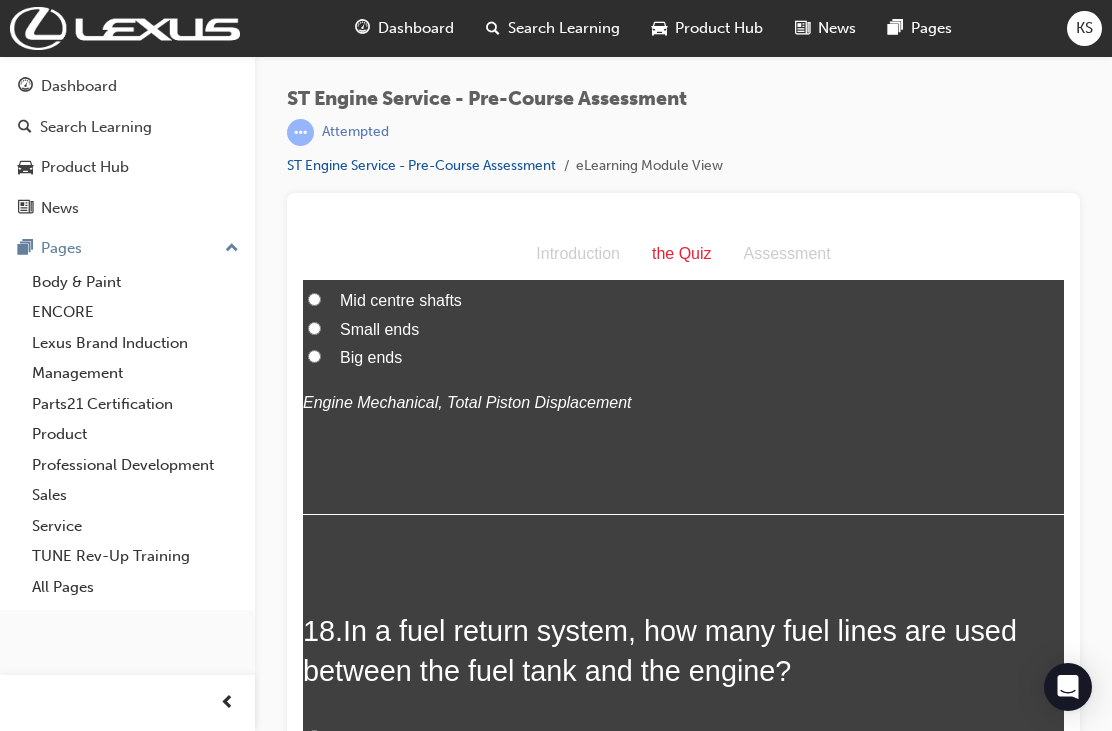 scroll, scrollTop: 6971, scrollLeft: 0, axis: vertical 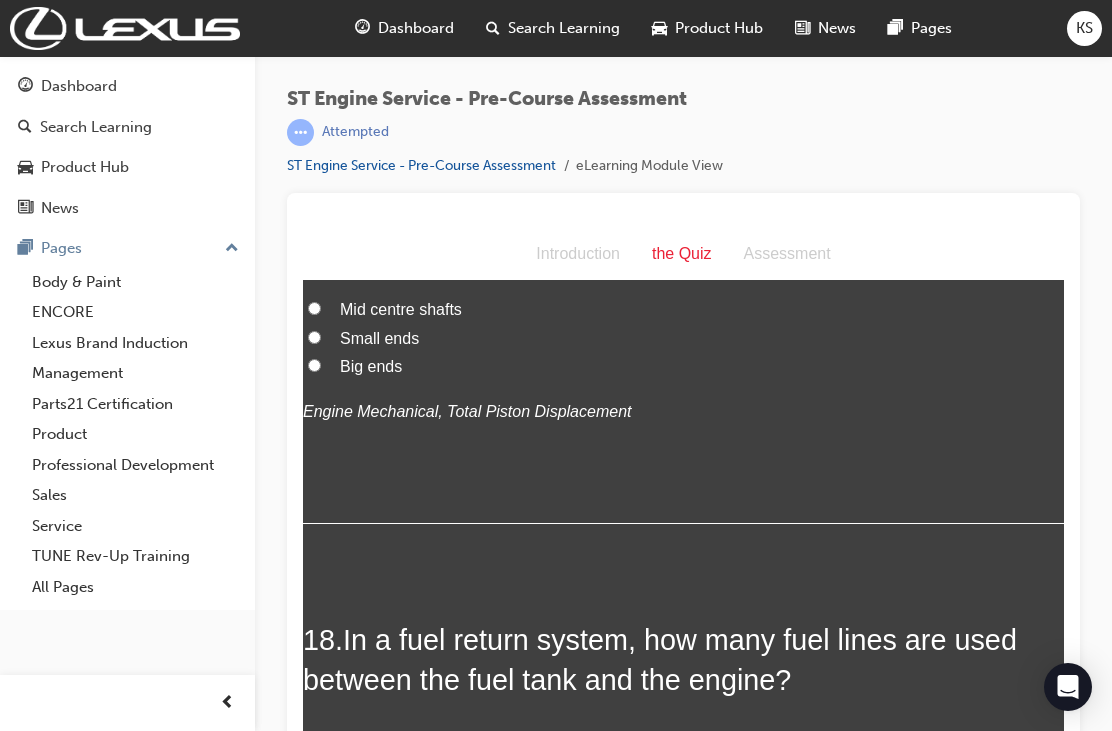 click on "Diesel" at bounding box center [314, -60] 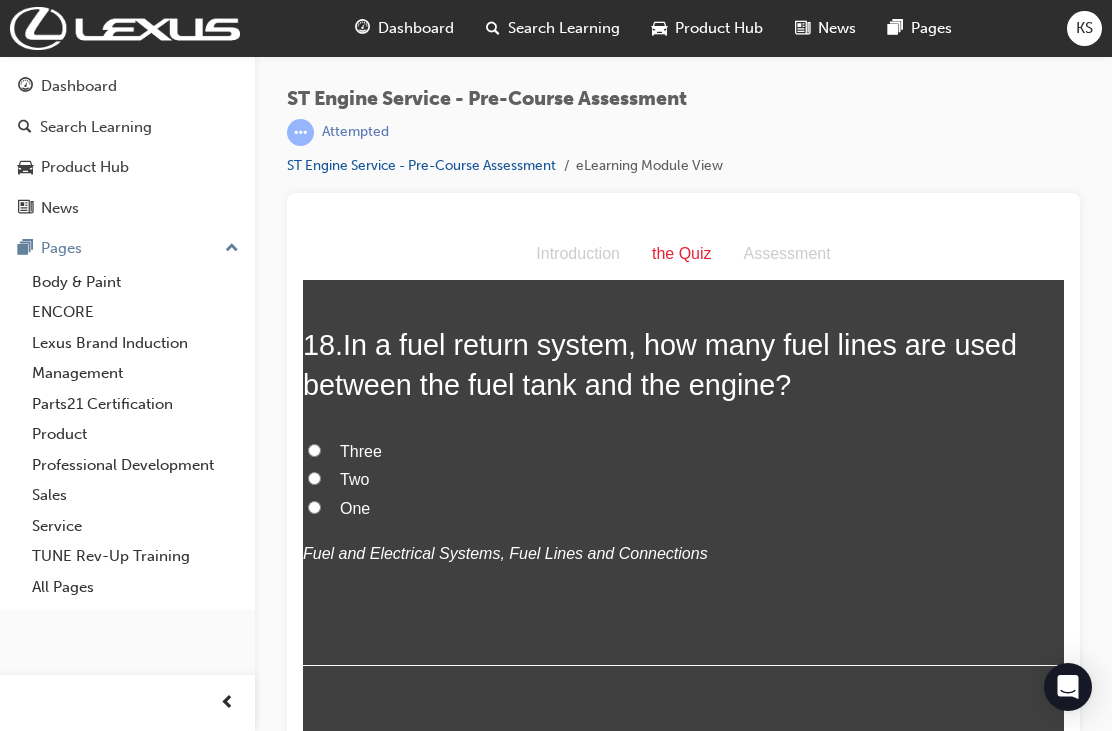 scroll, scrollTop: 7268, scrollLeft: 0, axis: vertical 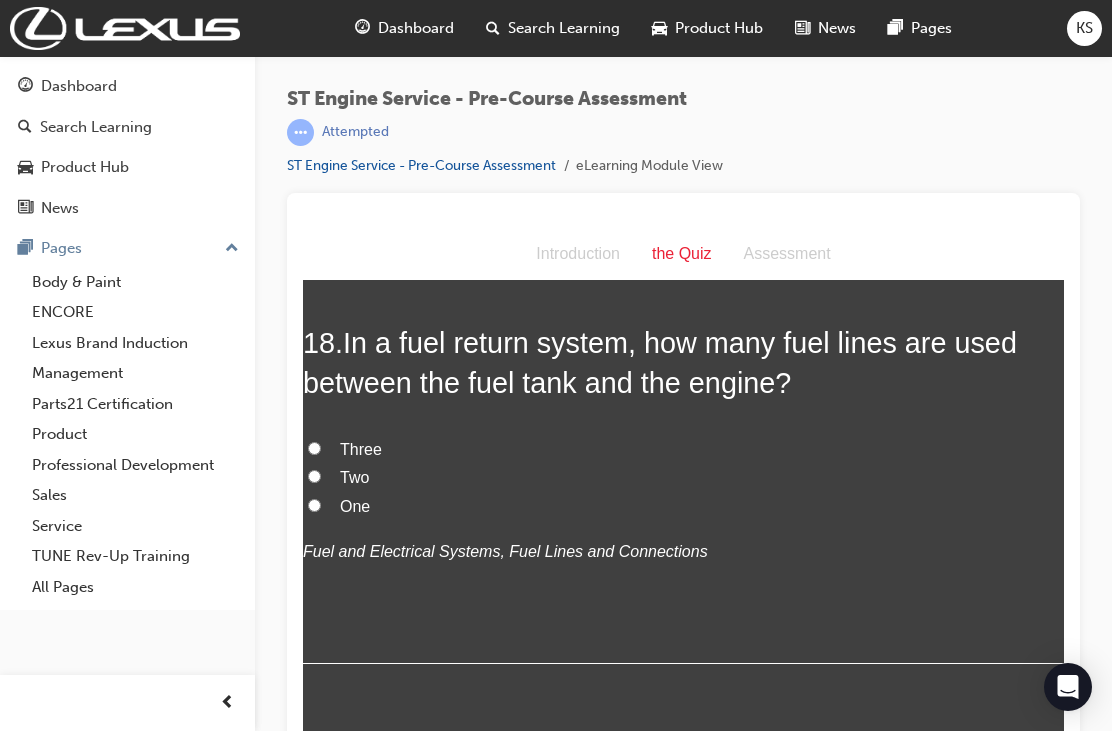 click on "Big ends" at bounding box center (314, 68) 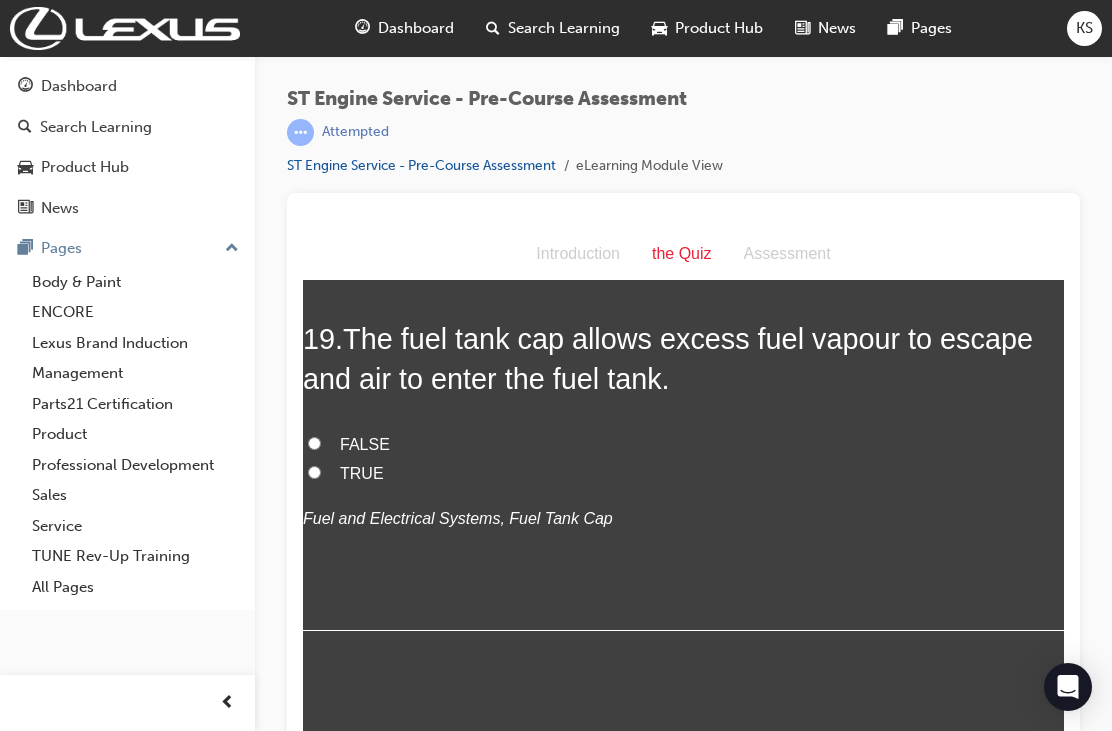 scroll, scrollTop: 7718, scrollLeft: 0, axis: vertical 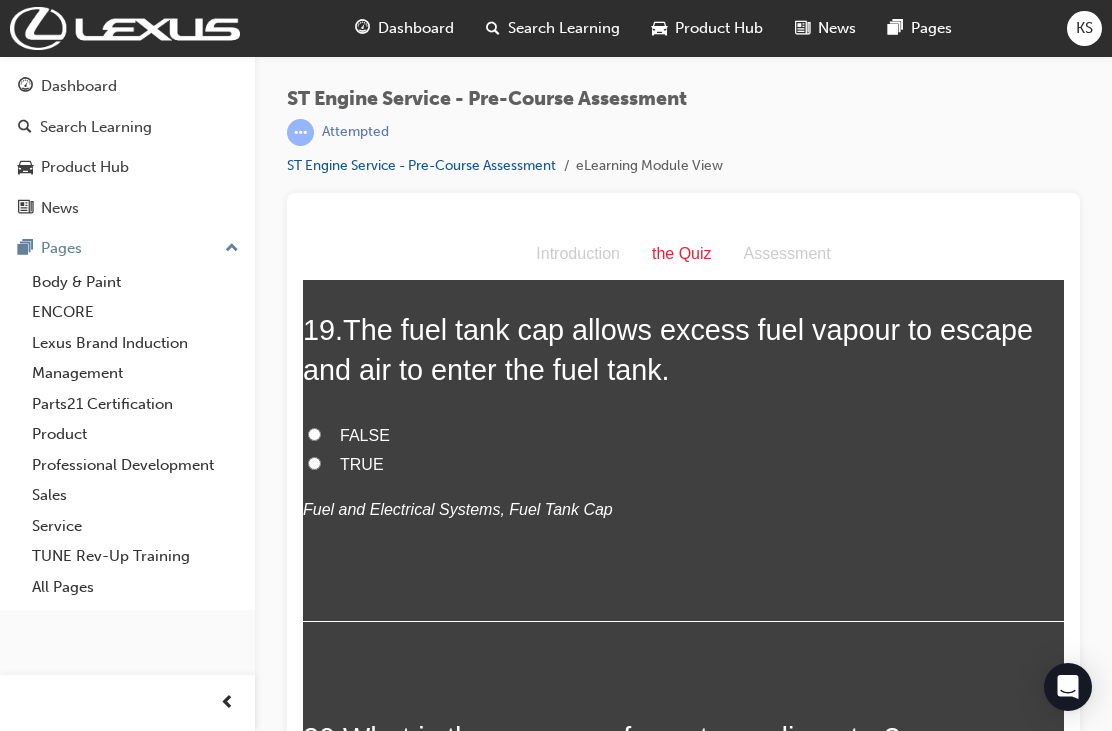 click on "Two" at bounding box center [314, 26] 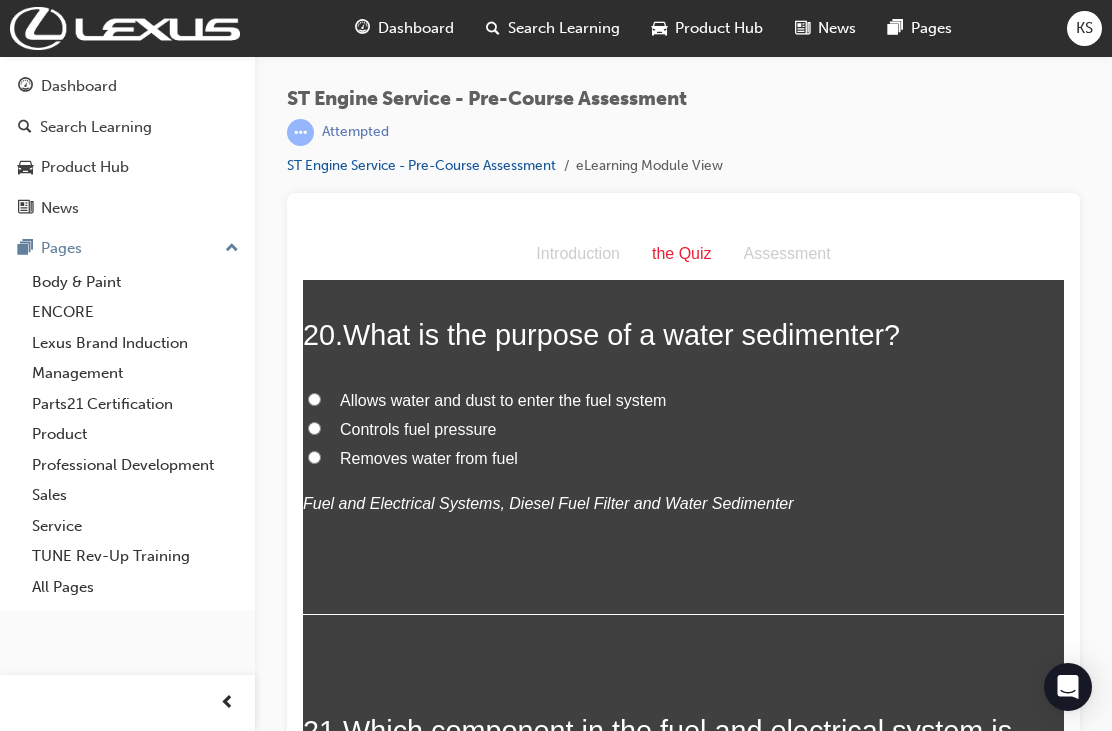 scroll, scrollTop: 8135, scrollLeft: 0, axis: vertical 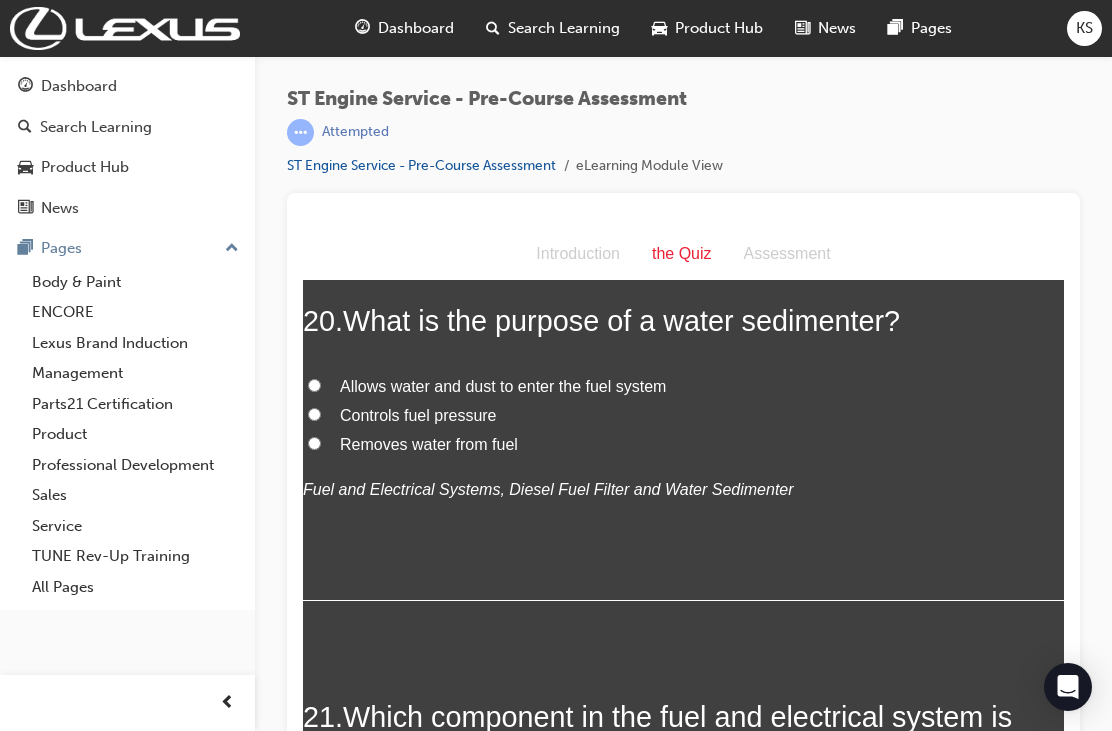 click on "FALSE" at bounding box center (314, 17) 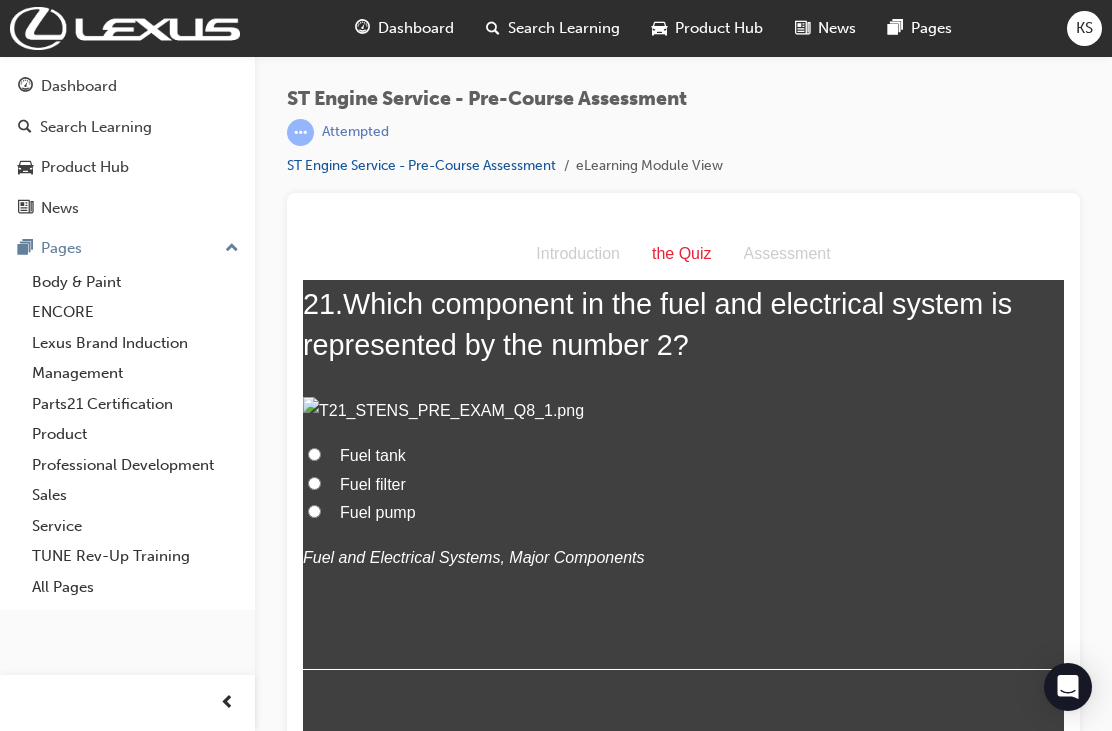 scroll, scrollTop: 8550, scrollLeft: 0, axis: vertical 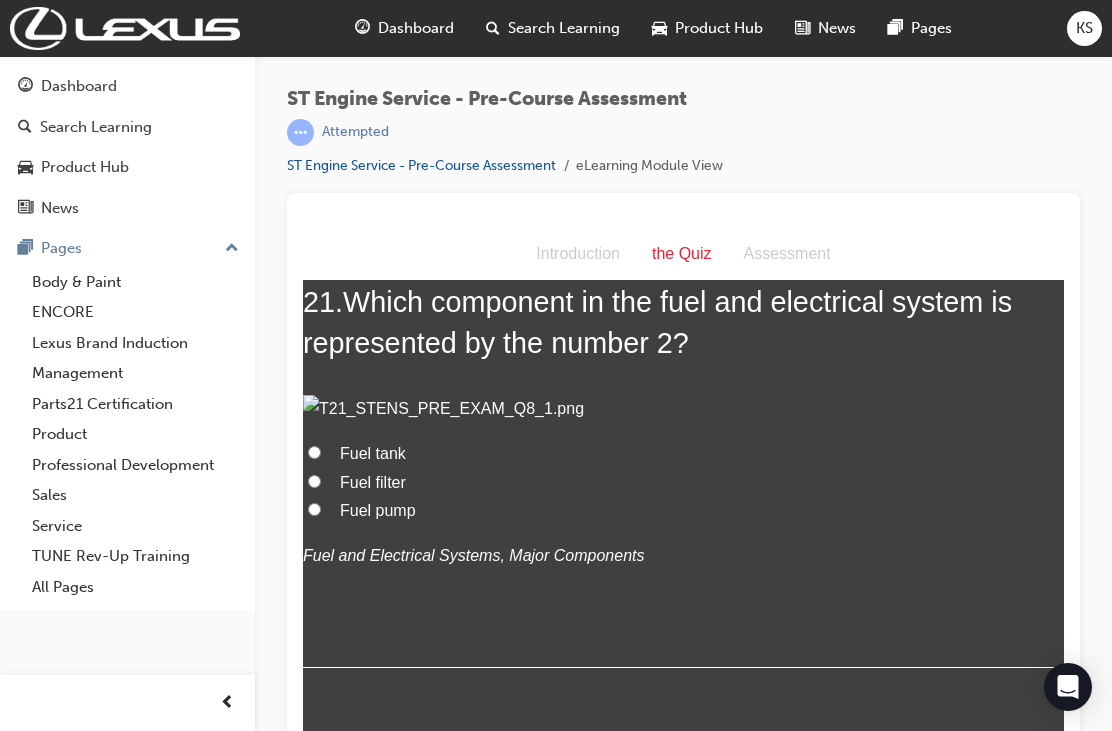 click on "Removes water from fuel" at bounding box center [683, 30] 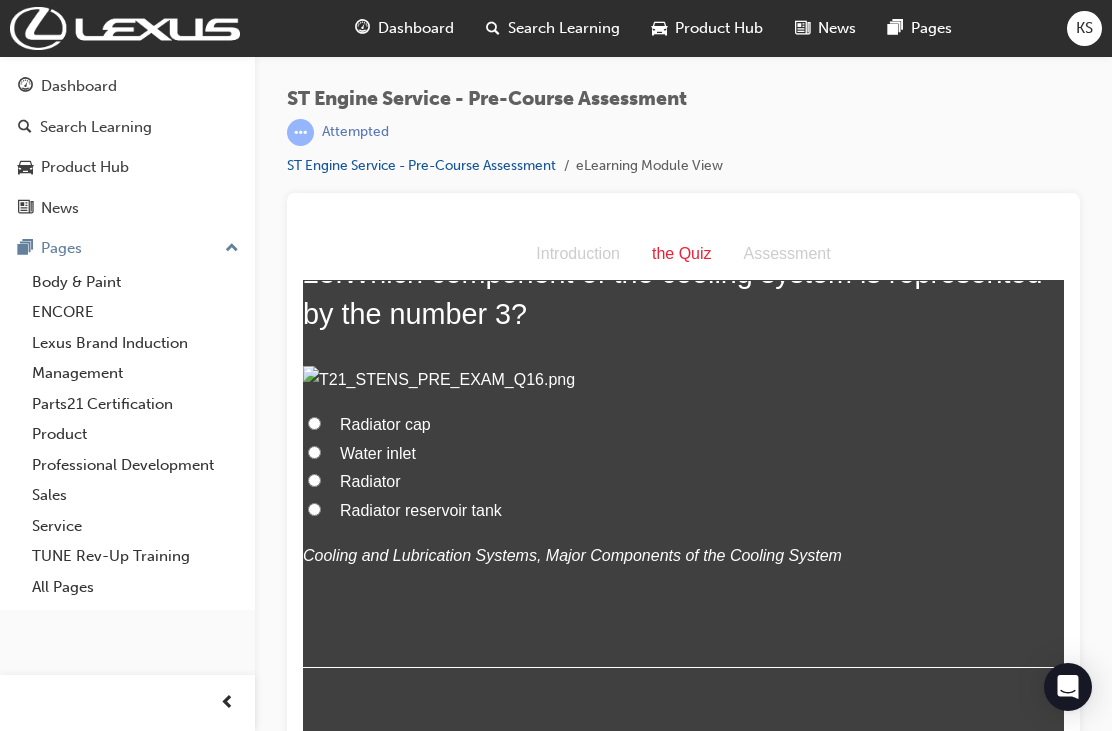 scroll, scrollTop: 9494, scrollLeft: 0, axis: vertical 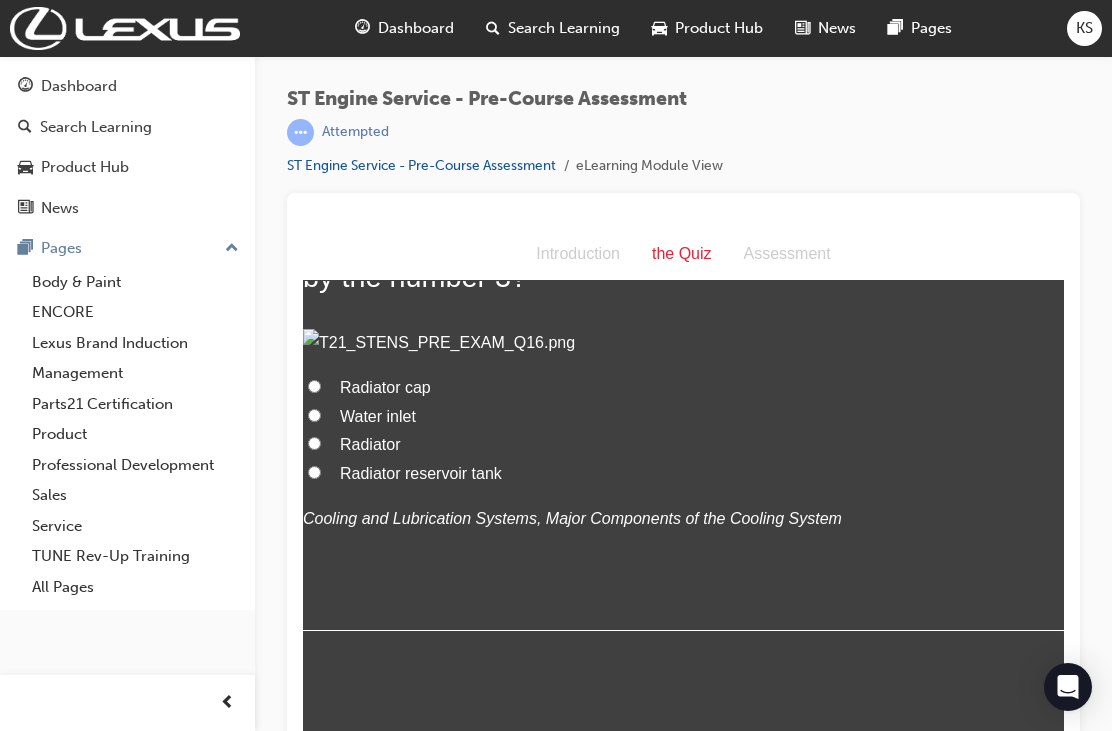 click on "Fuel pump" at bounding box center [314, -435] 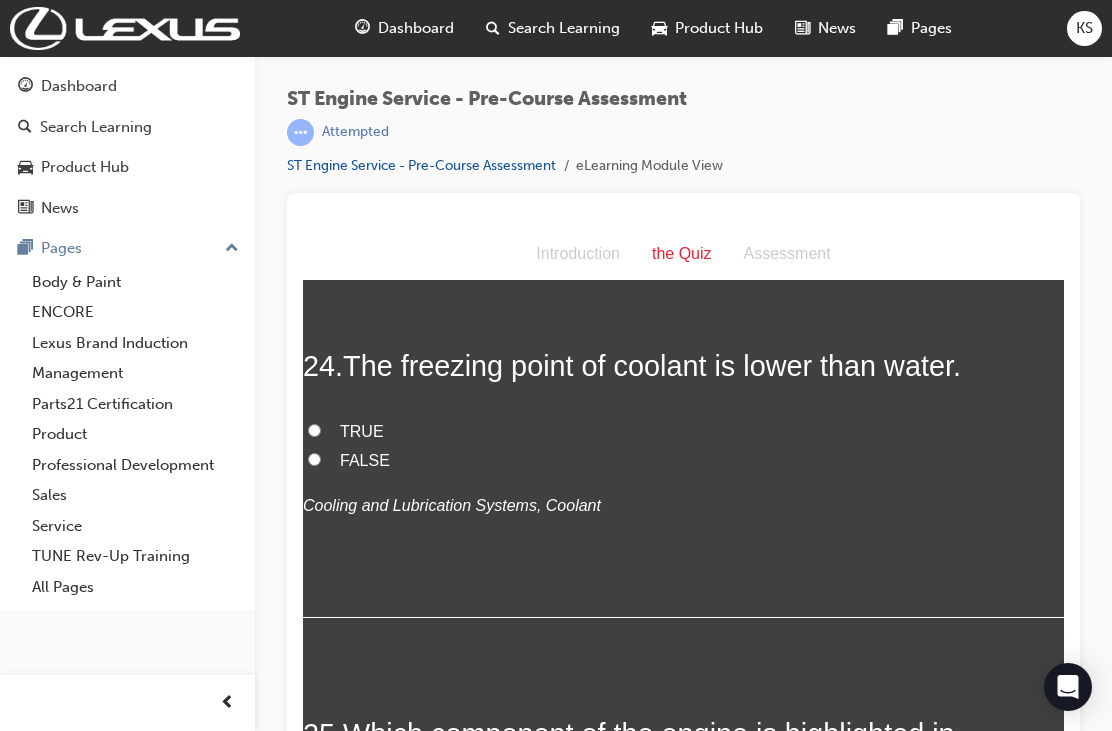 scroll, scrollTop: 9880, scrollLeft: 0, axis: vertical 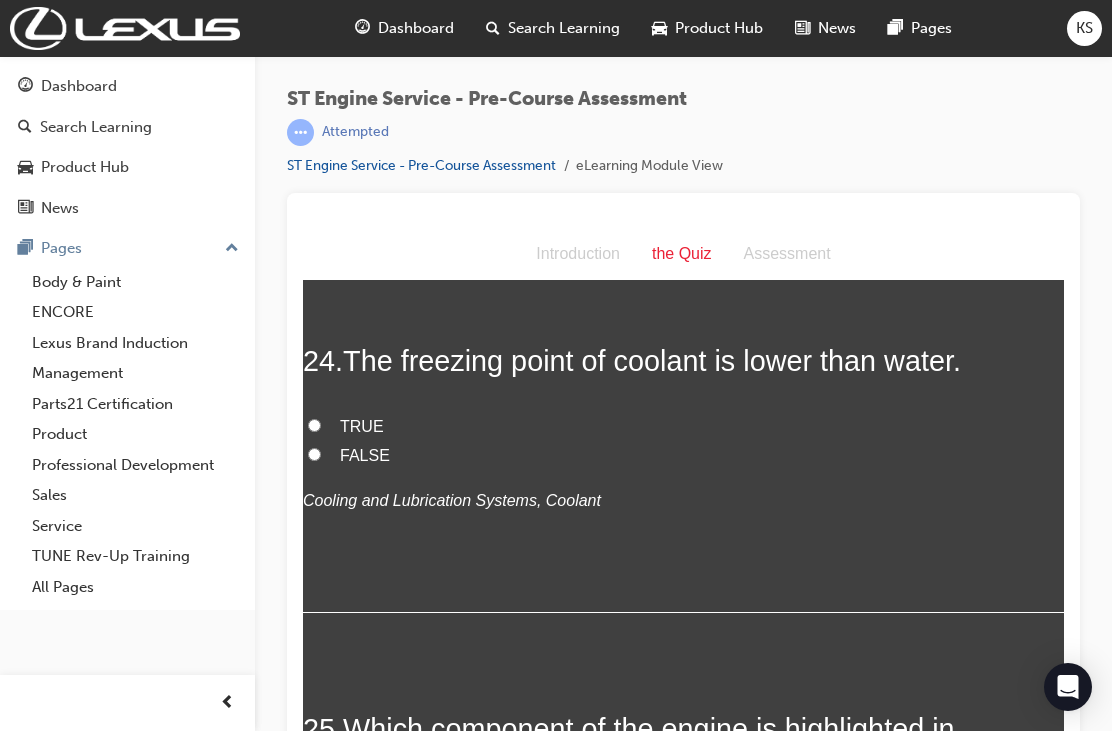 click on "Converts the up and down movement of the pistons to rotational movement of the flywheel" at bounding box center (314, -482) 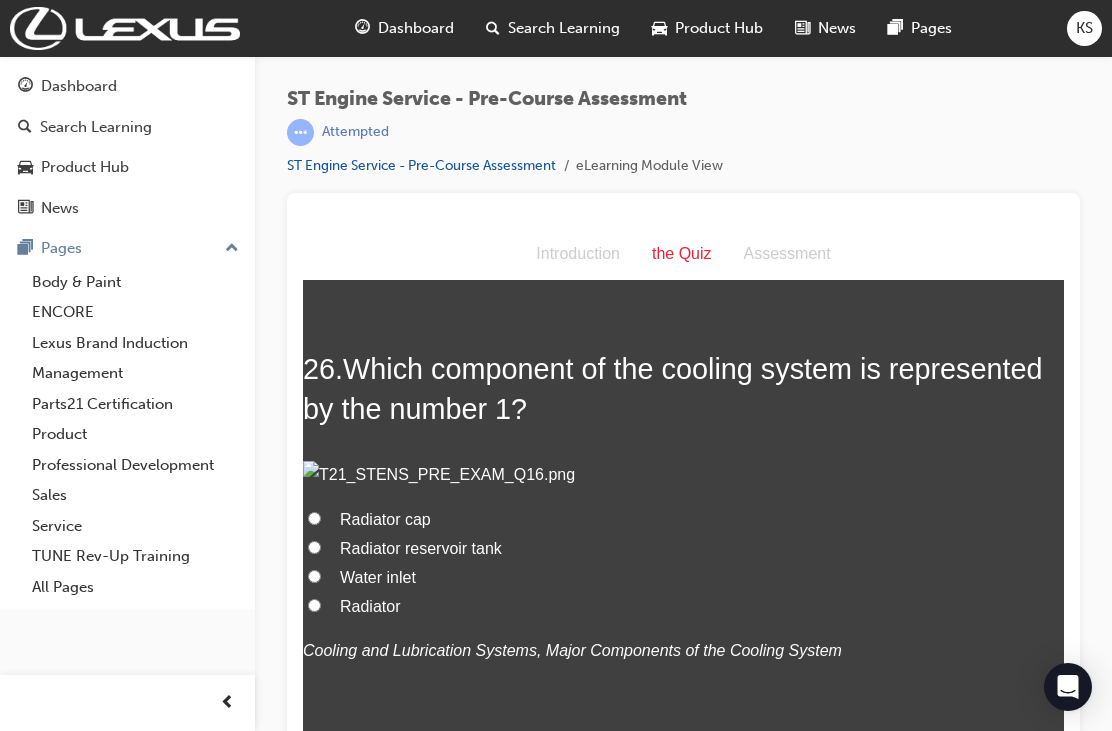 scroll, scrollTop: 10860, scrollLeft: 0, axis: vertical 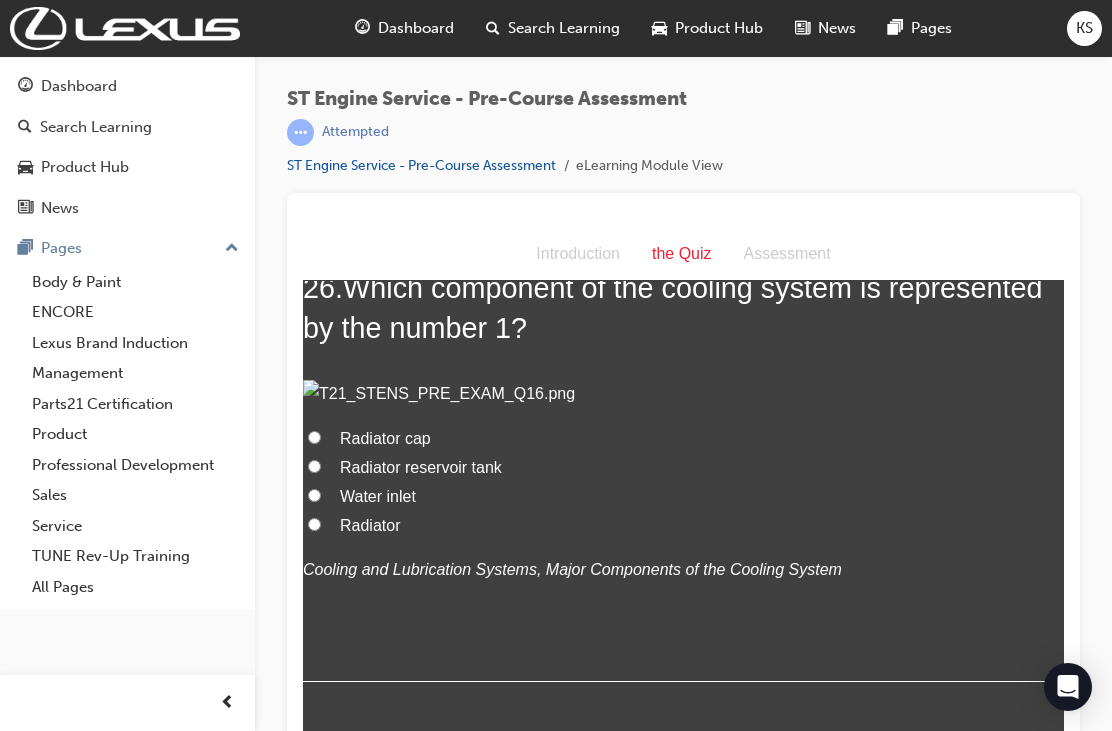 click on "Radiator cap" at bounding box center [314, -980] 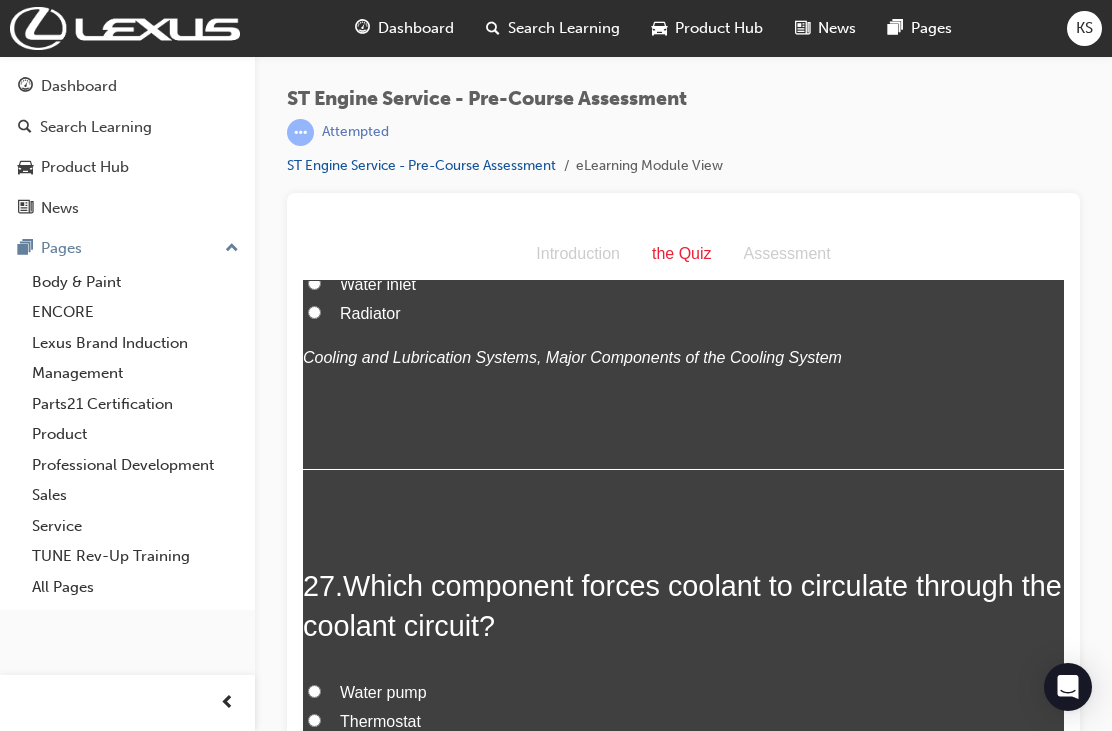 scroll, scrollTop: 11114, scrollLeft: 0, axis: vertical 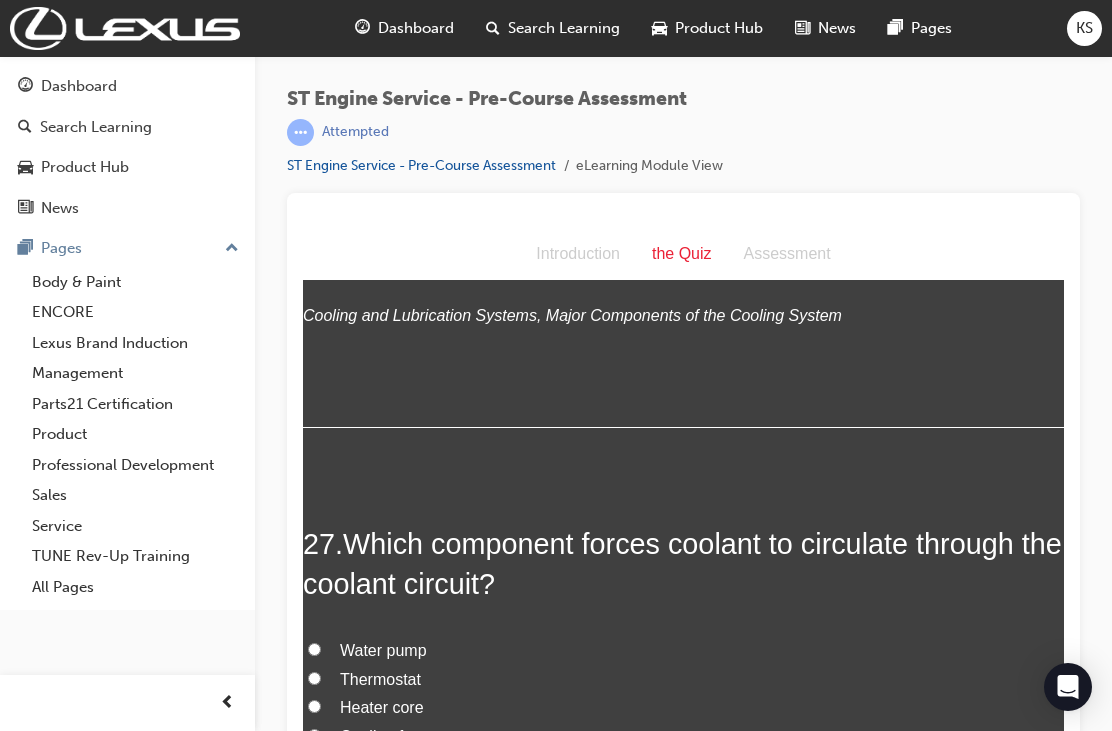 click on "TRUE" at bounding box center (314, -809) 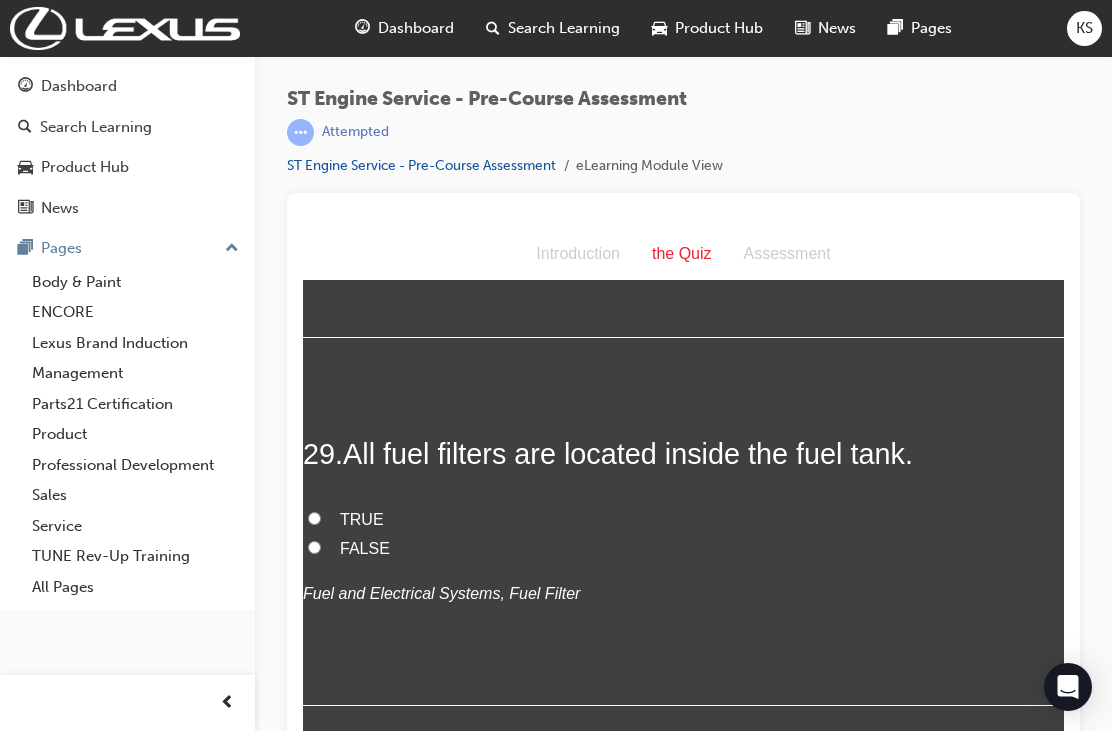 scroll, scrollTop: 12155, scrollLeft: 0, axis: vertical 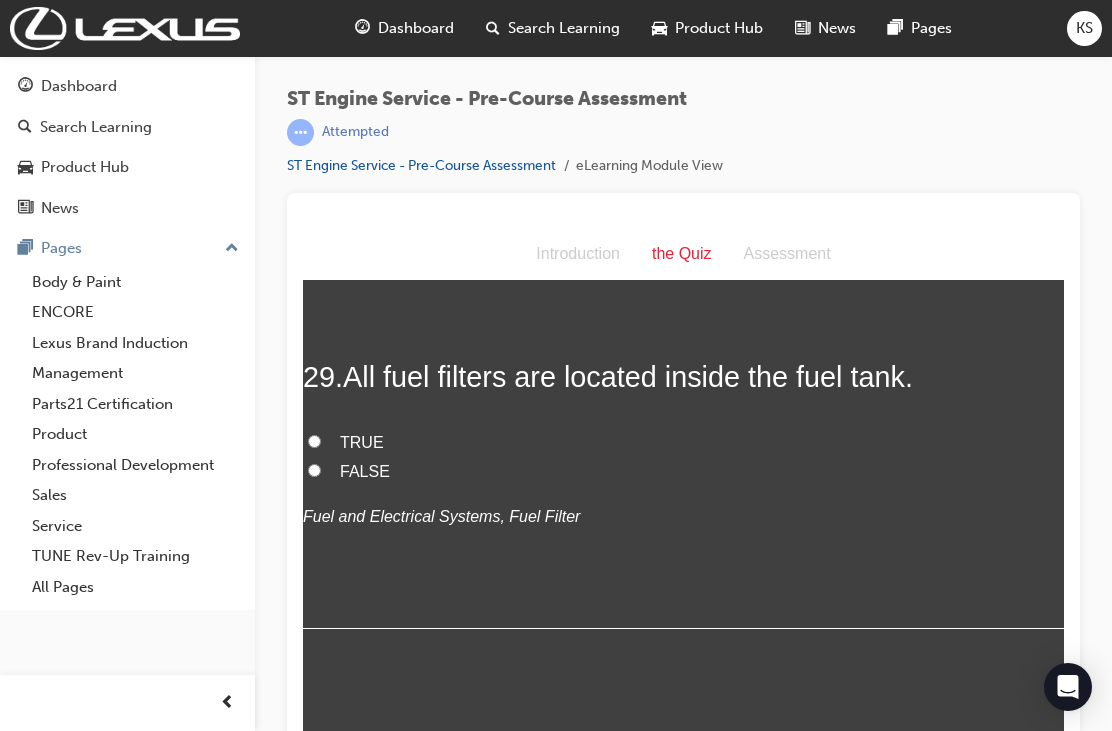 click on "Flywheel" at bounding box center (314, -1282) 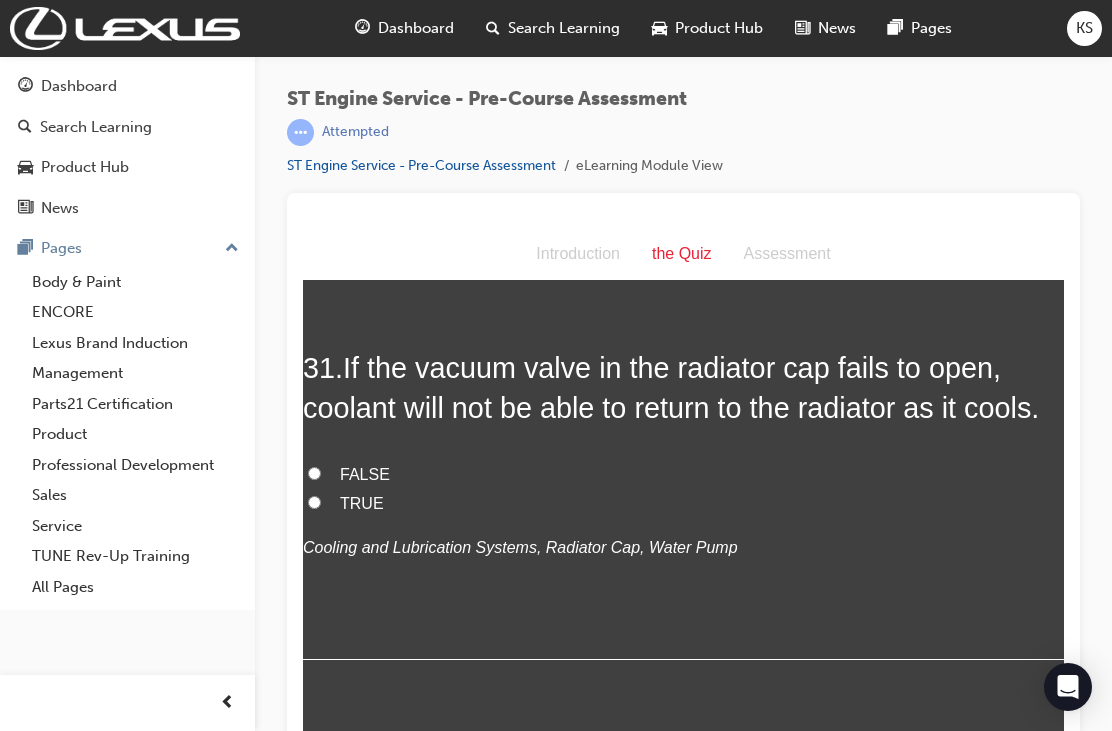 scroll, scrollTop: 13011, scrollLeft: 0, axis: vertical 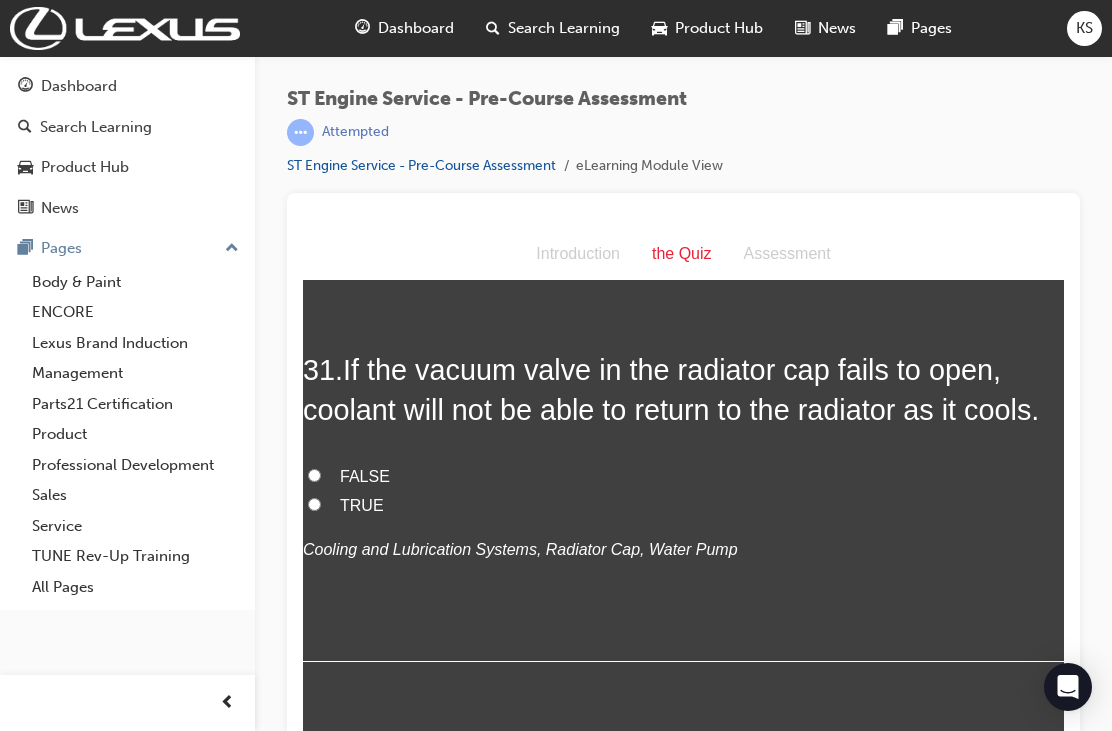 click on "Radiator" at bounding box center (314, -1627) 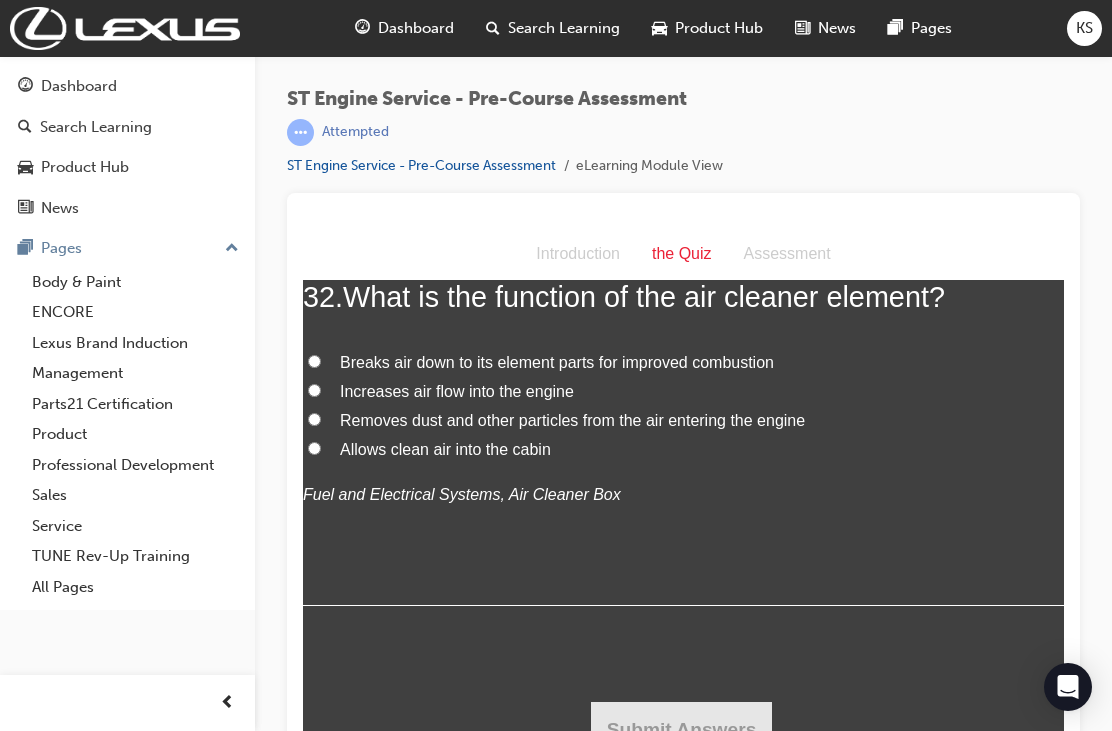 scroll, scrollTop: 13563, scrollLeft: 0, axis: vertical 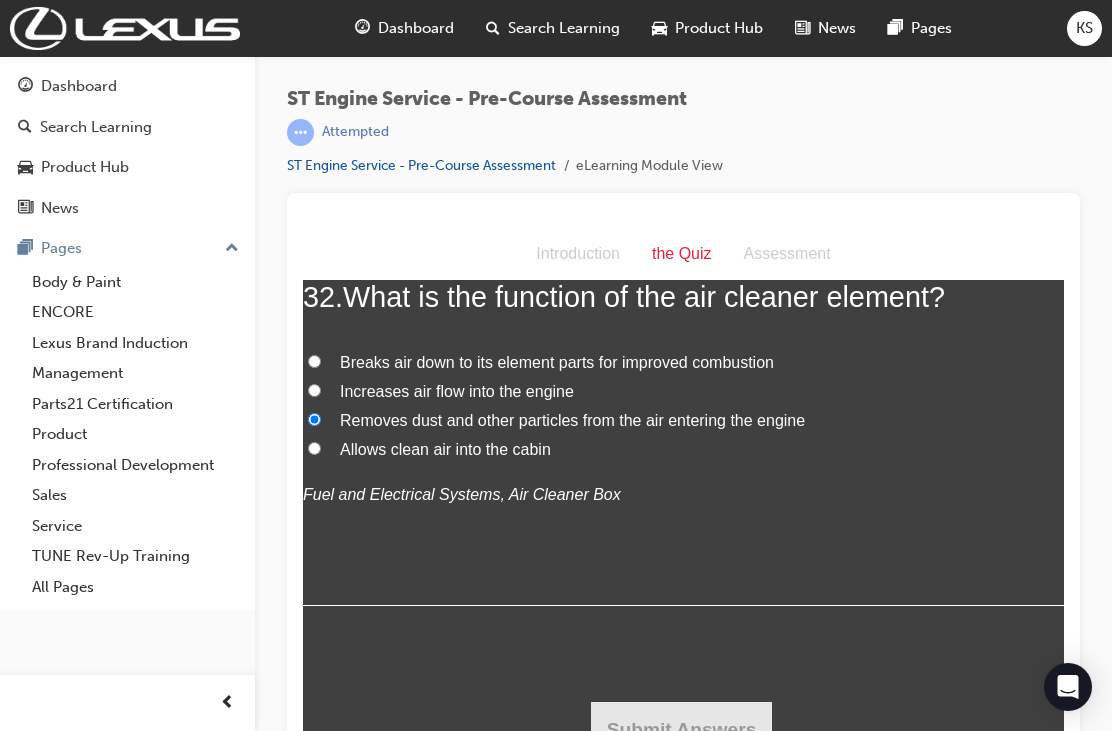 radio on "true" 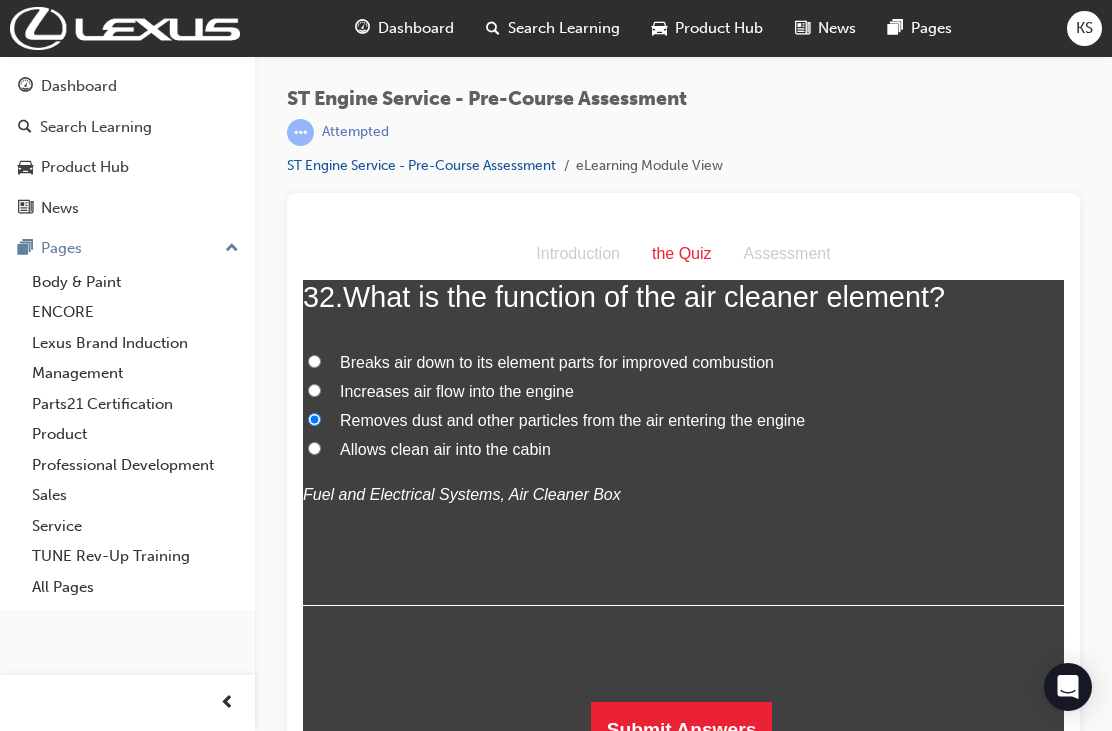 scroll, scrollTop: 16109, scrollLeft: 0, axis: vertical 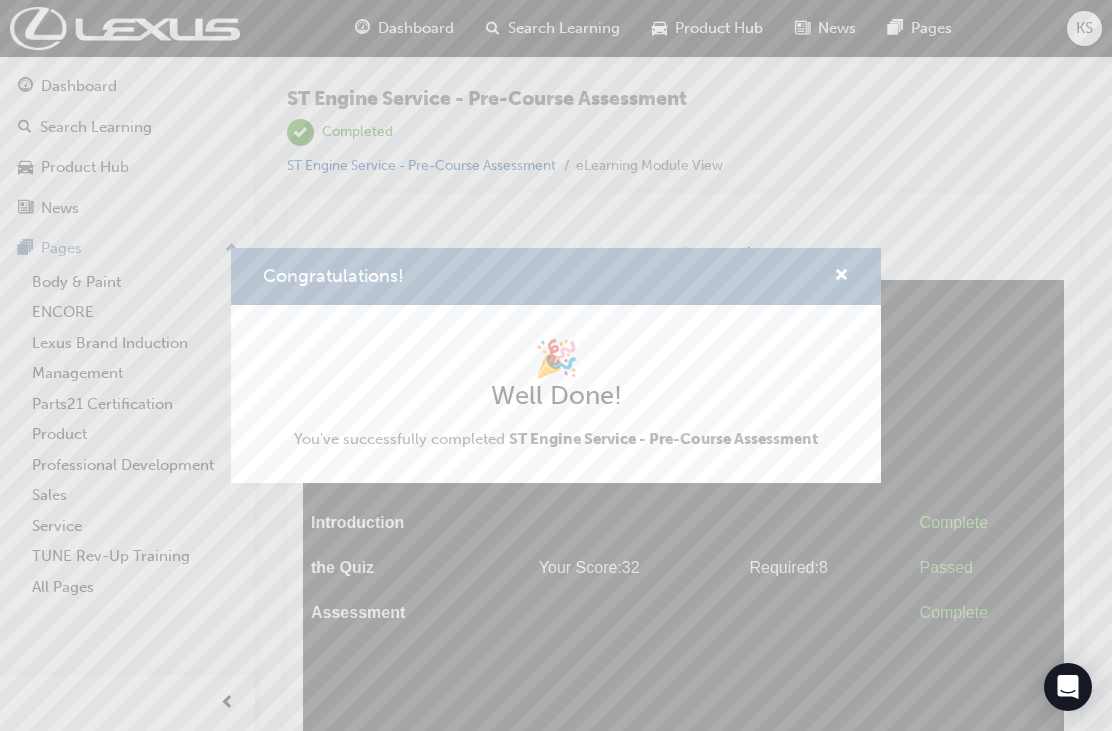 click at bounding box center (841, 277) 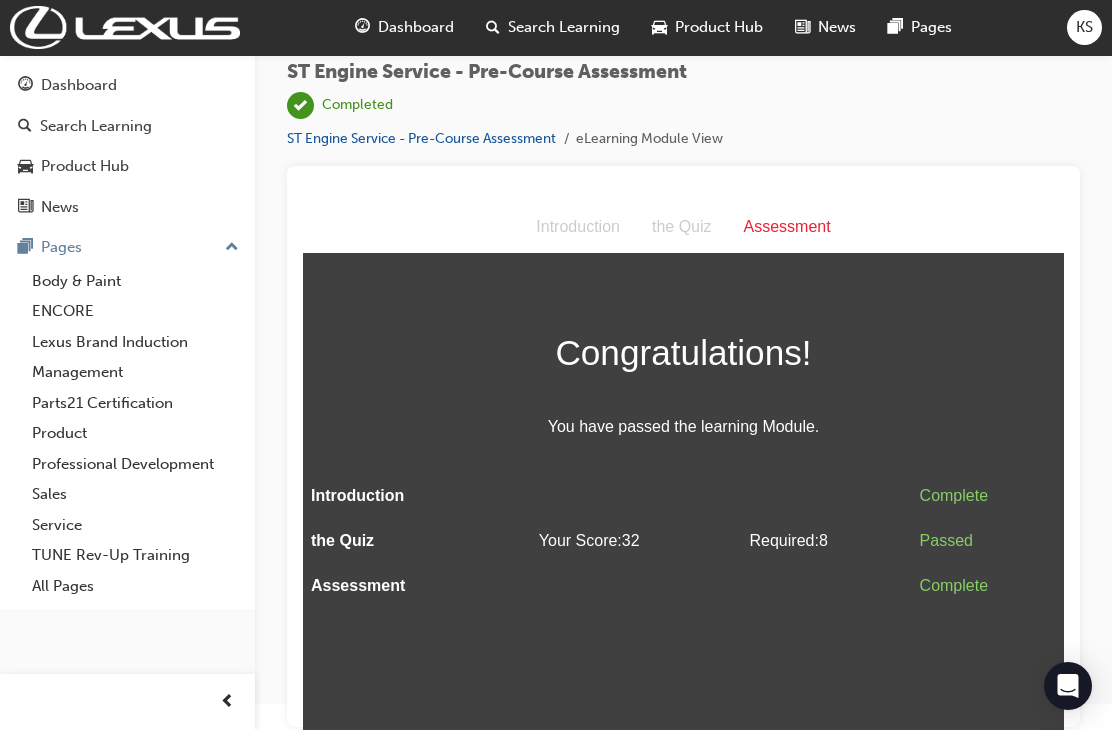 scroll, scrollTop: 0, scrollLeft: 0, axis: both 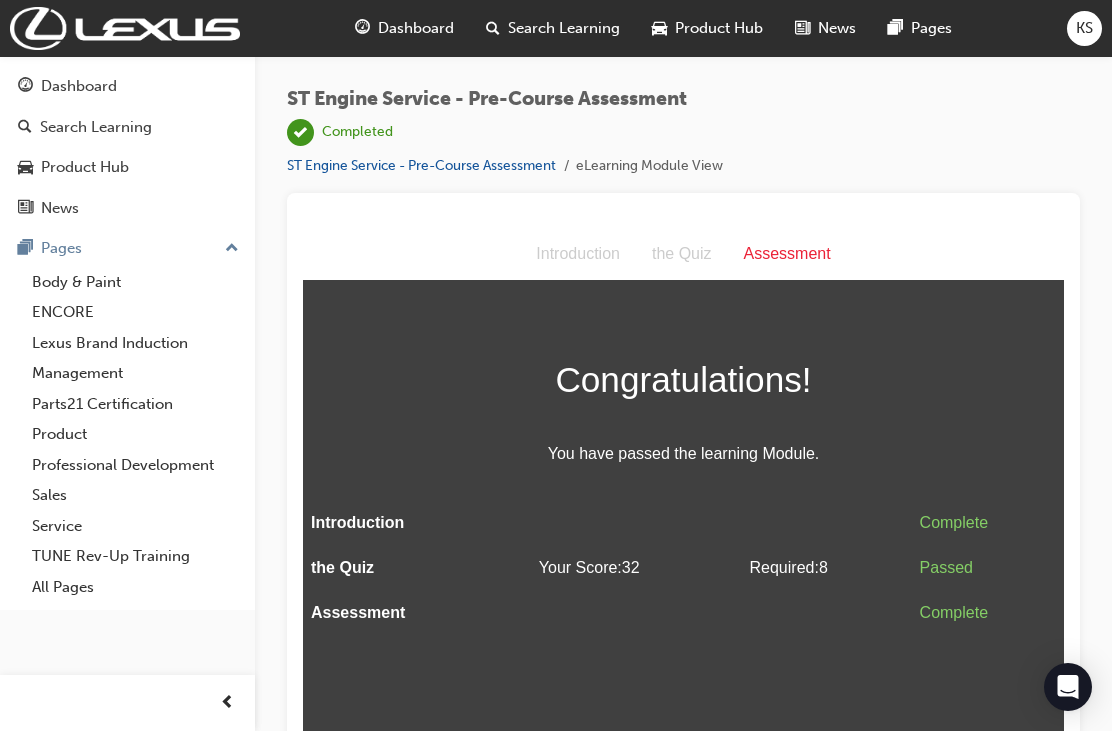 click on "ST Engine Service - Pre-Course Assessment" at bounding box center [421, 165] 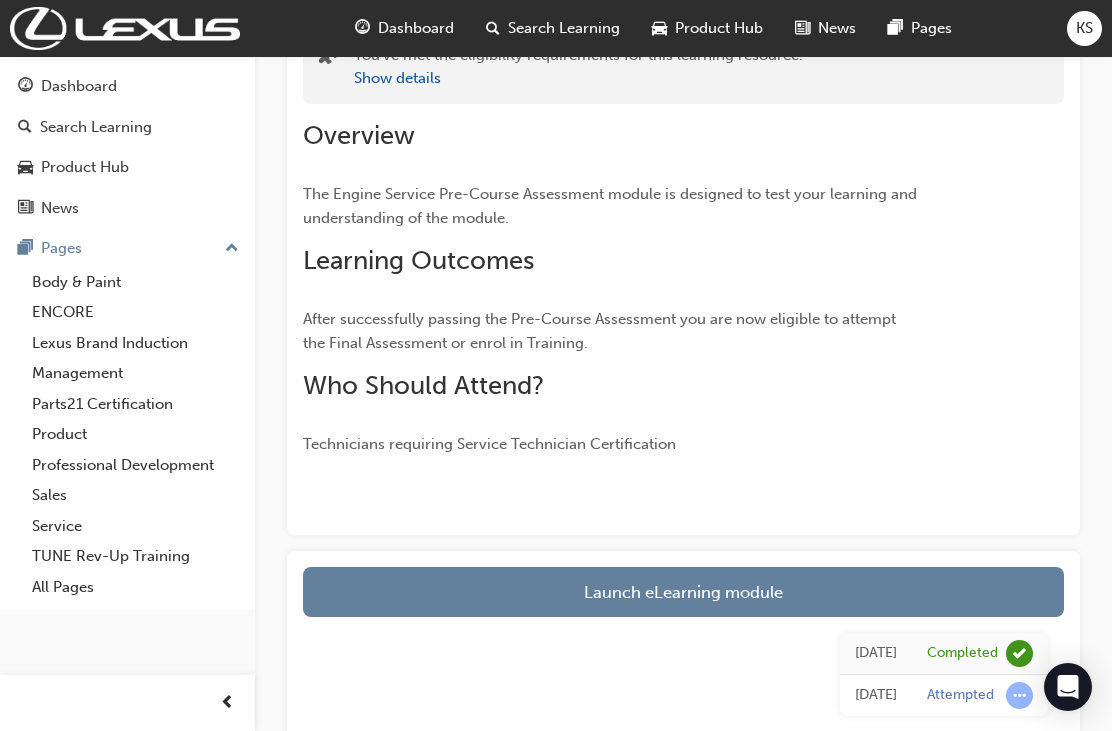 scroll, scrollTop: 0, scrollLeft: 0, axis: both 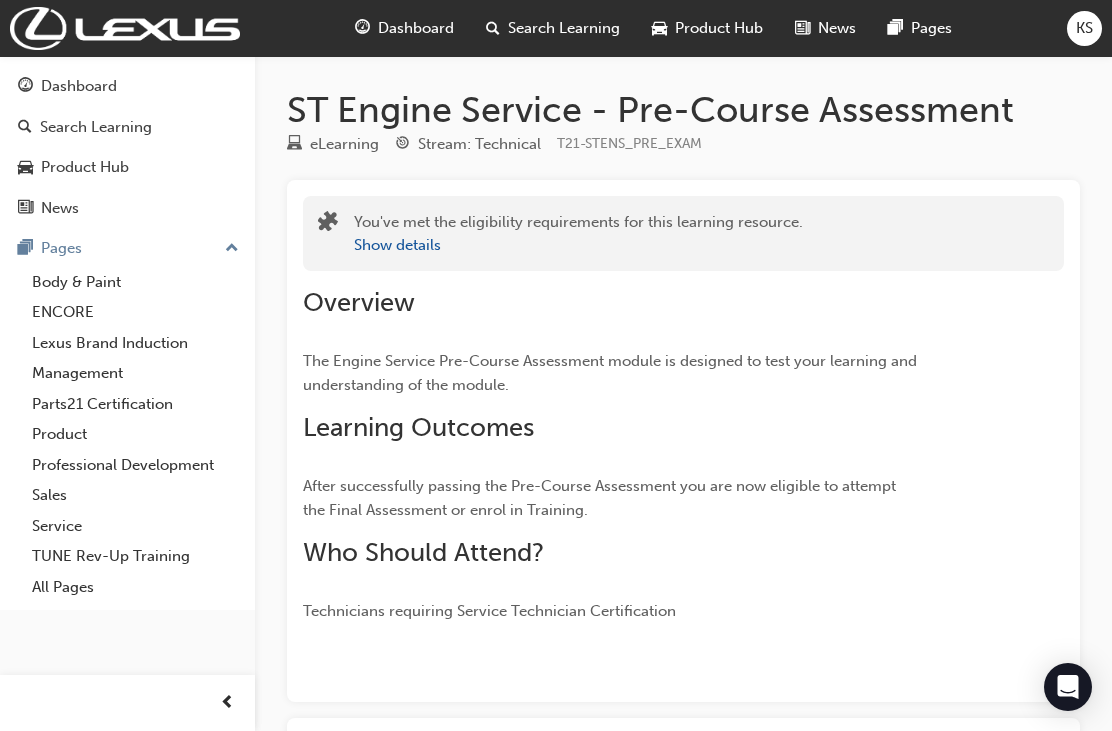 click on "Show details" at bounding box center (397, 245) 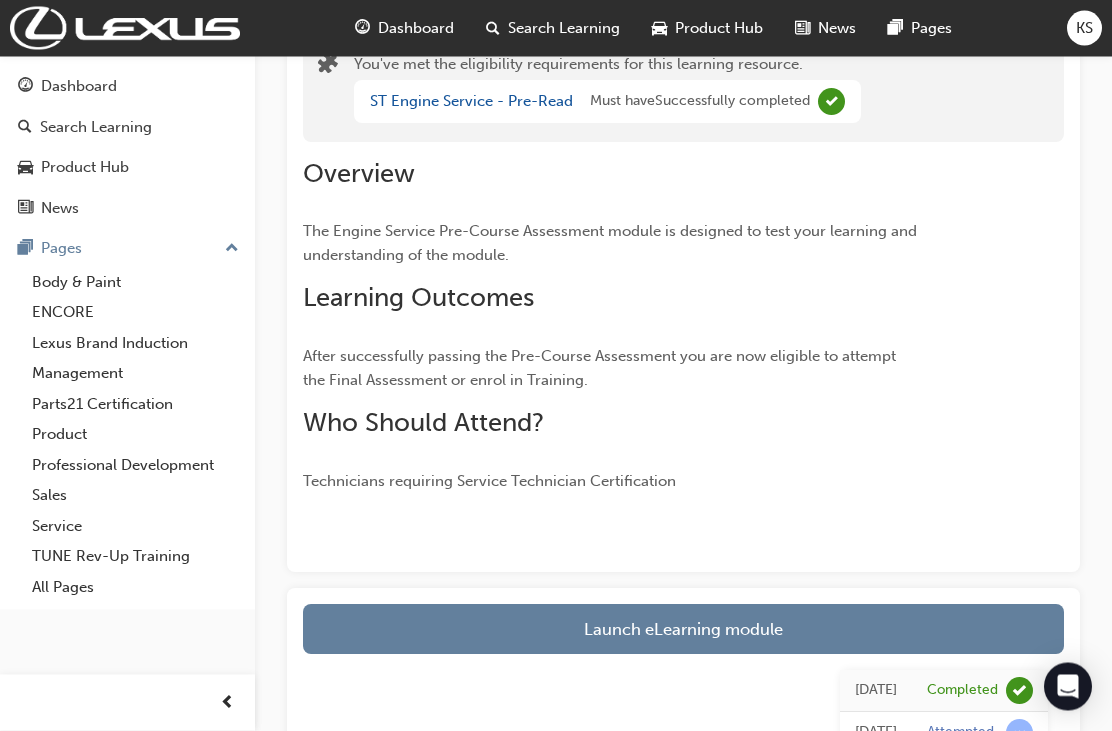 scroll, scrollTop: 0, scrollLeft: 0, axis: both 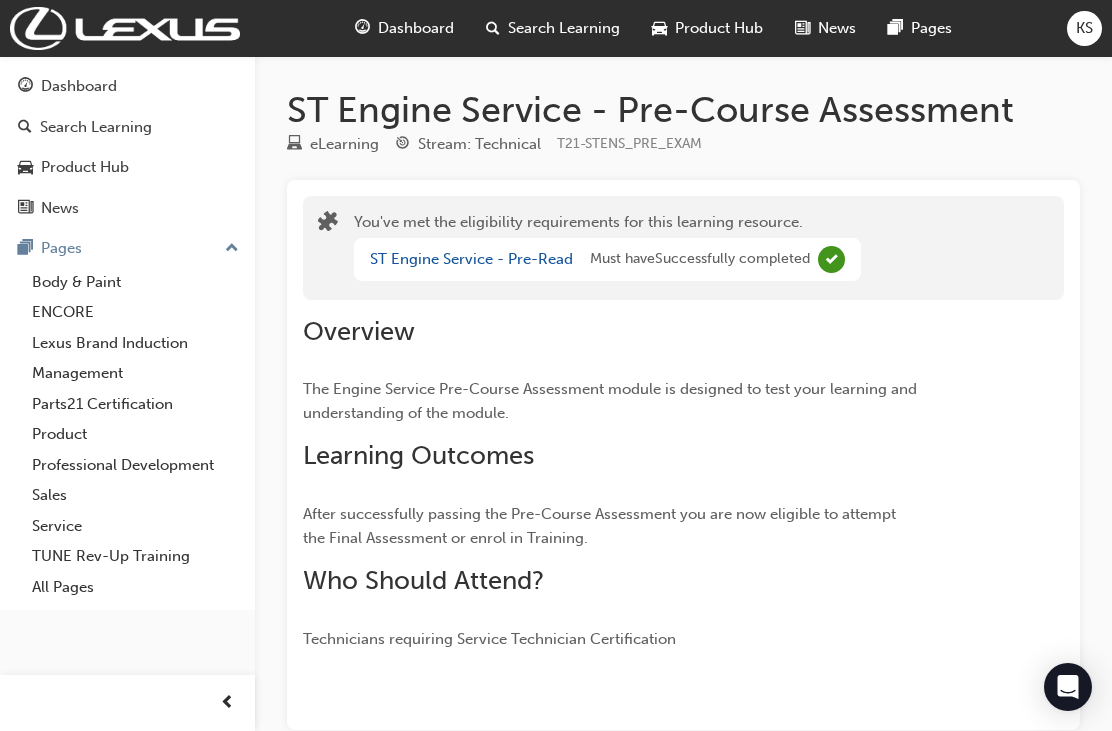 click on "Dashboard" at bounding box center (416, 28) 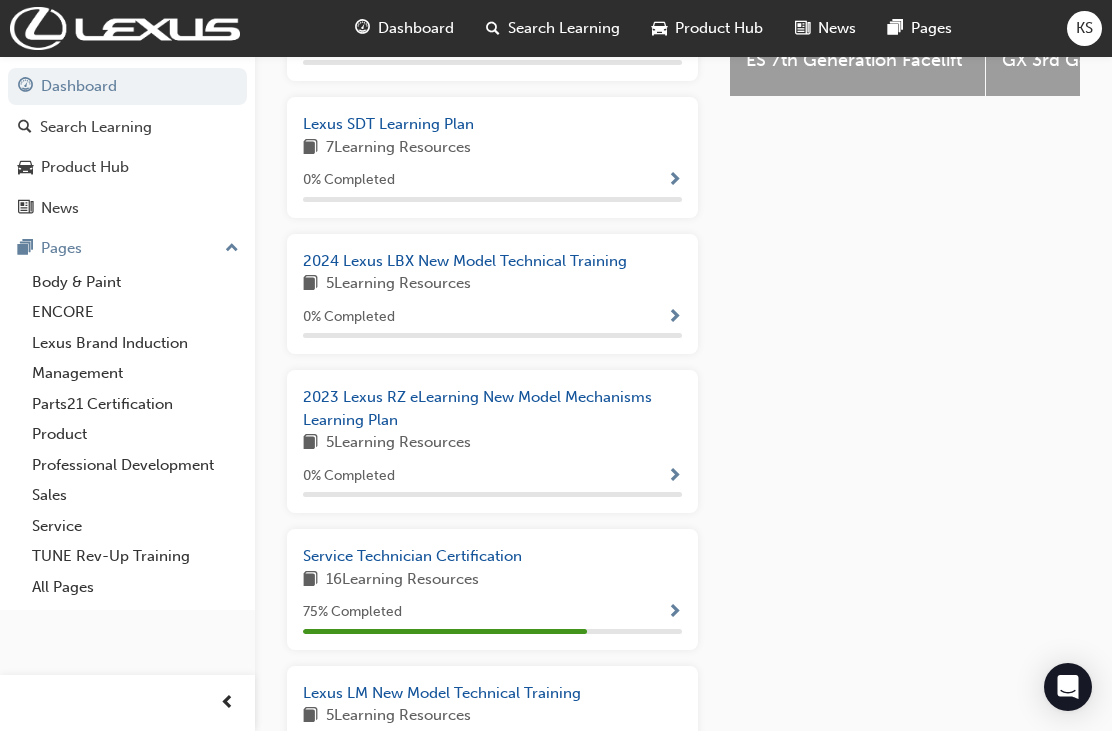 scroll, scrollTop: 972, scrollLeft: 0, axis: vertical 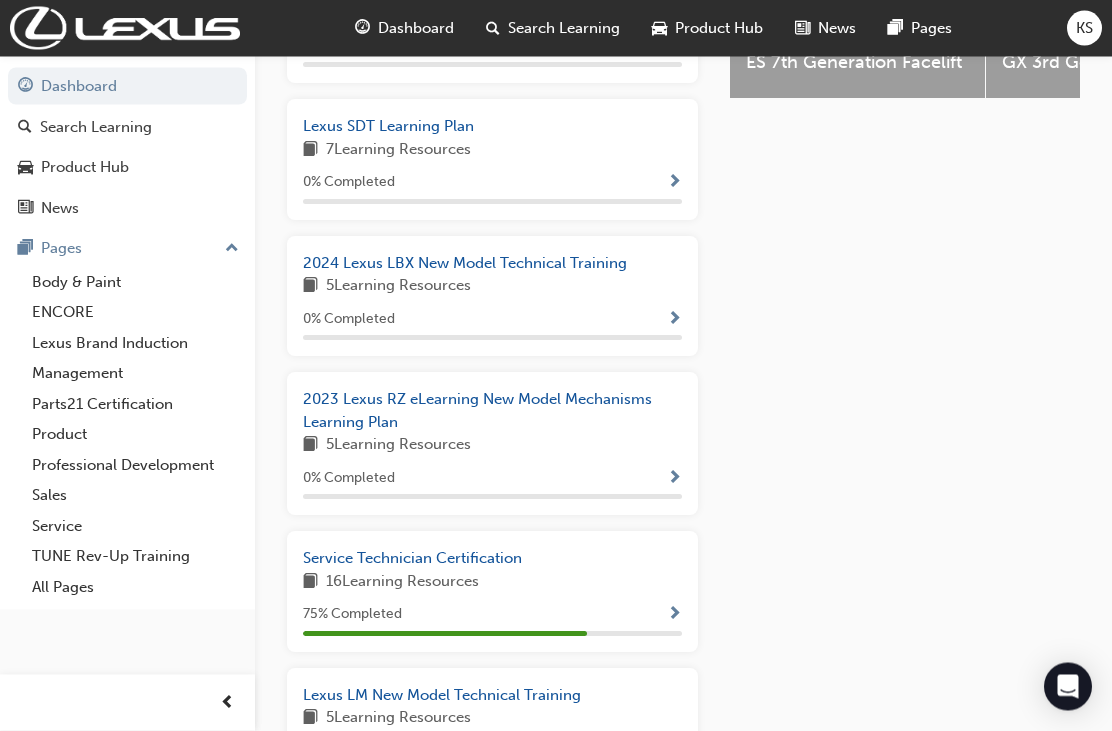 click on "Service Technician Certification" at bounding box center (412, 559) 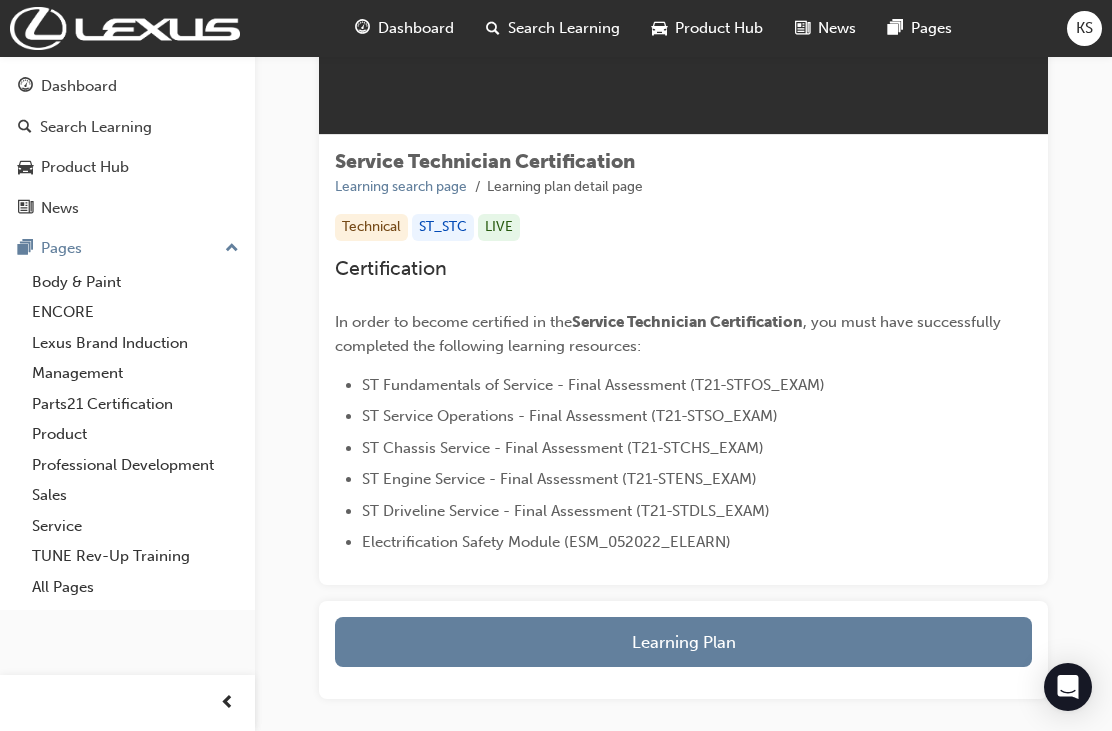 scroll, scrollTop: 285, scrollLeft: 0, axis: vertical 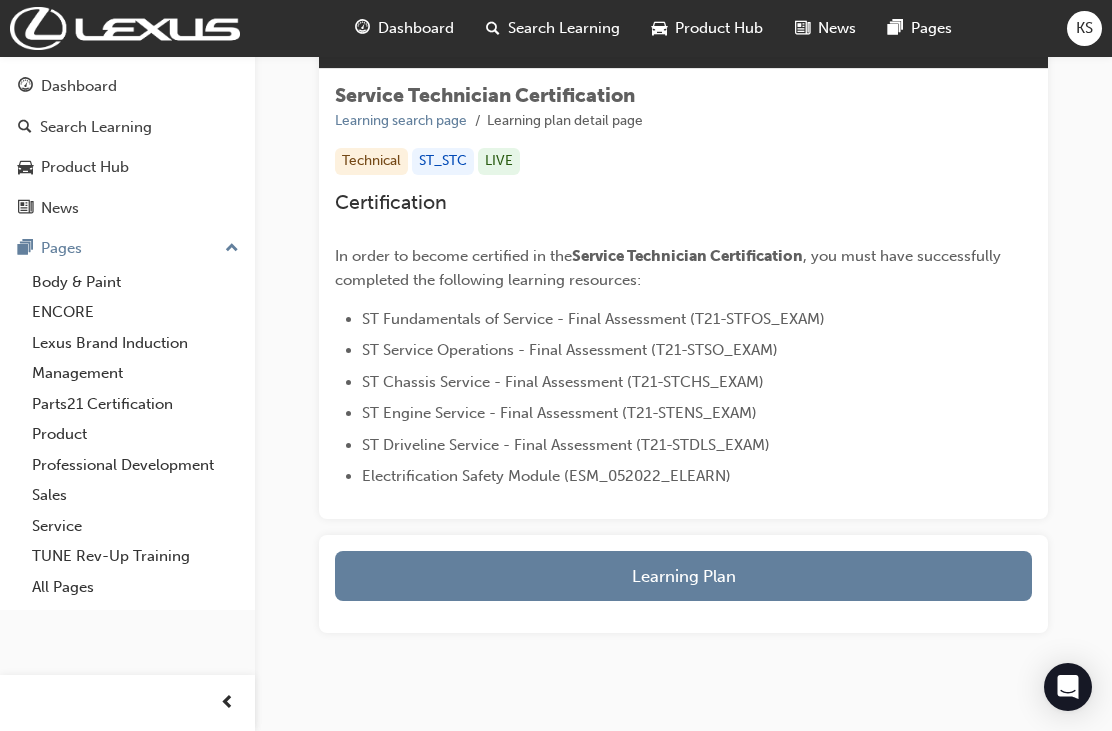 click on "Learning Plan" at bounding box center (683, 576) 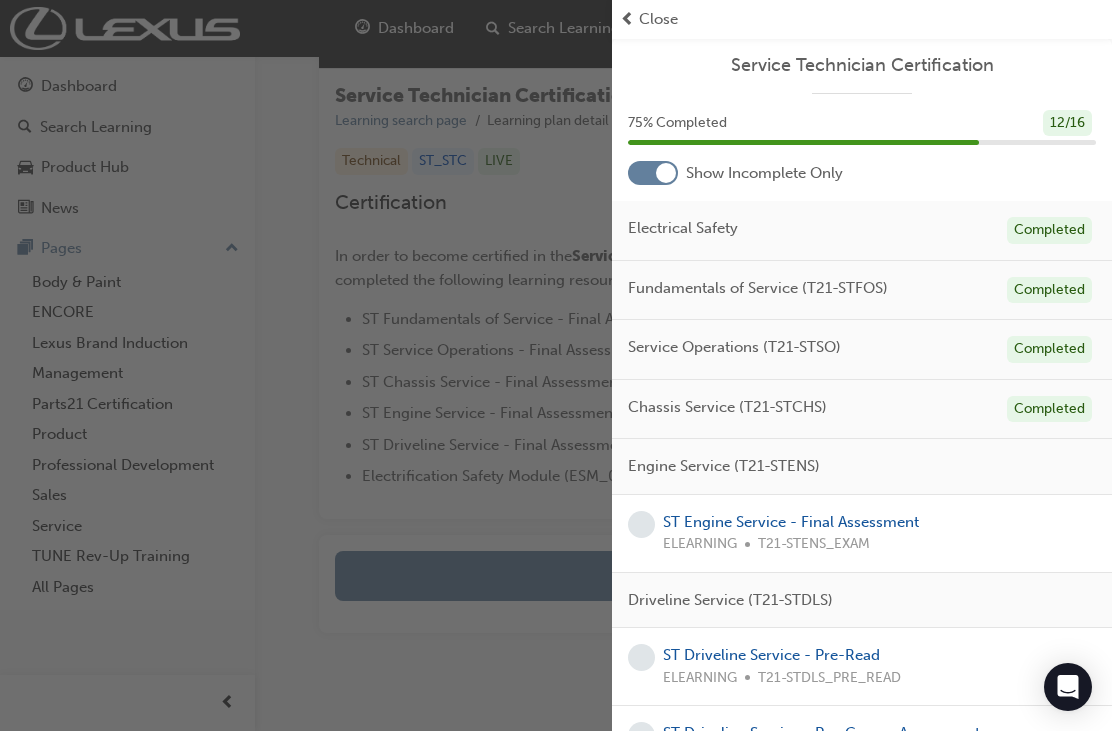 click on "ST Engine Service - Final Assessment" at bounding box center (791, 522) 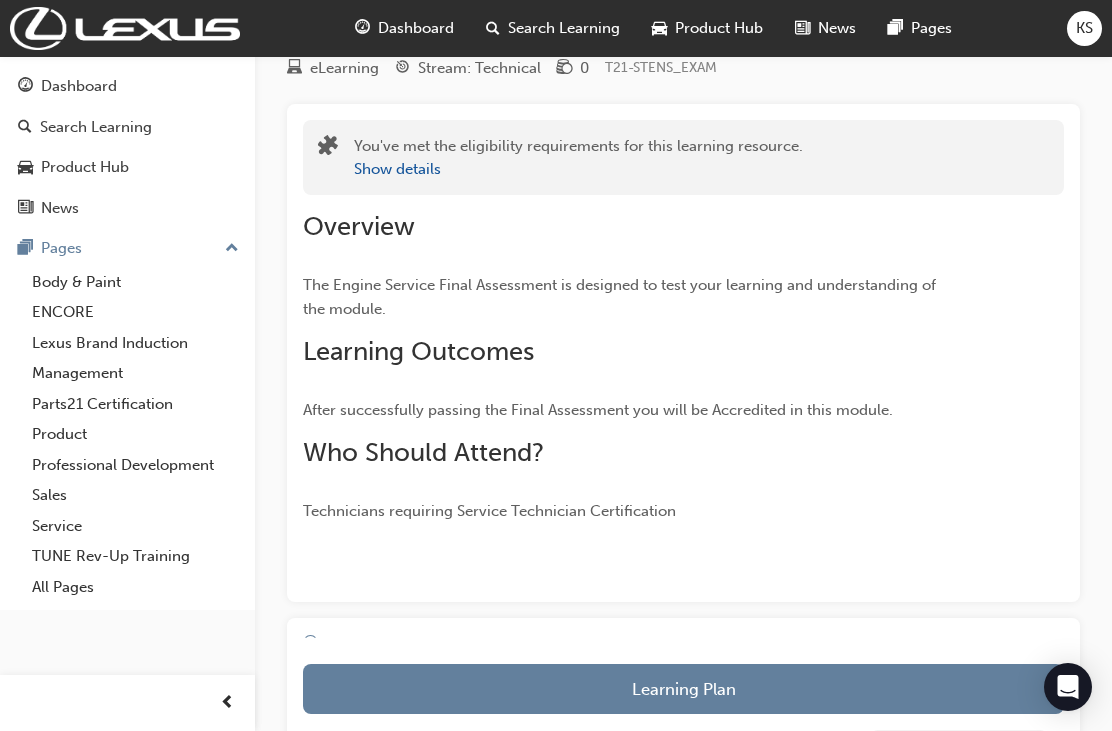 scroll, scrollTop: 0, scrollLeft: 0, axis: both 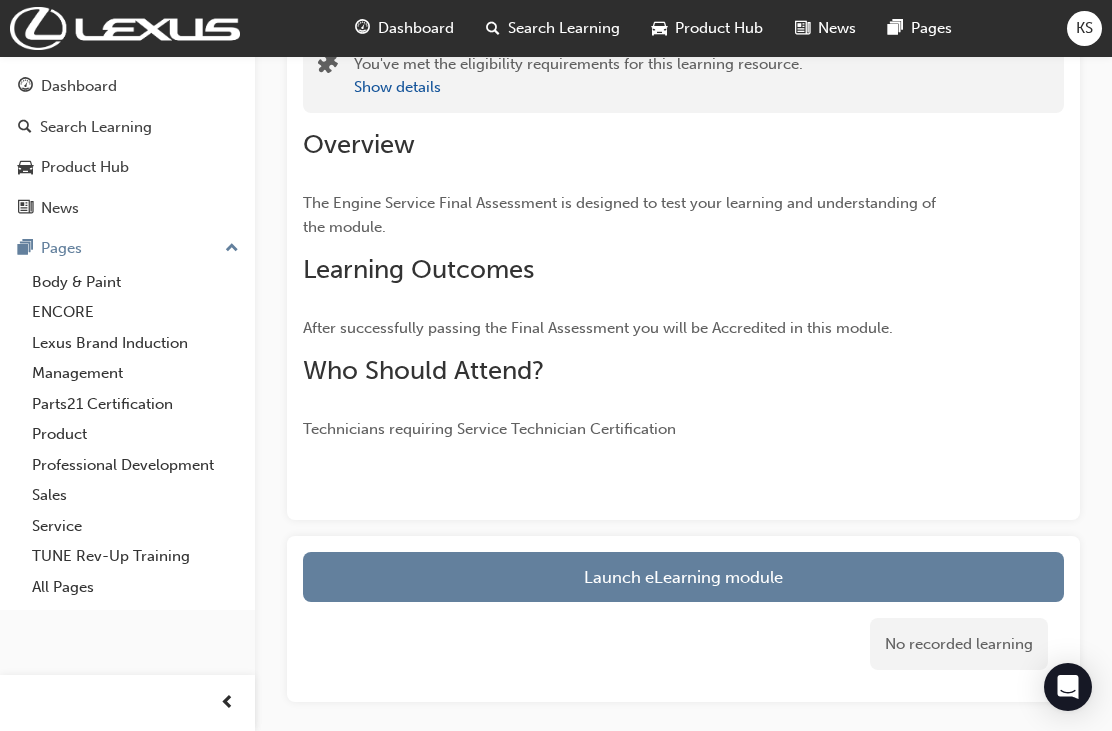 click on "Launch eLearning module" at bounding box center (683, 577) 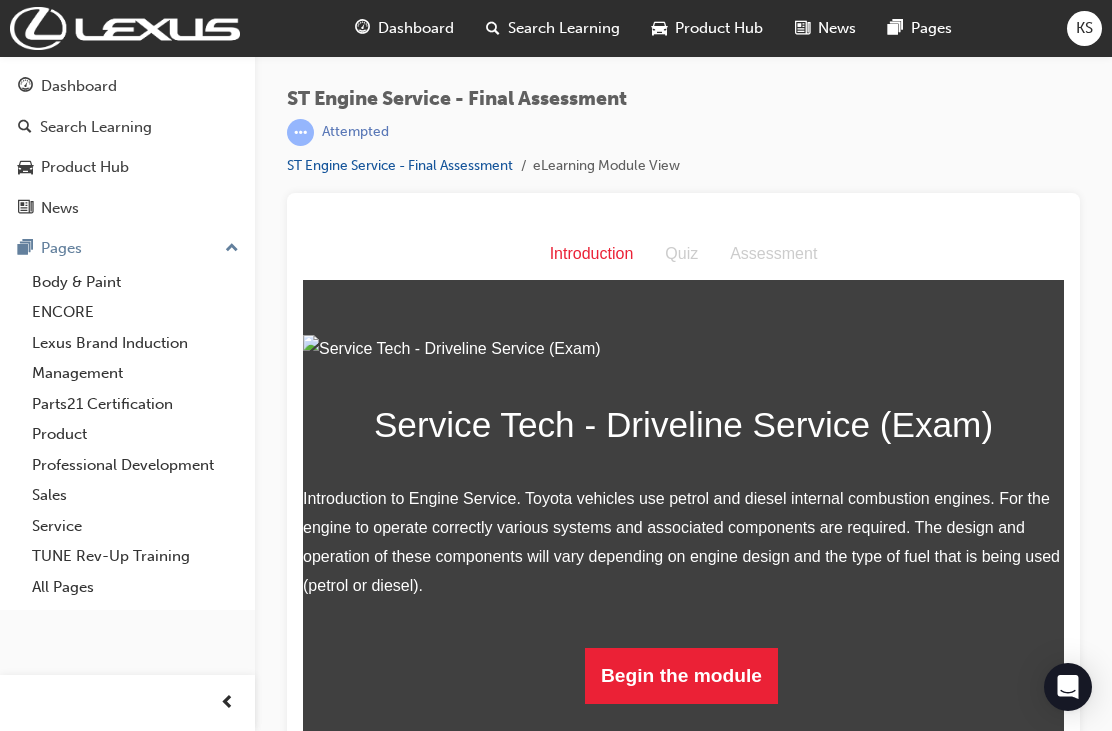 scroll, scrollTop: 150, scrollLeft: 0, axis: vertical 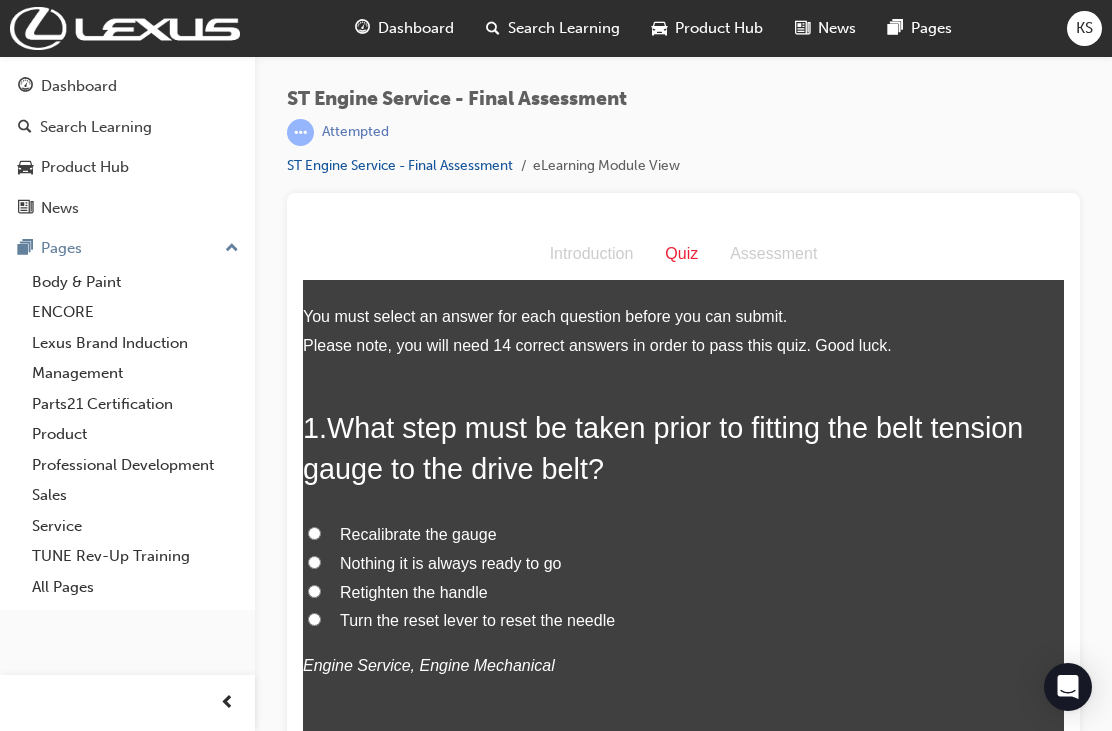 click on "Recalibrate the gauge" at bounding box center [314, 533] 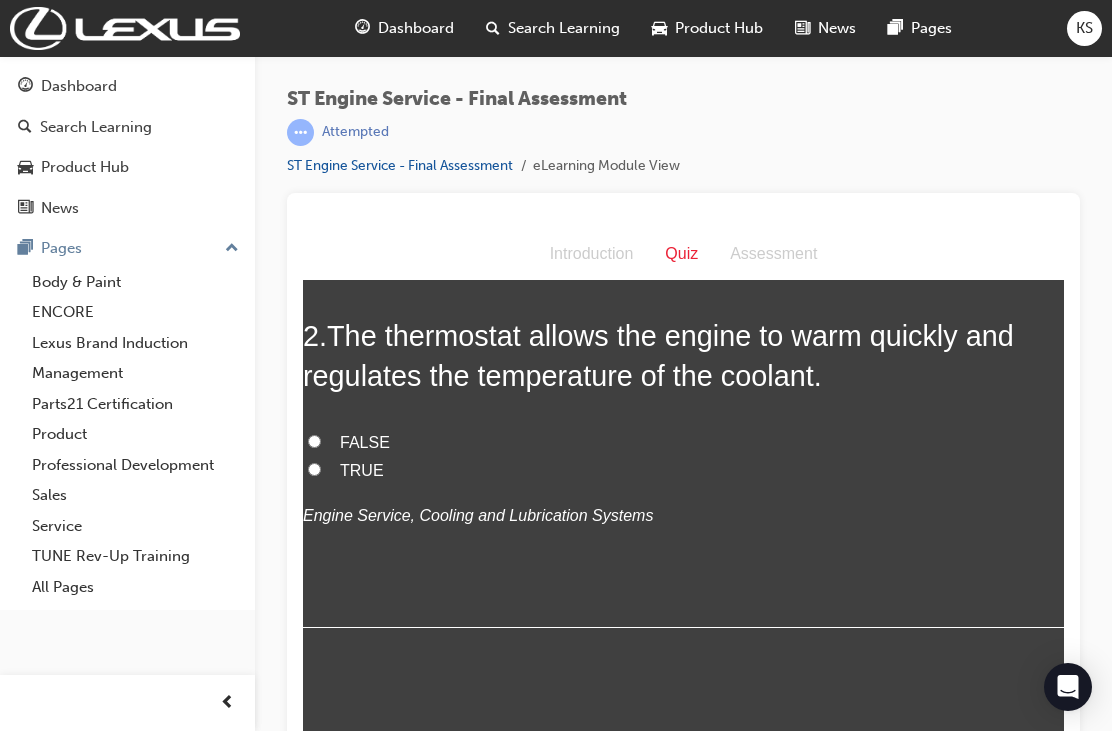 scroll, scrollTop: 559, scrollLeft: 0, axis: vertical 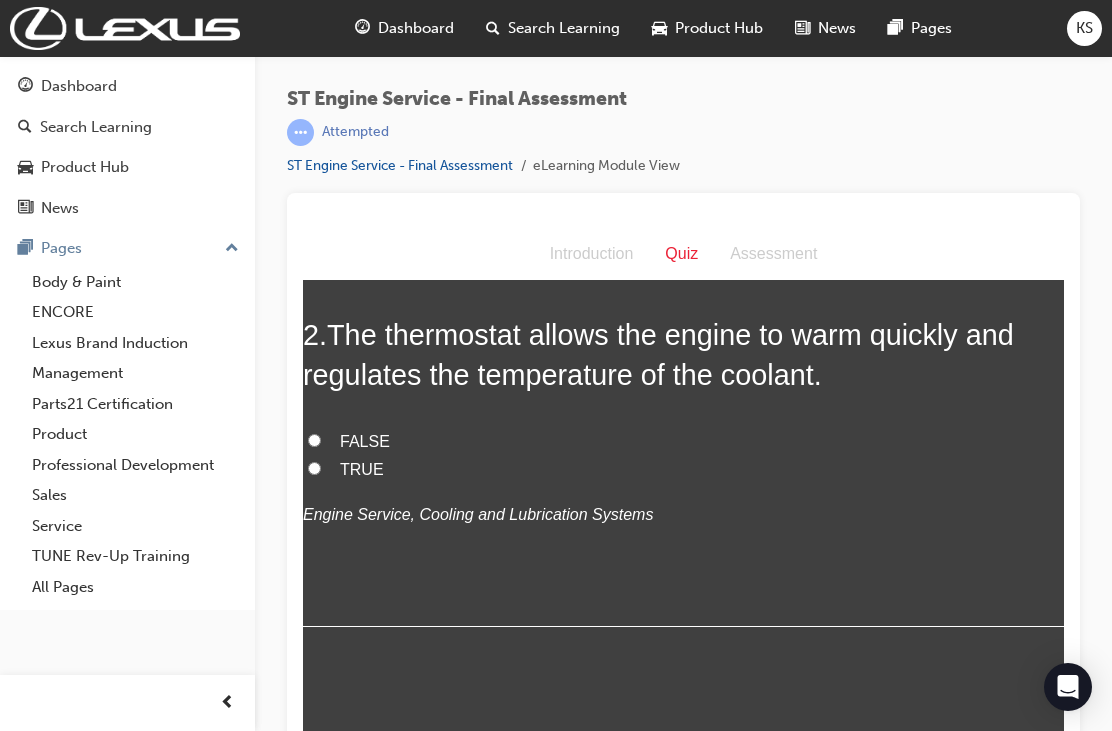 click on "TRUE" at bounding box center [314, 468] 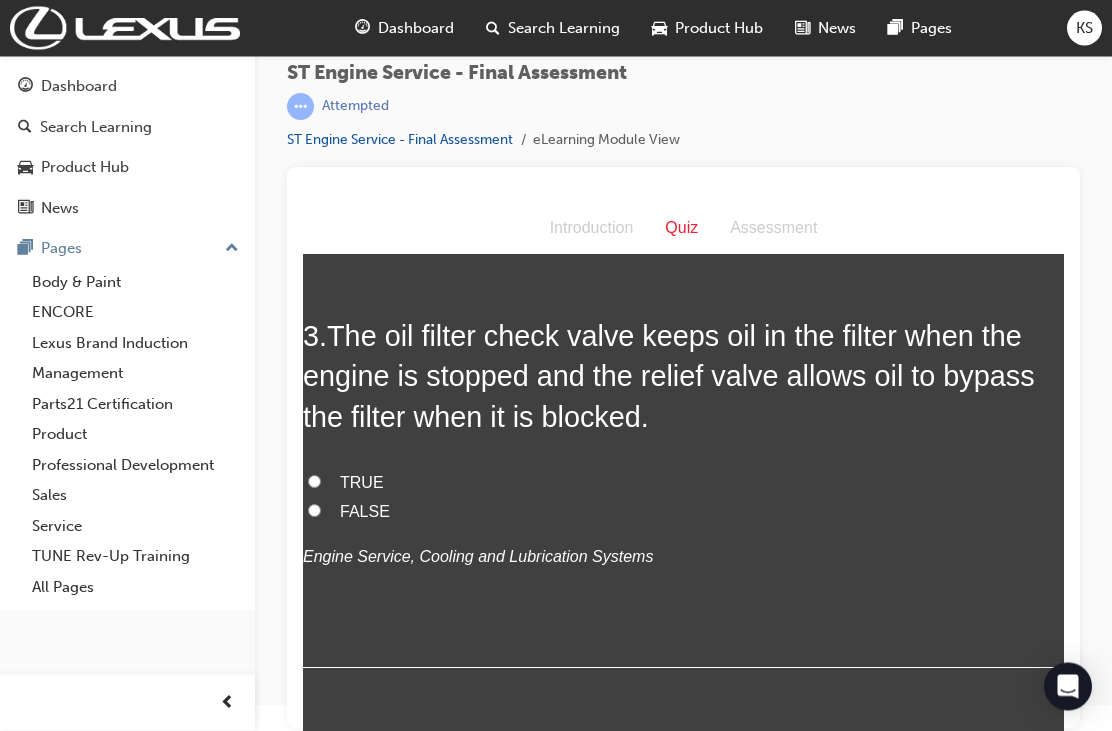 scroll, scrollTop: 26, scrollLeft: 0, axis: vertical 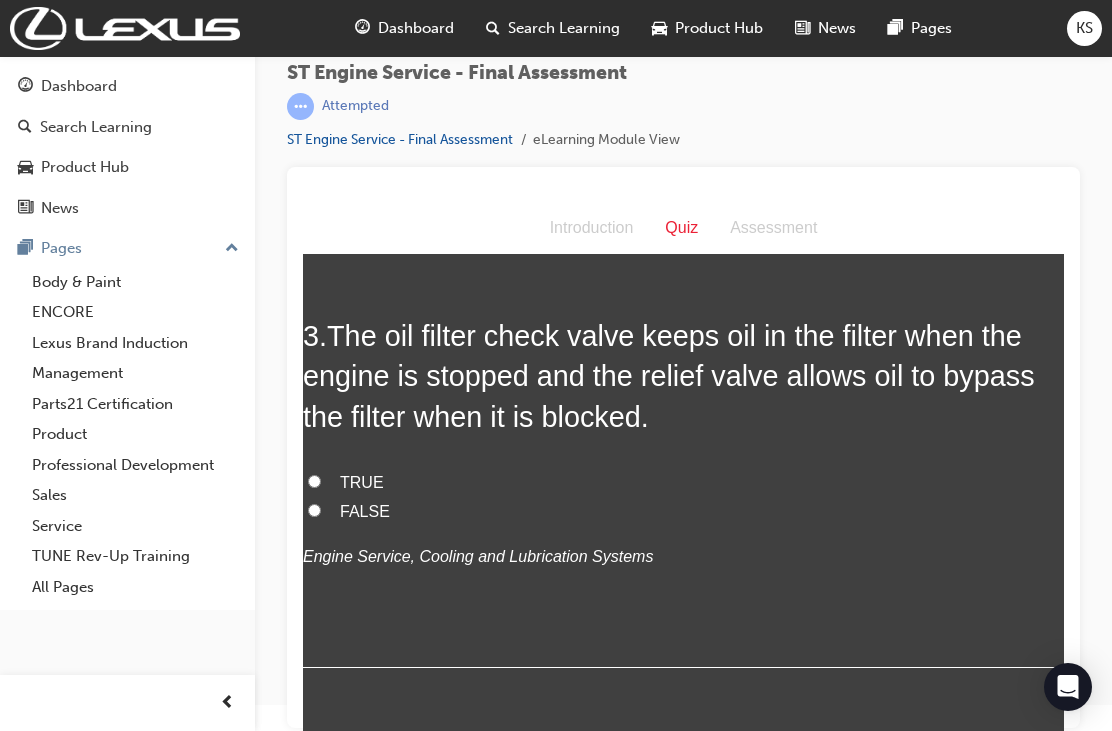 click on "TRUE" at bounding box center (683, 483) 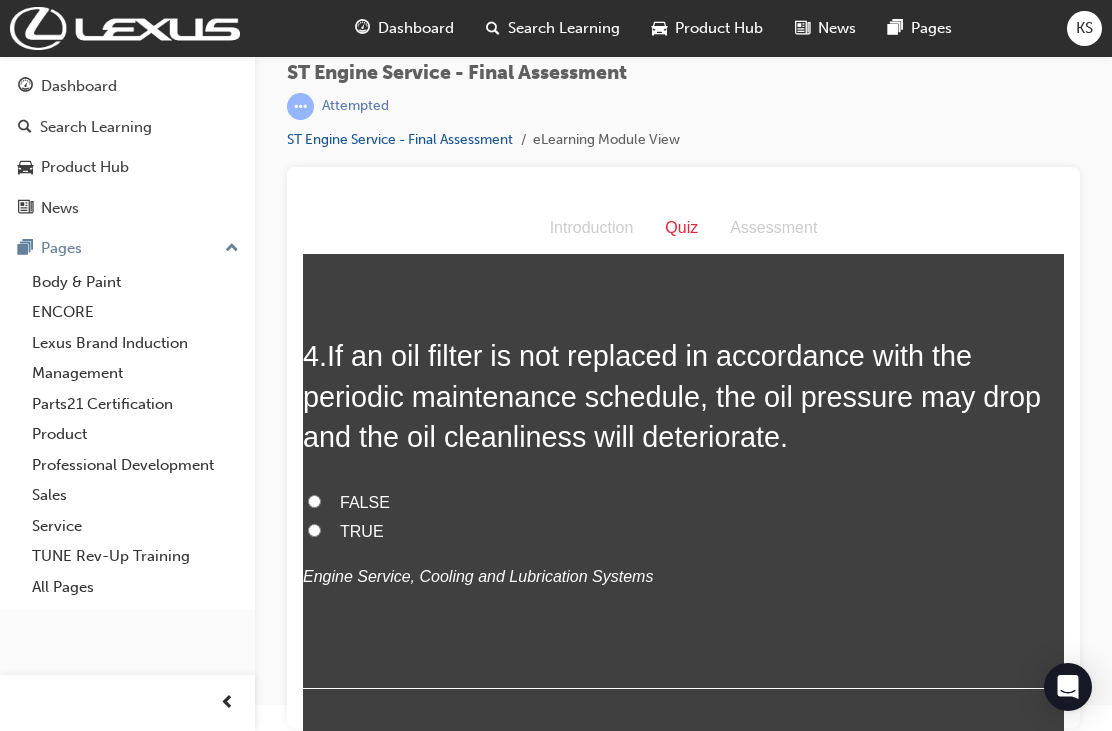 scroll, scrollTop: 1367, scrollLeft: 0, axis: vertical 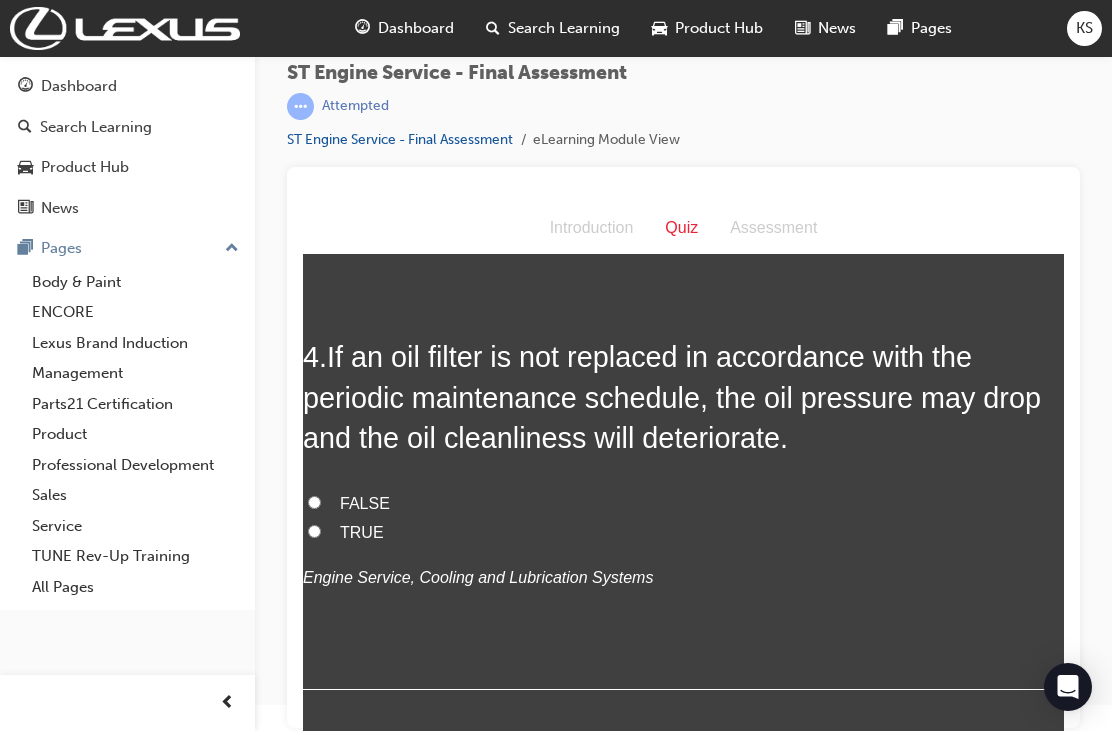 click on "TRUE" at bounding box center [314, 531] 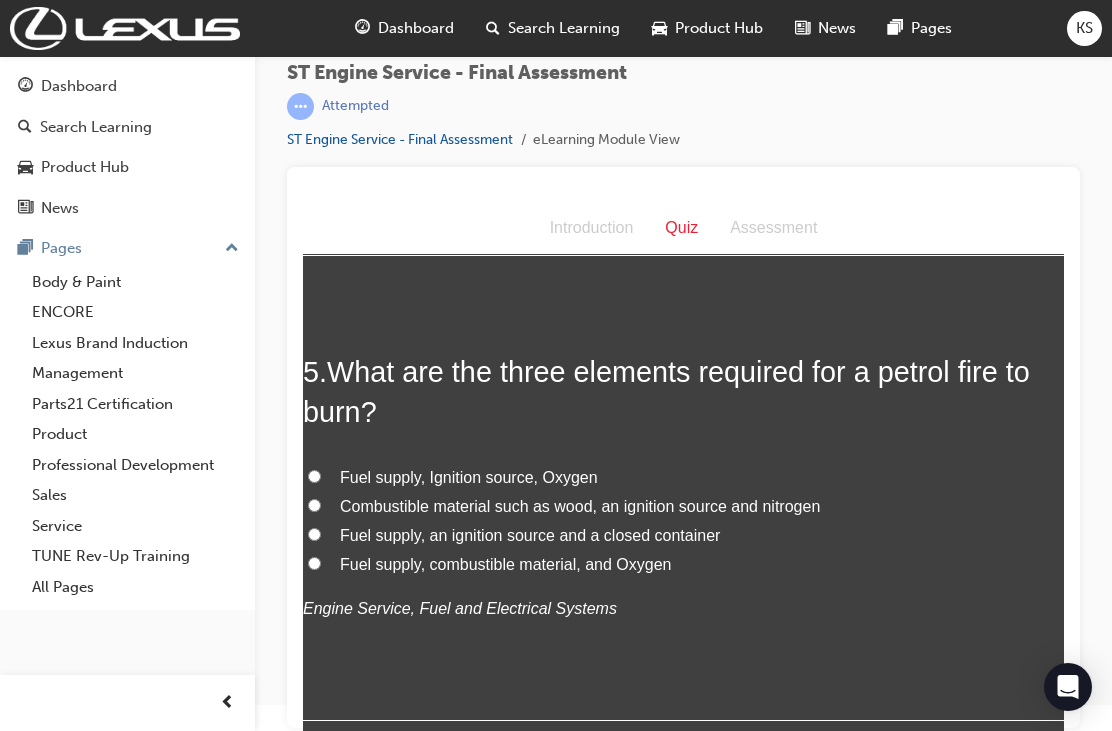 scroll, scrollTop: 1875, scrollLeft: 0, axis: vertical 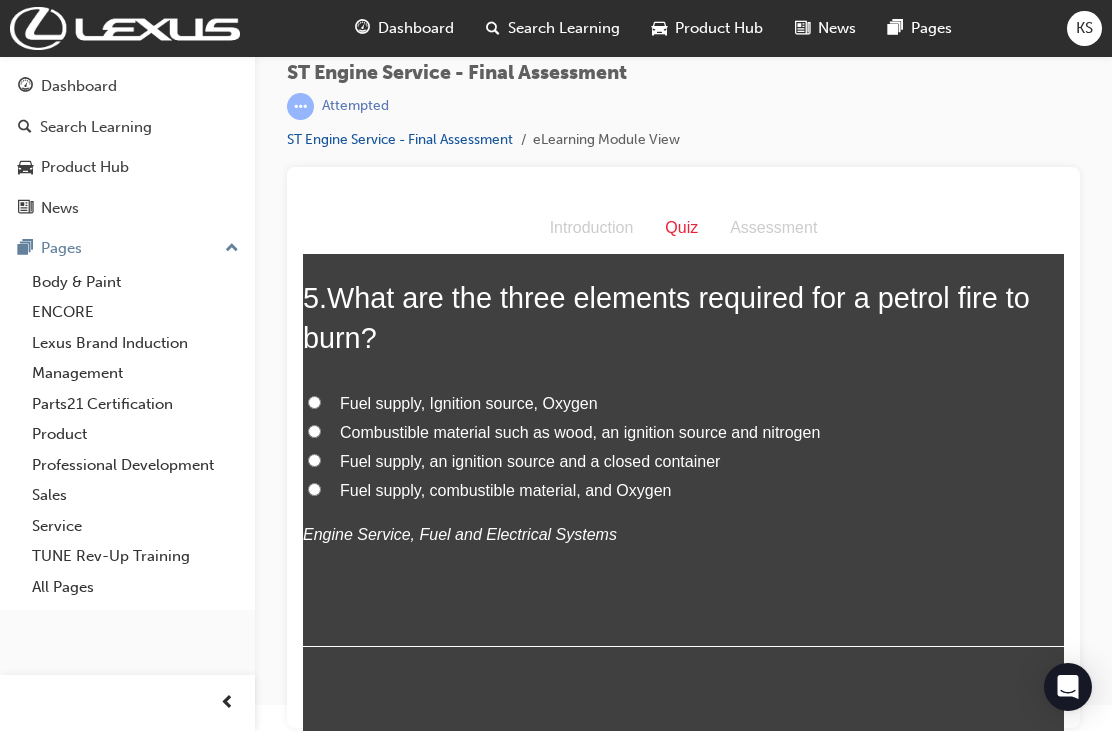 click on "Fuel supply, combustible material, and Oxygen" at bounding box center (314, 489) 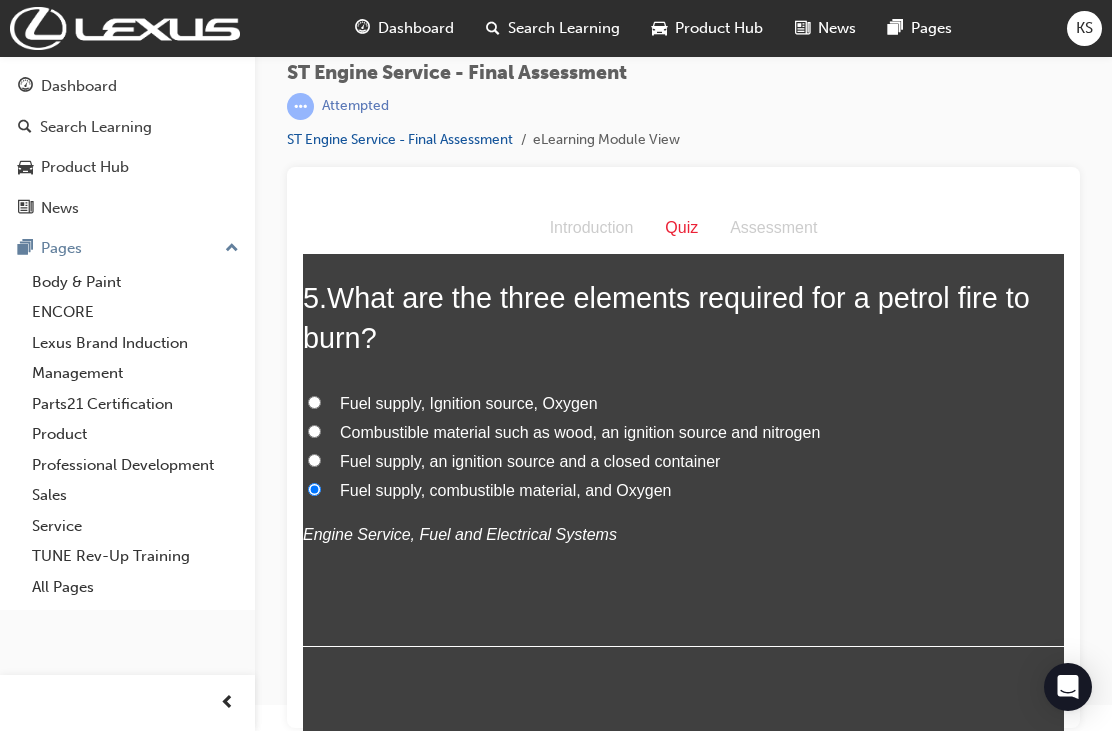 click on "Fuel supply, Ignition source, Oxygen" at bounding box center [314, 402] 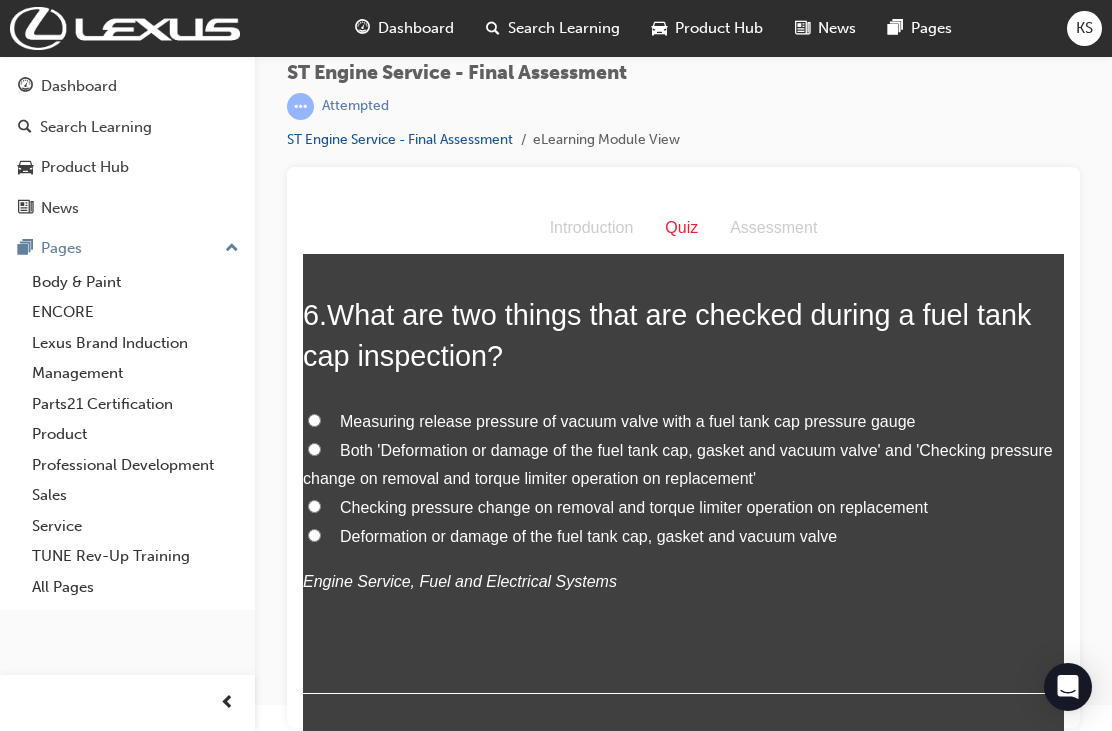 scroll, scrollTop: 2324, scrollLeft: 0, axis: vertical 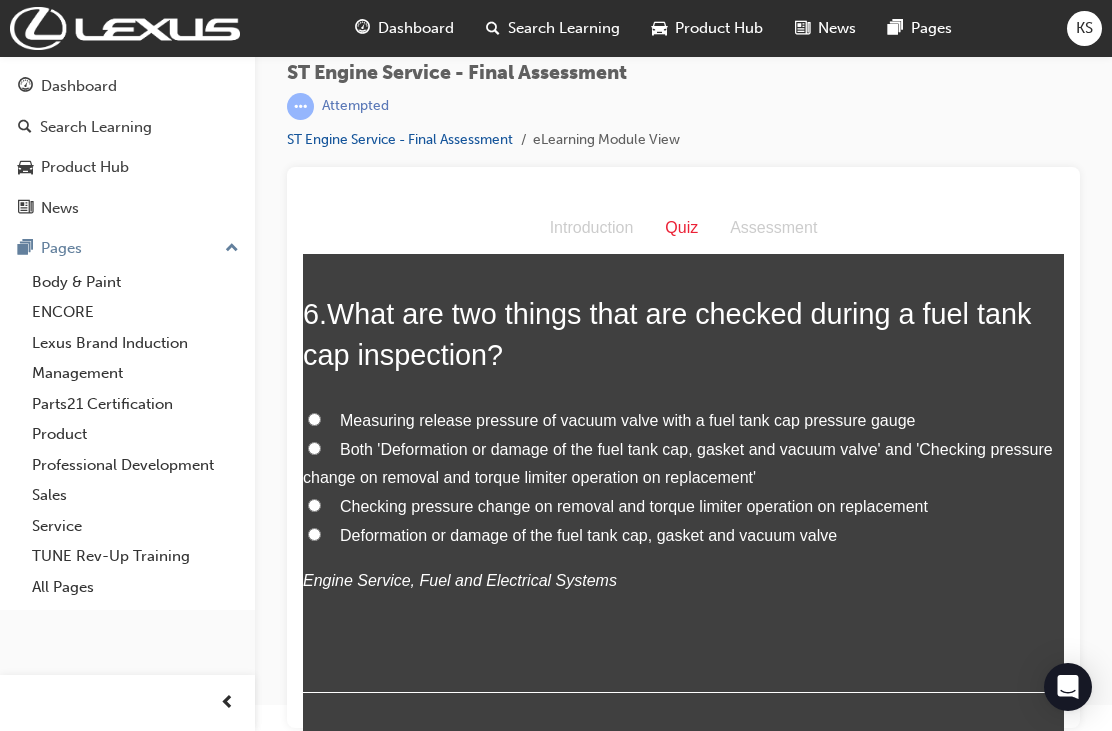 click on "Deformation or damage of the fuel tank cap, gasket and vacuum valve" at bounding box center (683, 536) 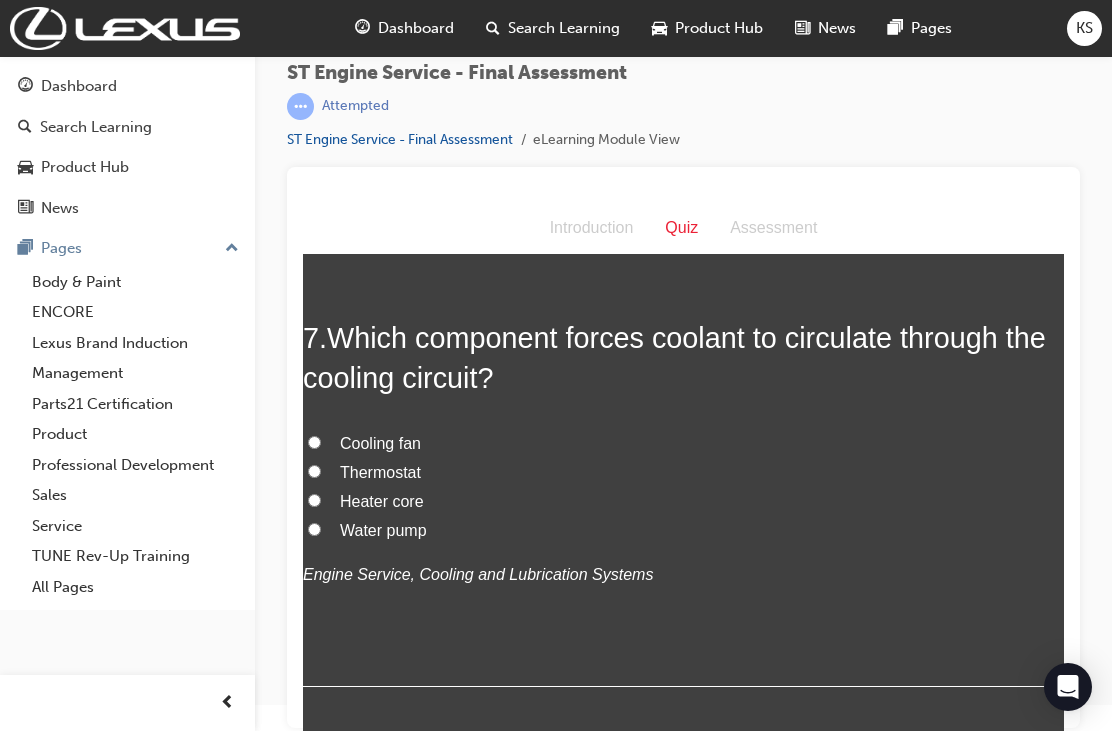 scroll, scrollTop: 2802, scrollLeft: 0, axis: vertical 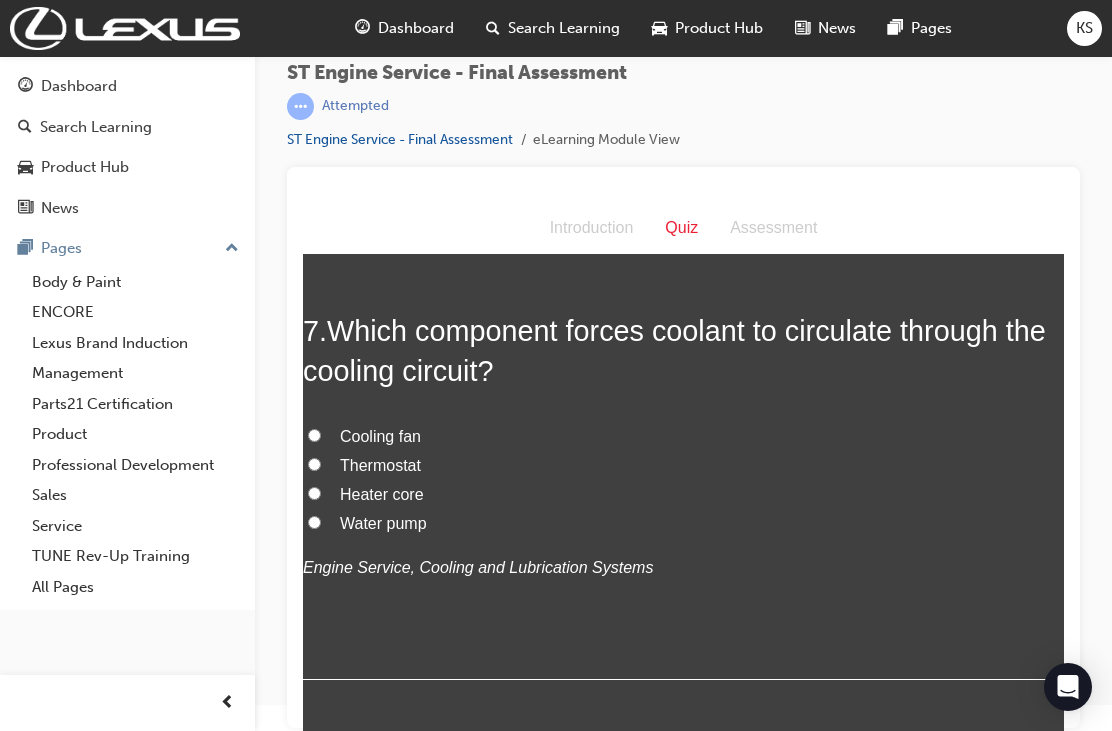 click on "Water pump" at bounding box center [314, 522] 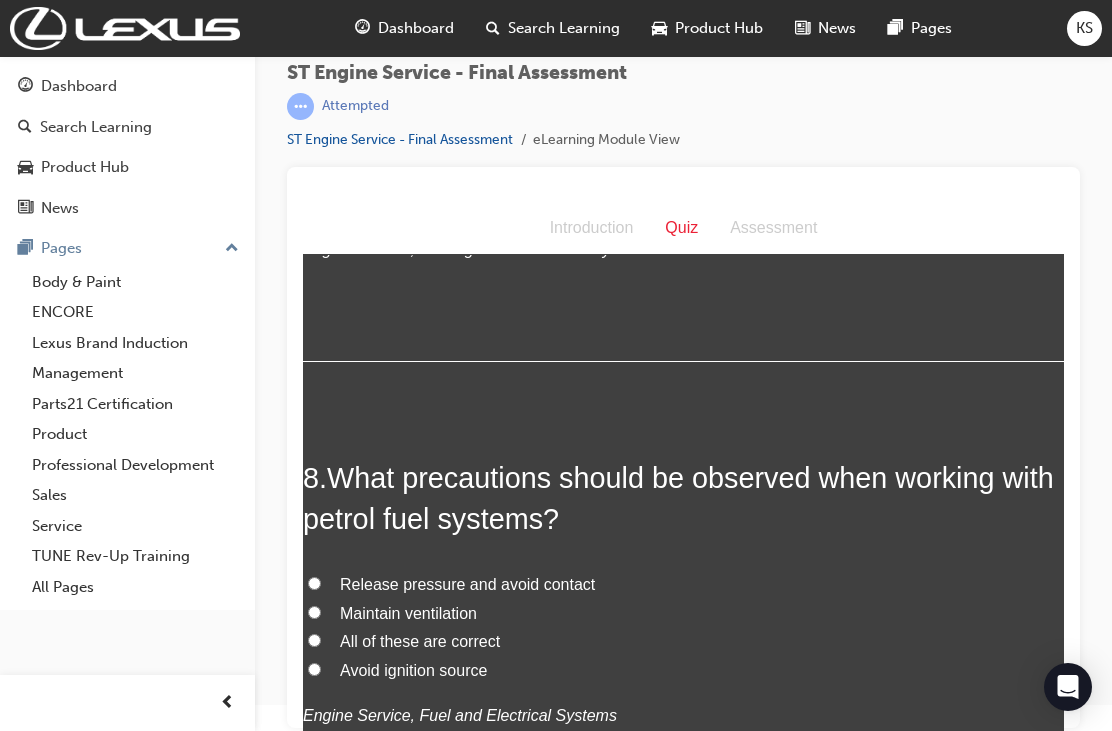 scroll, scrollTop: 3297, scrollLeft: 0, axis: vertical 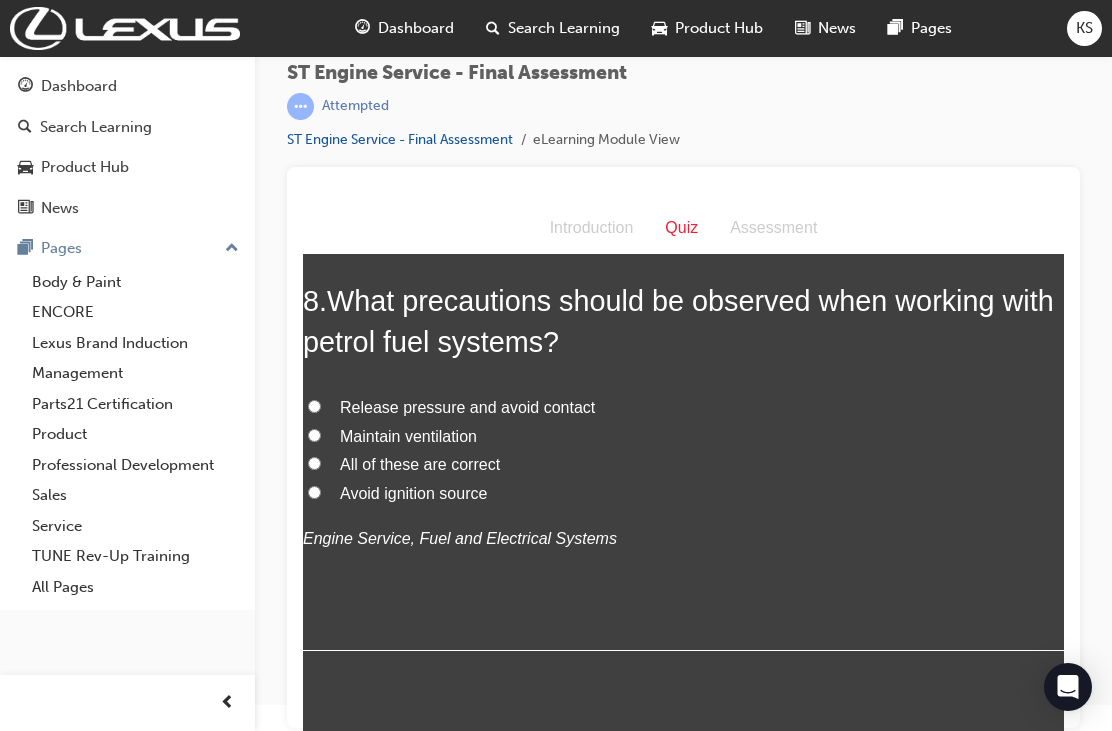 click on "All of these are correct" at bounding box center [683, 465] 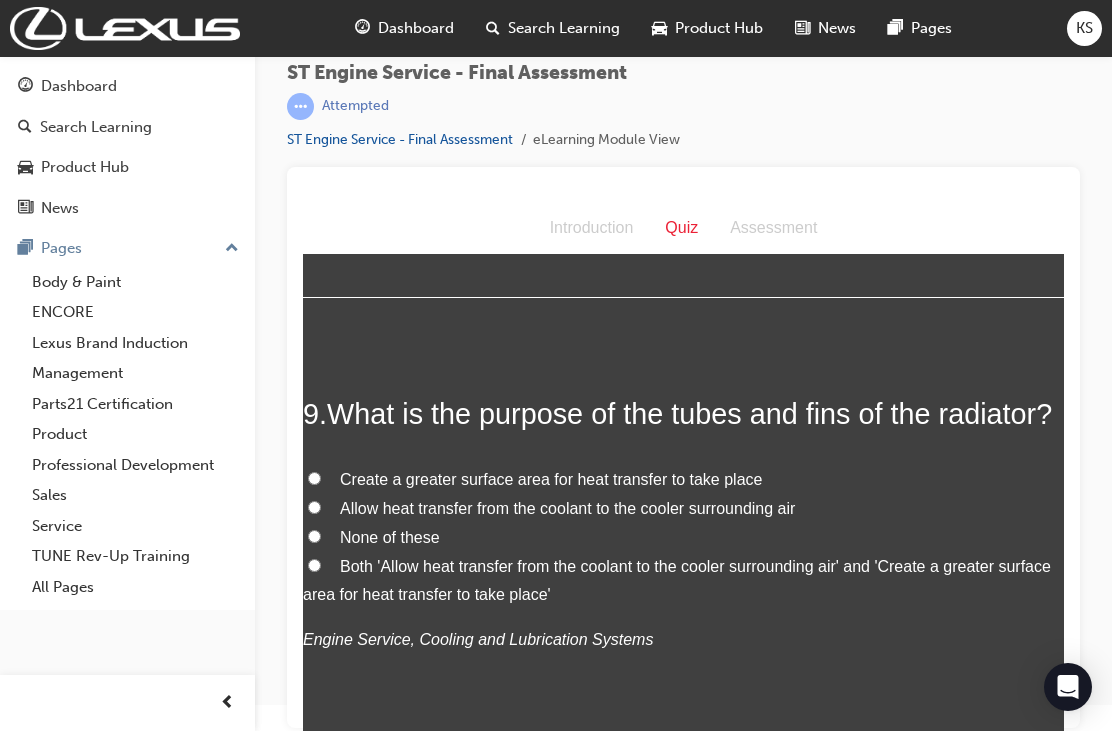 scroll, scrollTop: 3750, scrollLeft: 0, axis: vertical 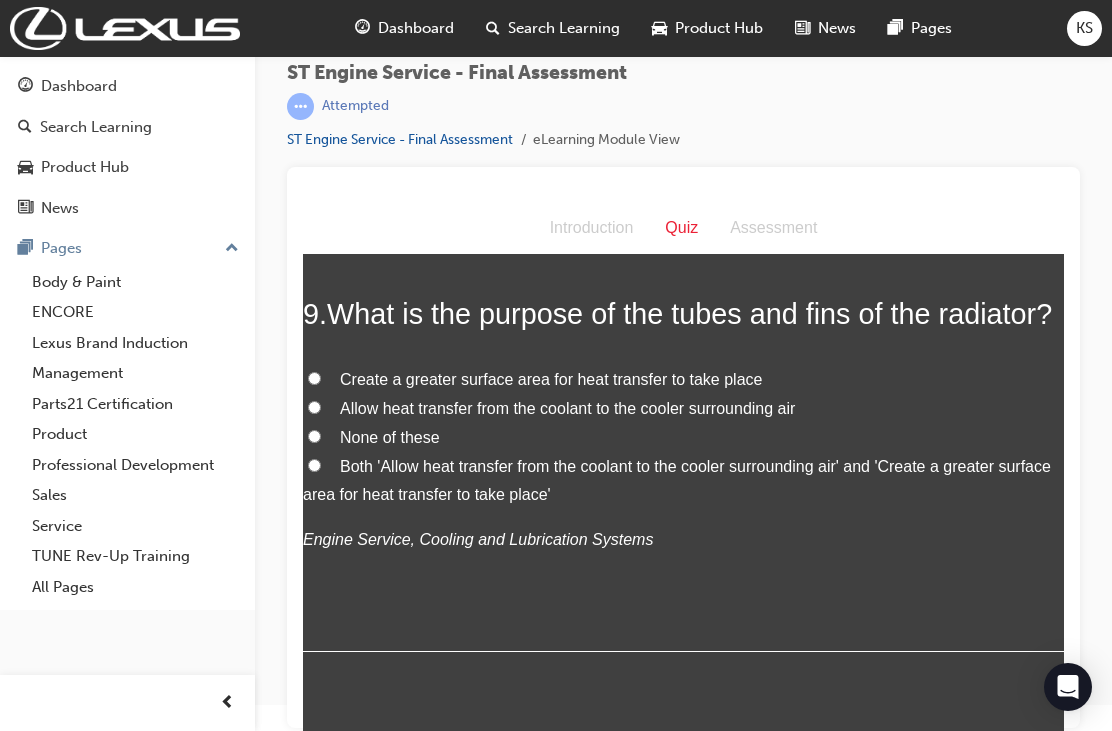 click on "Both 'Allow heat transfer from the coolant to the cooler surrounding air' and 'Create a greater surface area for heat transfer to take place'" at bounding box center [314, 465] 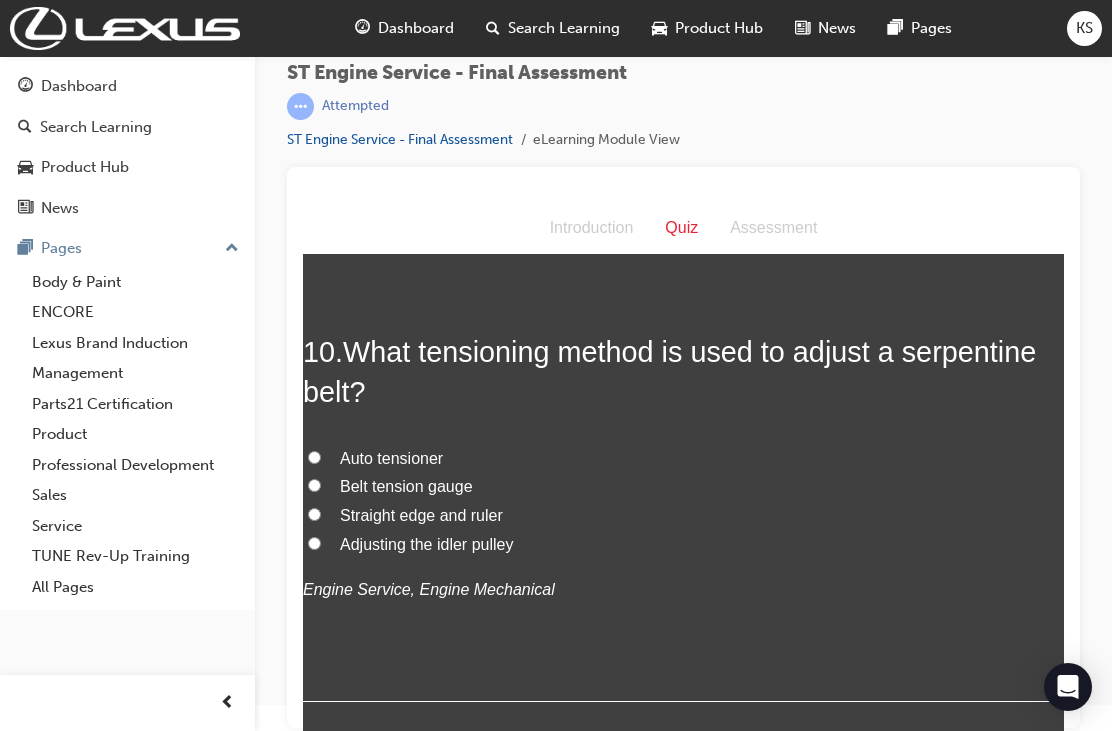 scroll, scrollTop: 4165, scrollLeft: 0, axis: vertical 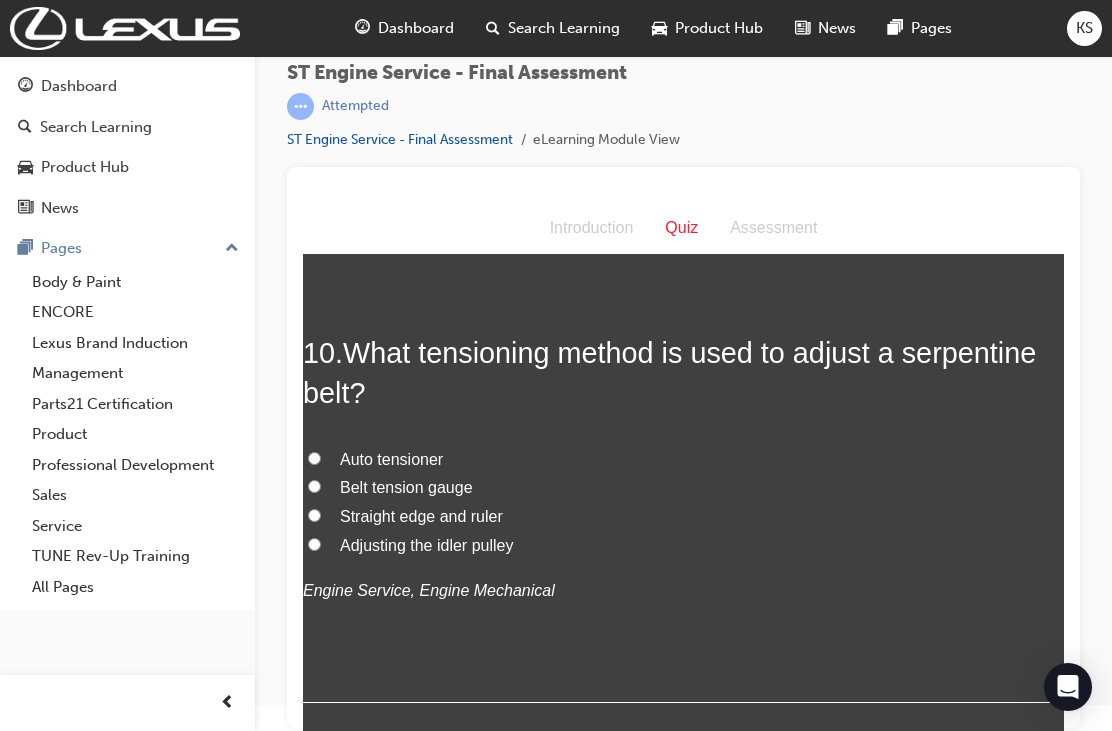 click on "Auto tensioner" at bounding box center [314, 458] 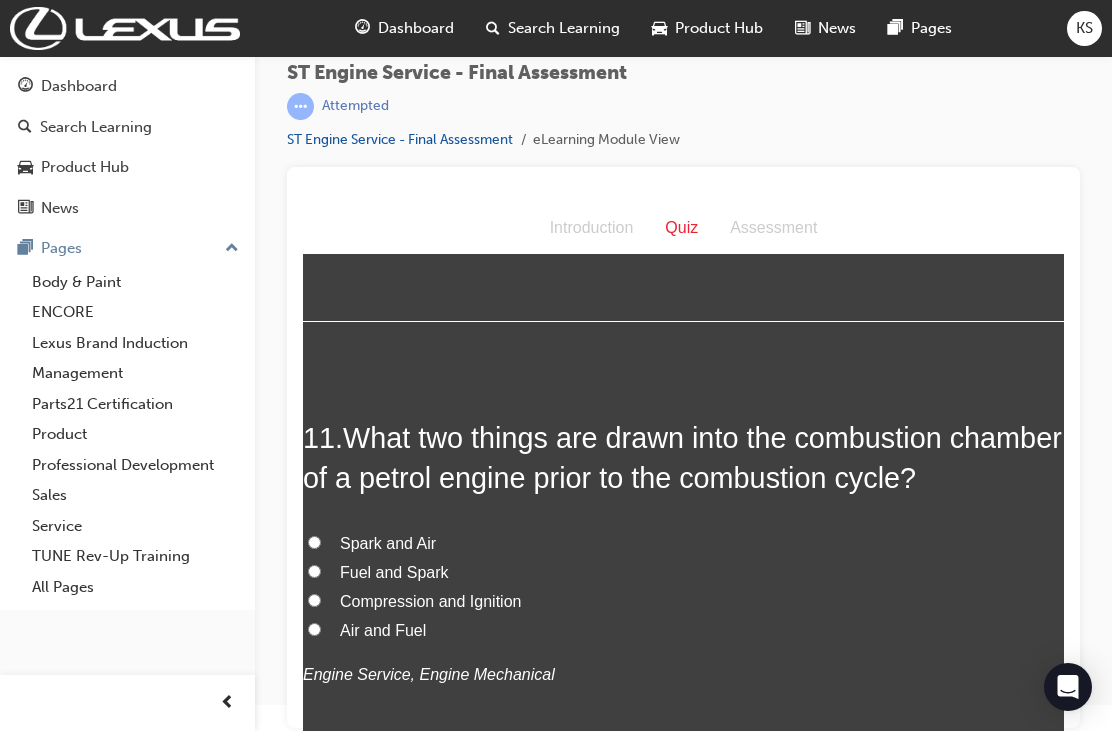scroll, scrollTop: 4603, scrollLeft: 0, axis: vertical 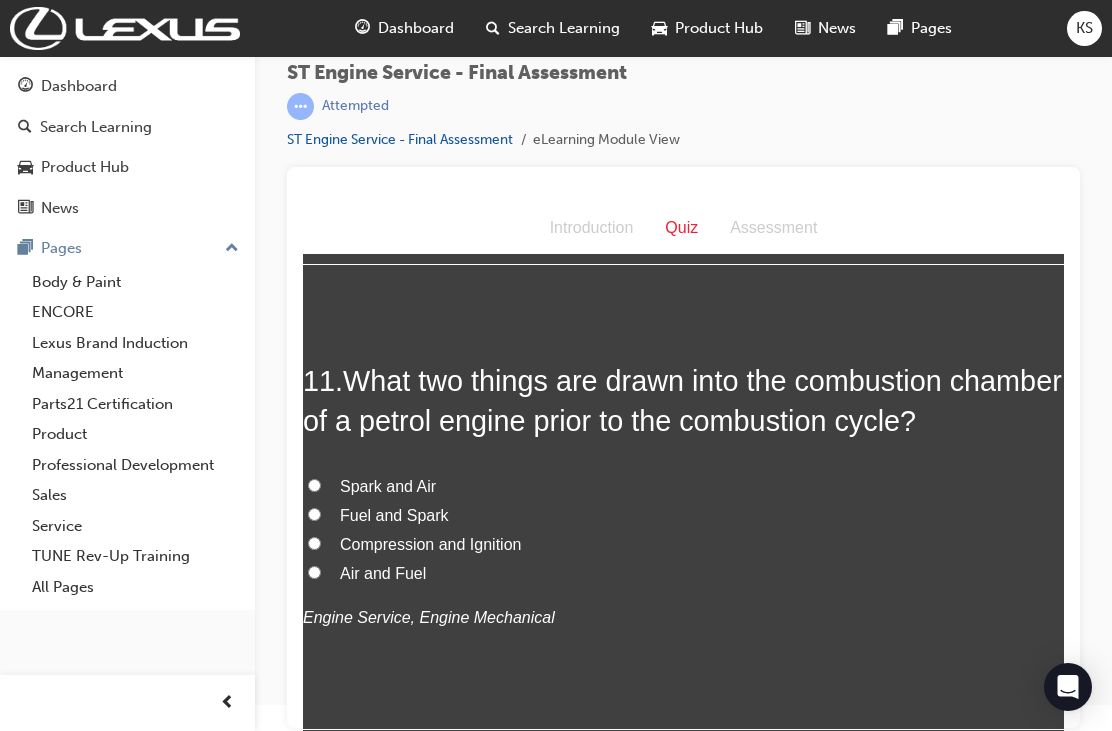 click on "Air and Fuel" at bounding box center (314, 572) 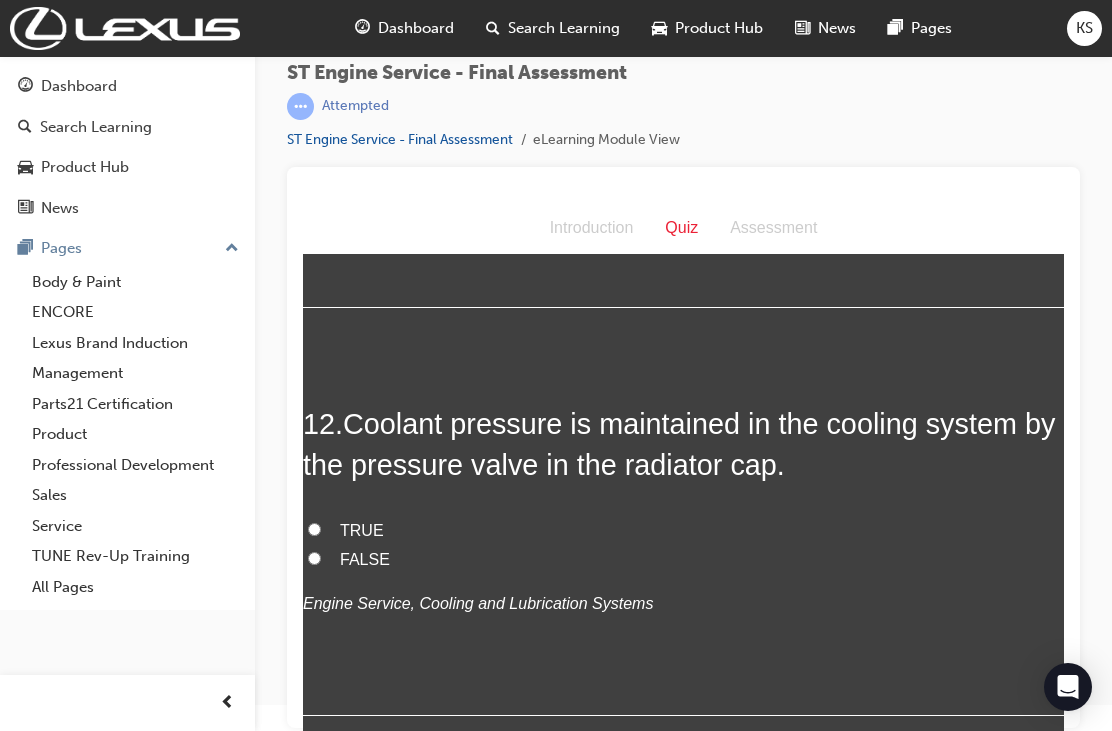 scroll, scrollTop: 5066, scrollLeft: 0, axis: vertical 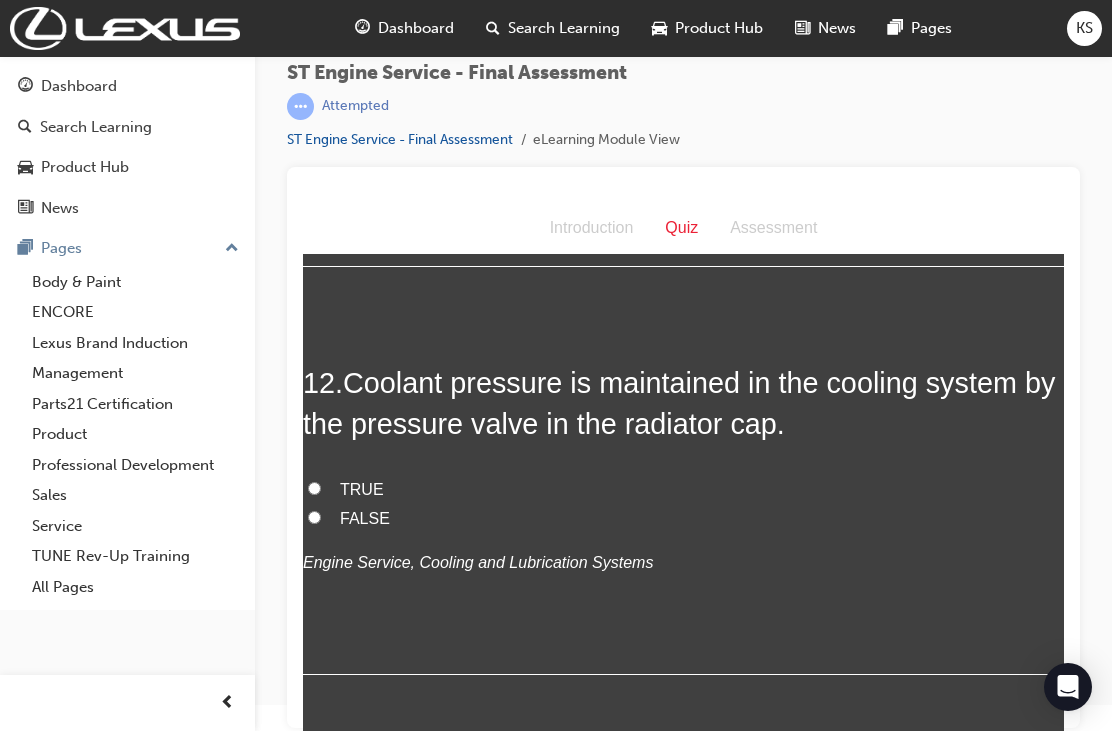 click on "TRUE" at bounding box center (314, 488) 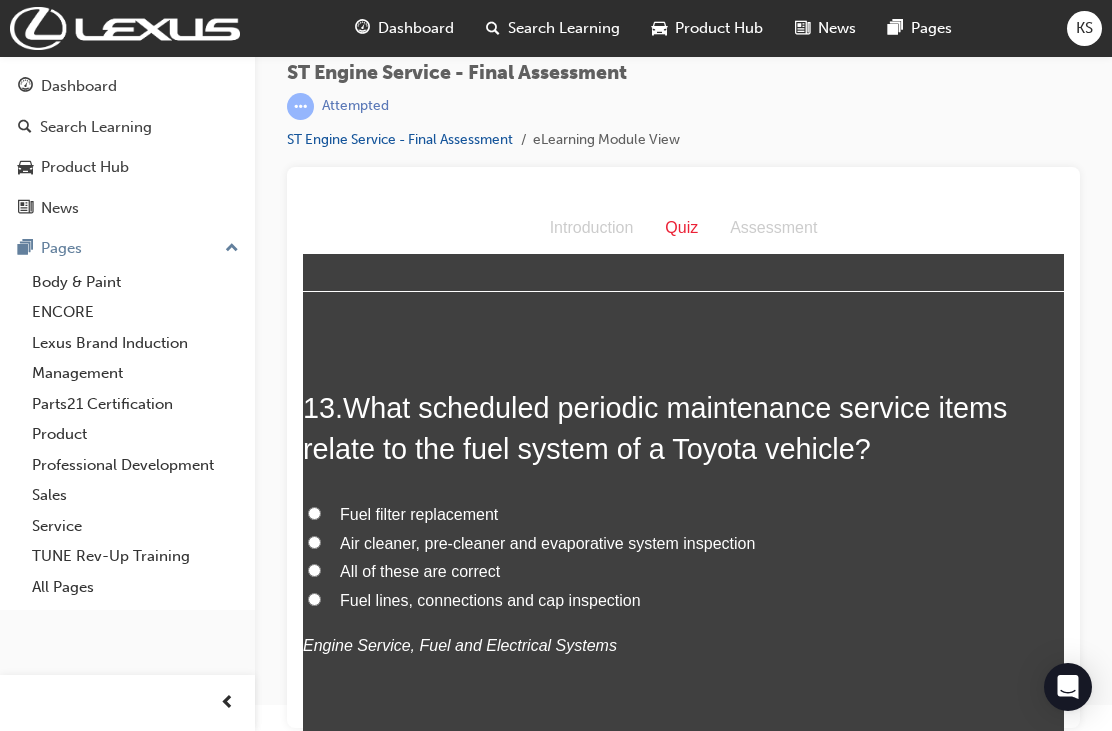scroll, scrollTop: 5495, scrollLeft: 0, axis: vertical 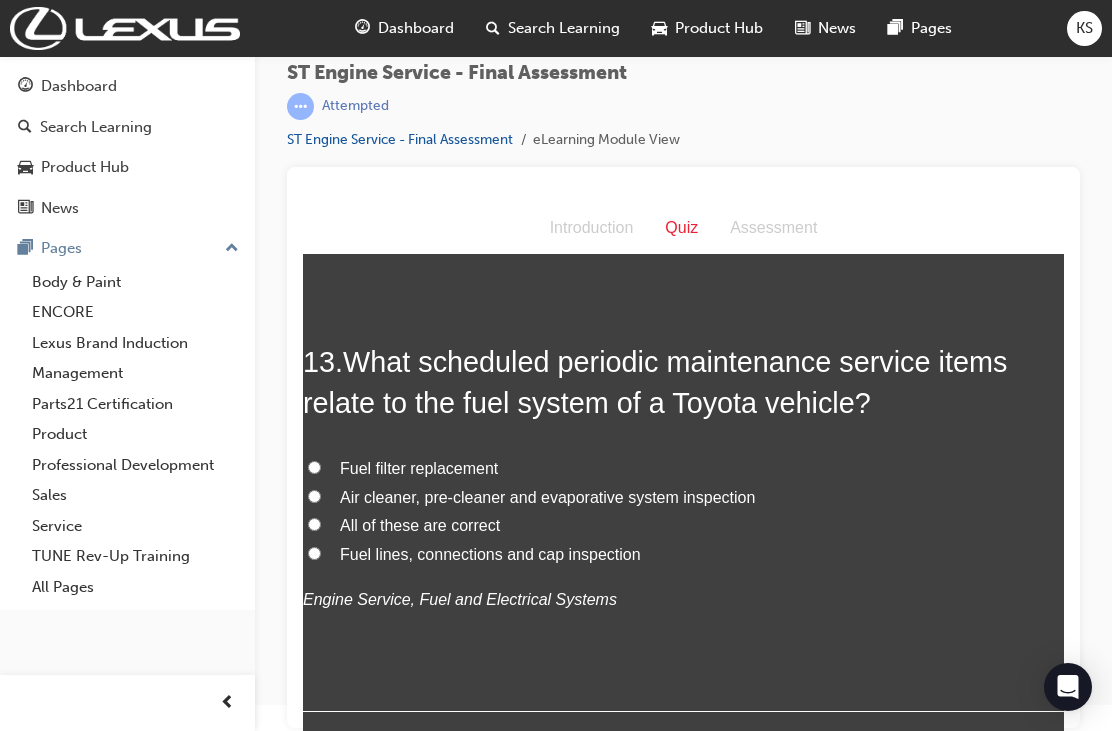click on "All of these are correct" at bounding box center (683, 526) 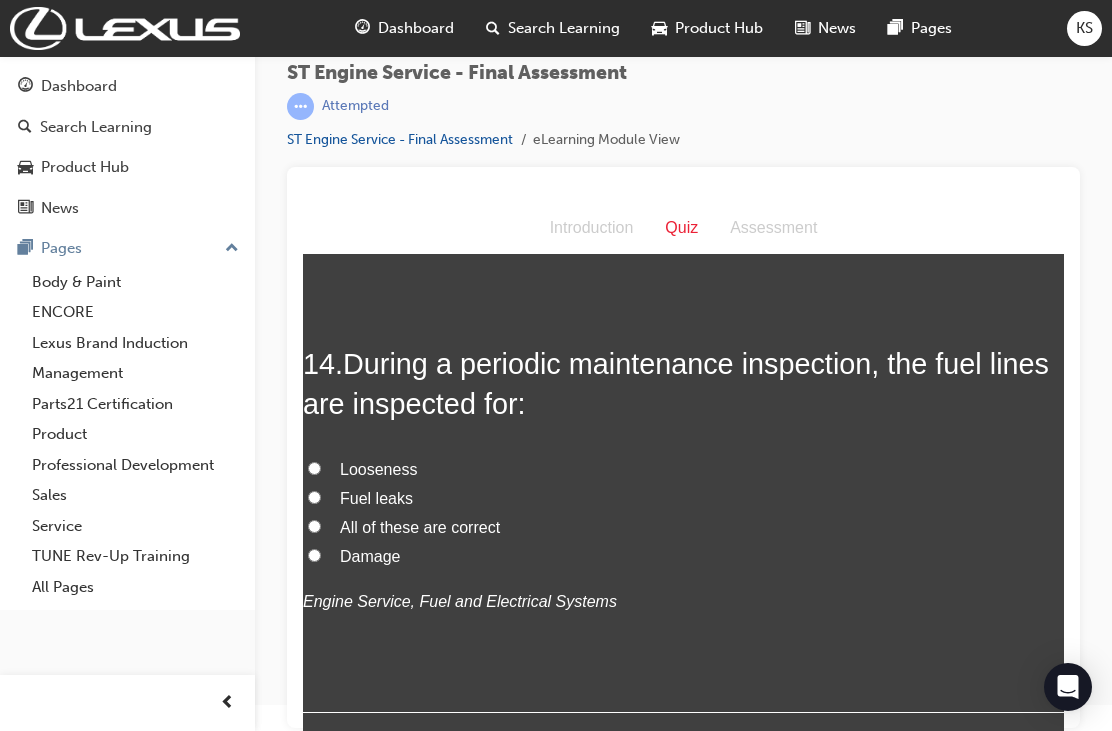 scroll, scrollTop: 5961, scrollLeft: 0, axis: vertical 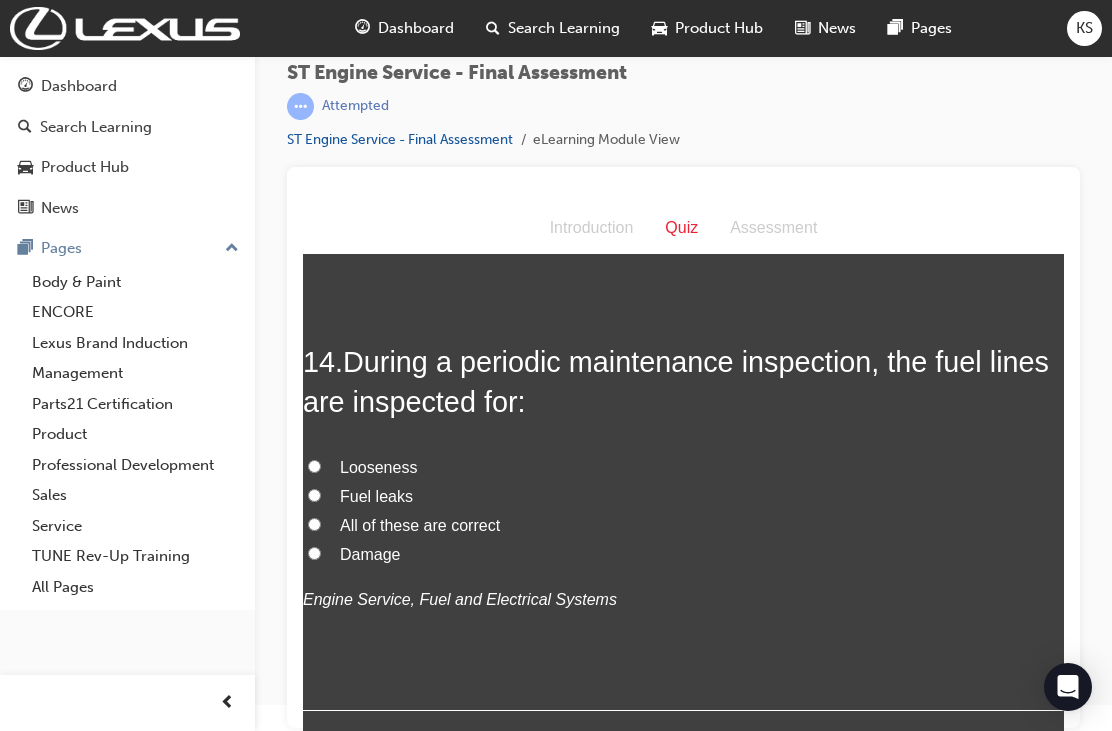 click on "All of these are correct" at bounding box center (314, 524) 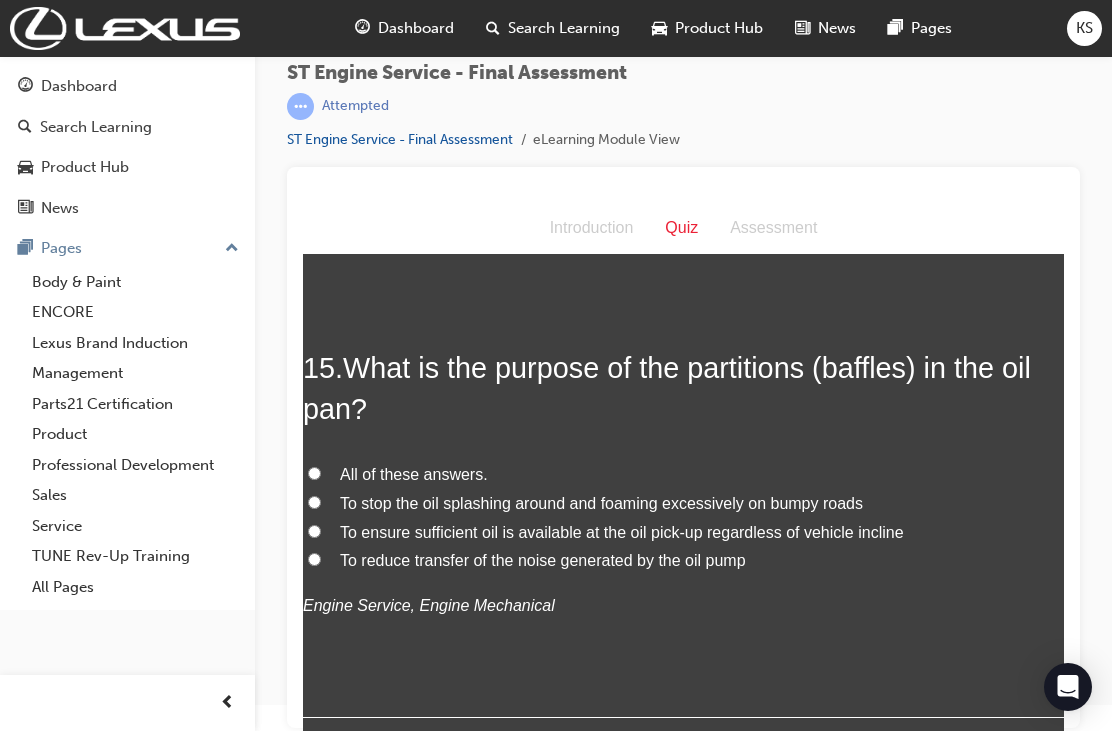 scroll, scrollTop: 6421, scrollLeft: 0, axis: vertical 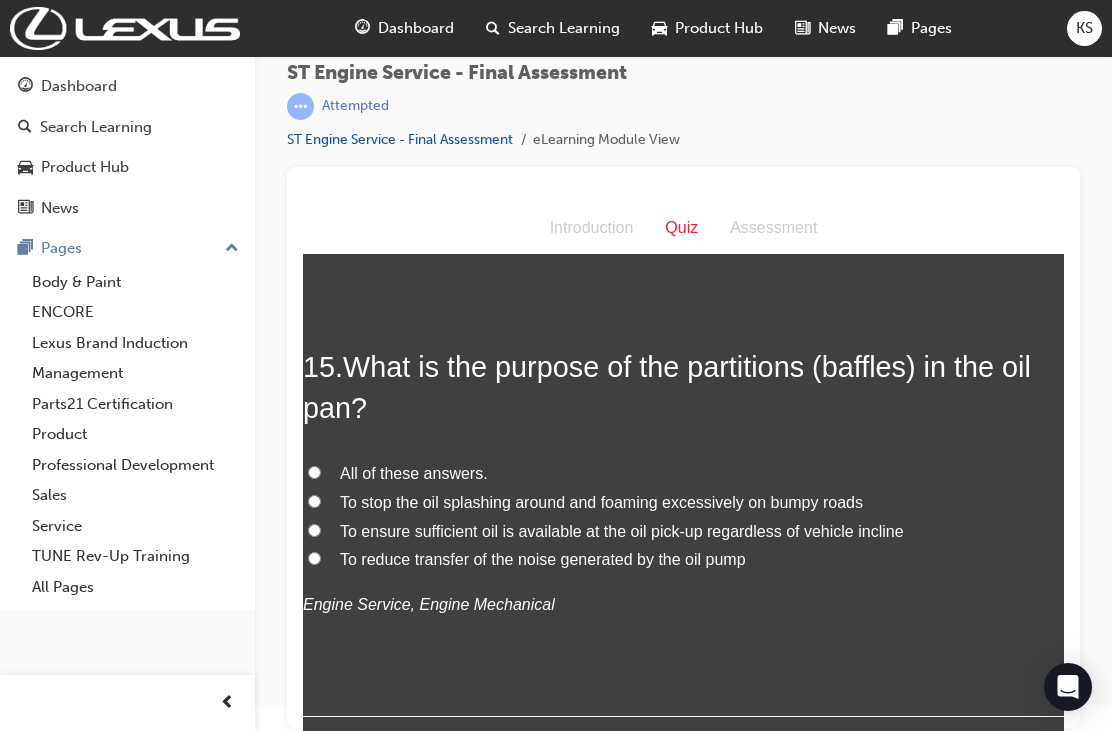 click on "To ensure sufficient oil is available at the oil pick-up regardless of vehicle incline" at bounding box center (683, 532) 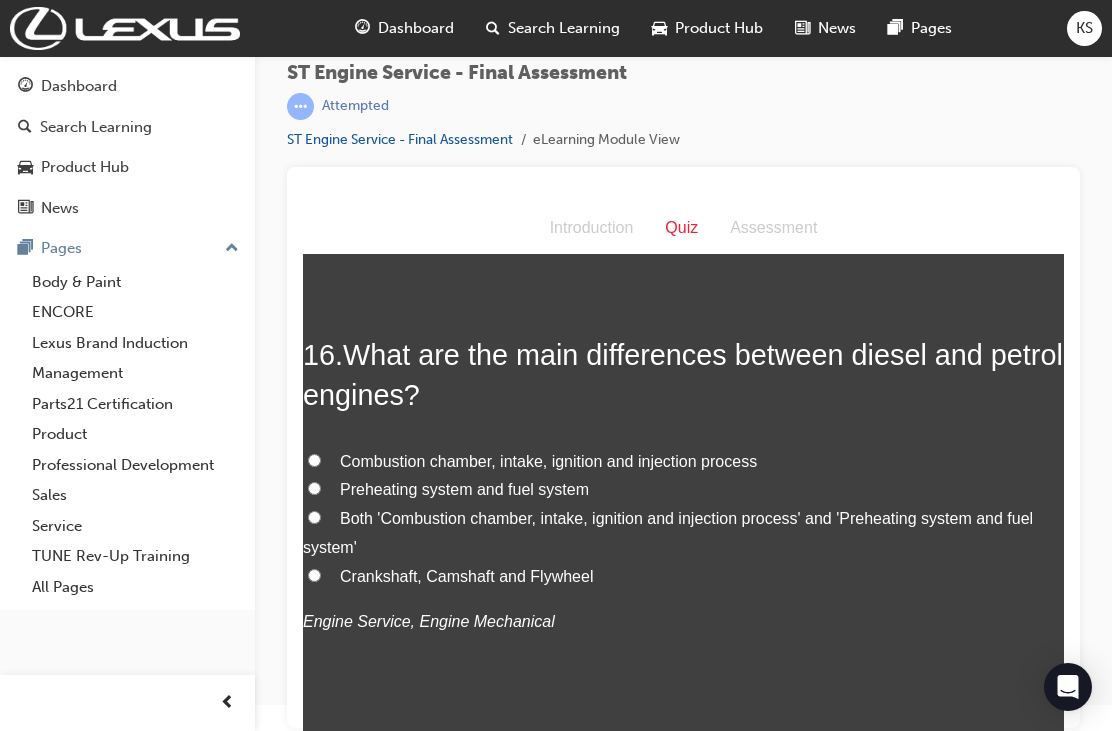 scroll, scrollTop: 6900, scrollLeft: 0, axis: vertical 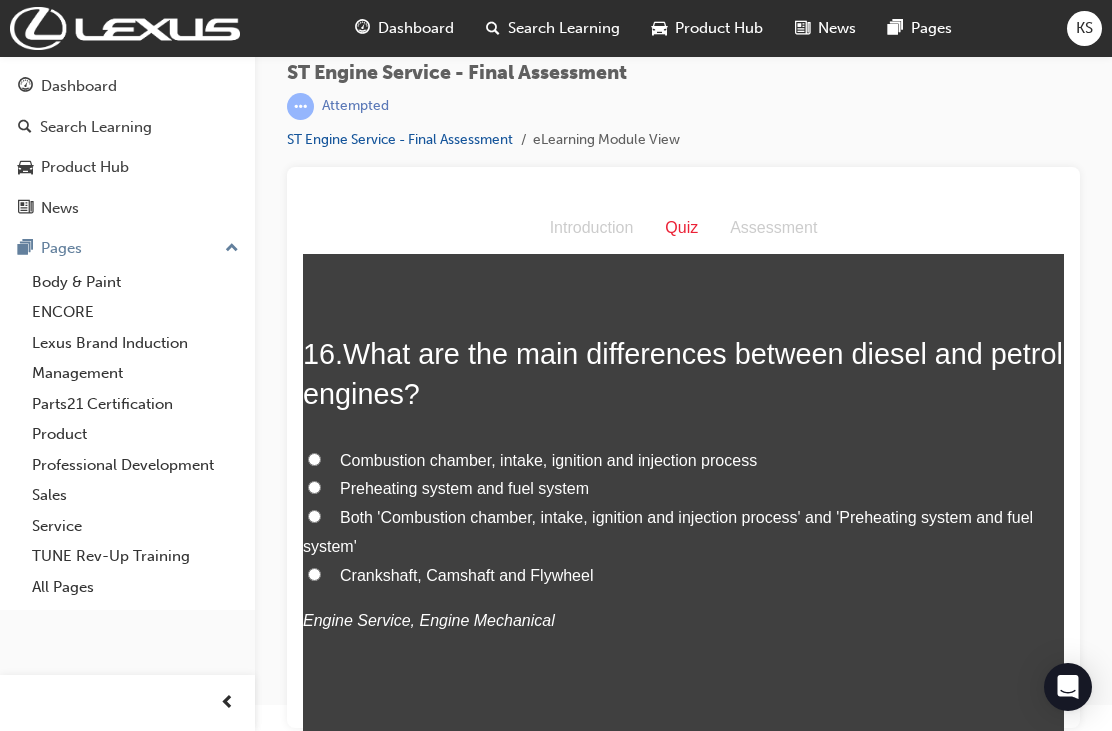 click on "Both 'Combustion chamber, intake, ignition and injection process' and 'Preheating system and fuel system'" at bounding box center [314, 516] 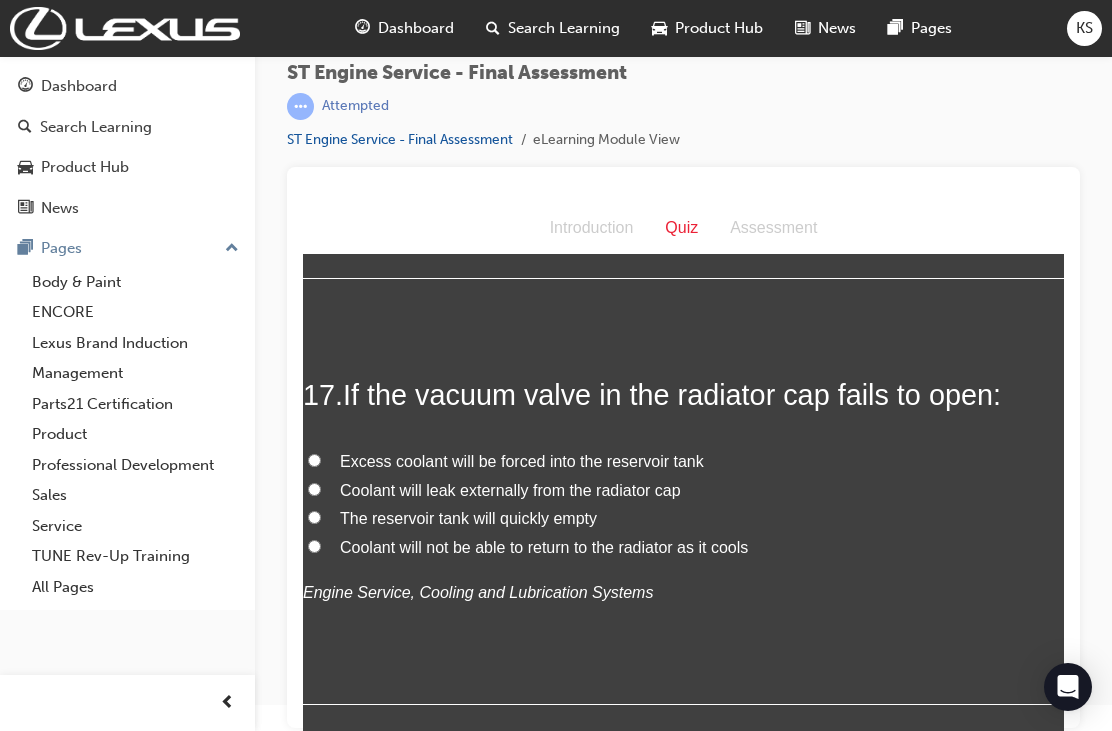 scroll, scrollTop: 7359, scrollLeft: 0, axis: vertical 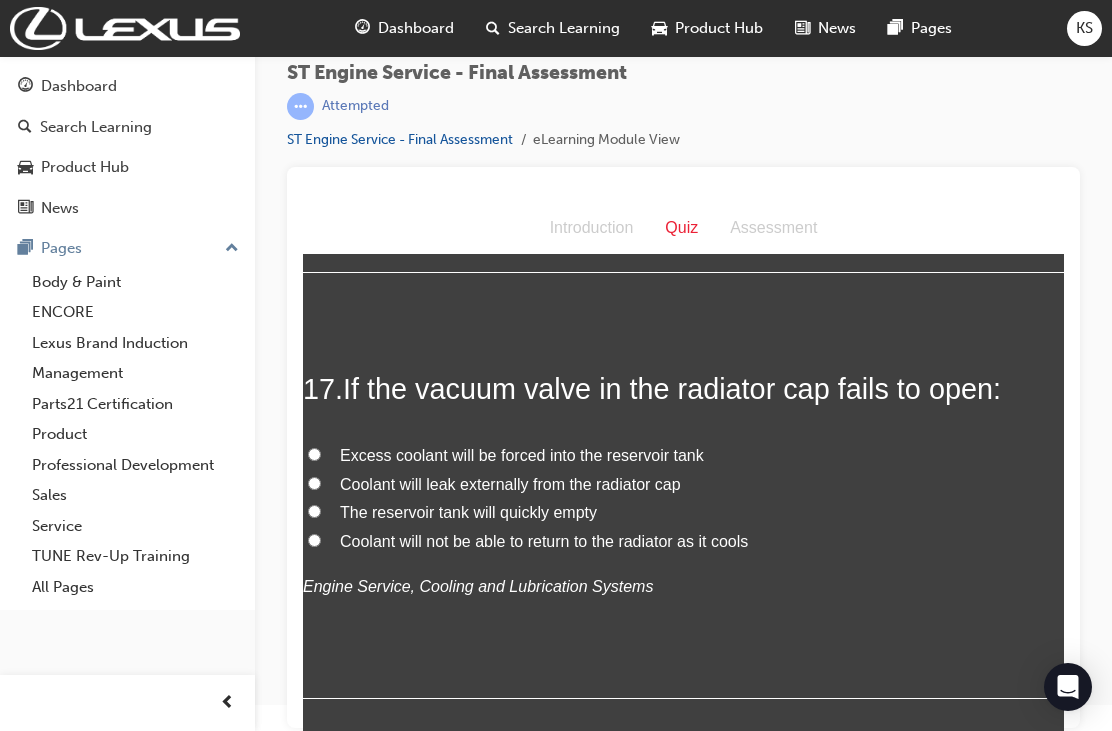 click on "Coolant will not be able to return to the radiator as it cools" at bounding box center [683, 542] 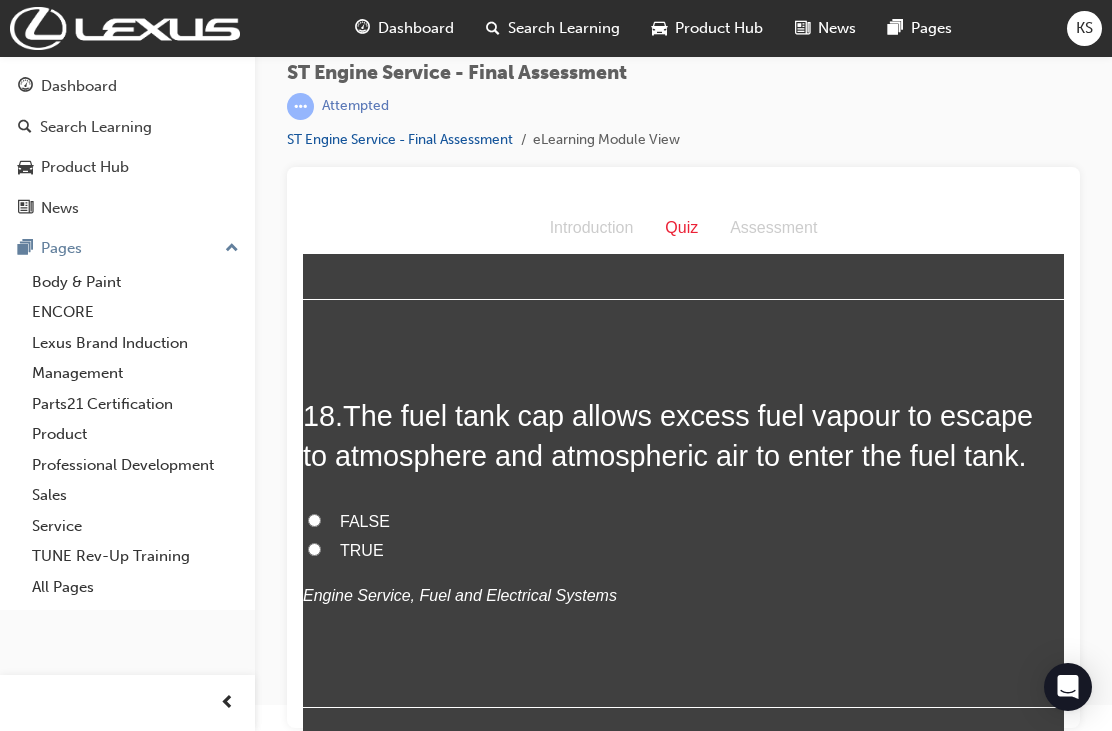 scroll, scrollTop: 7773, scrollLeft: 0, axis: vertical 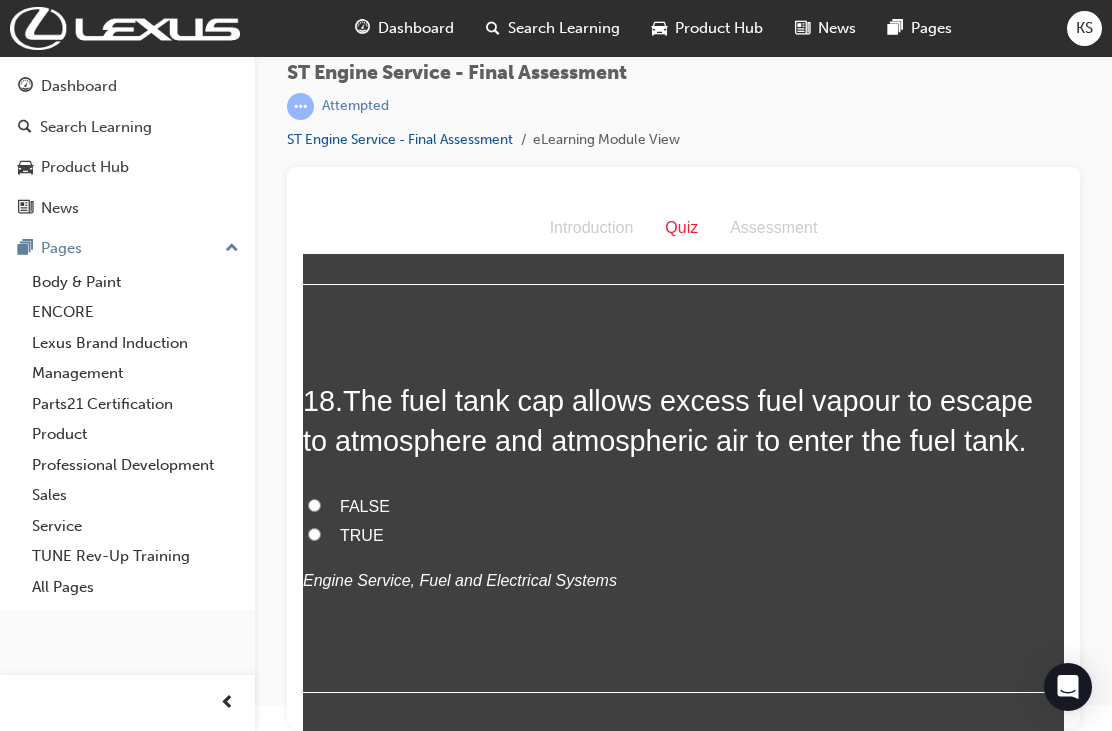 click on "FALSE" at bounding box center (683, 507) 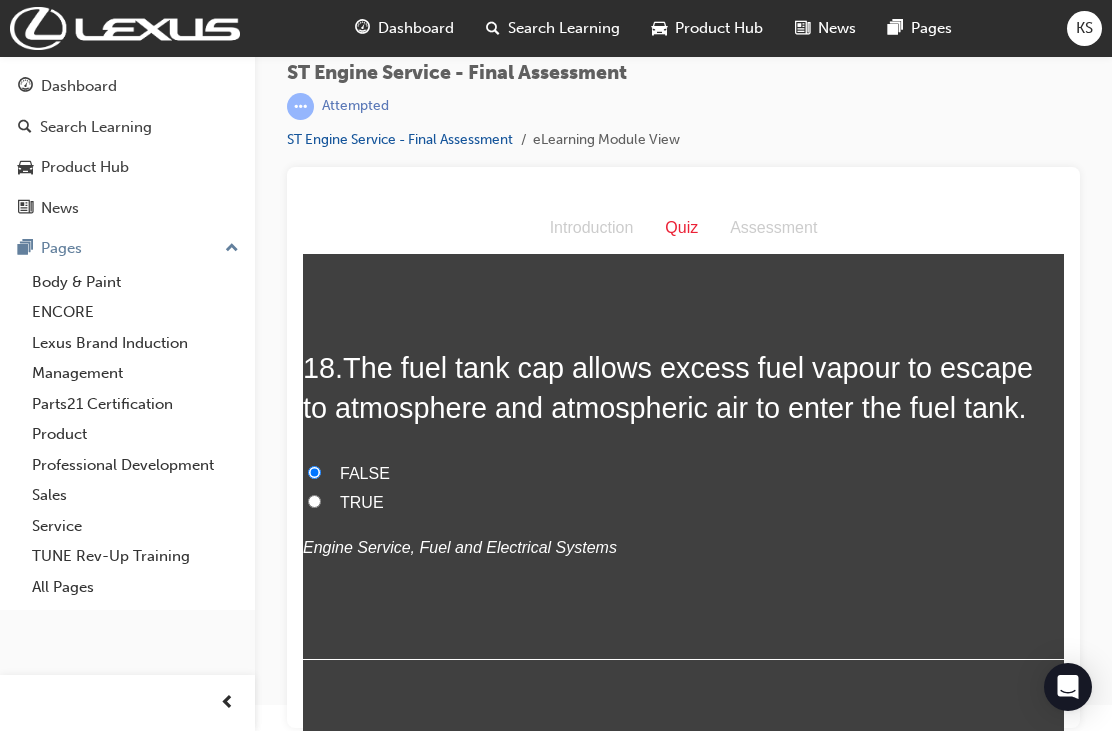 scroll, scrollTop: 7805, scrollLeft: 0, axis: vertical 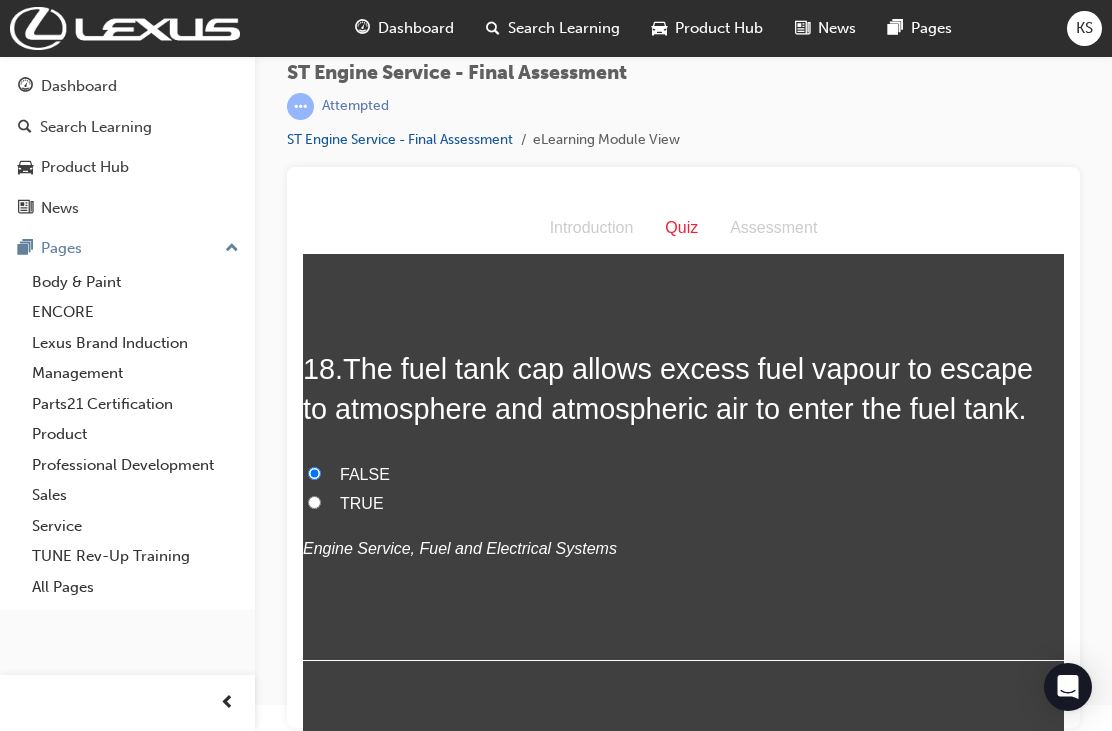 click on "Submit Answers" at bounding box center [682, 785] 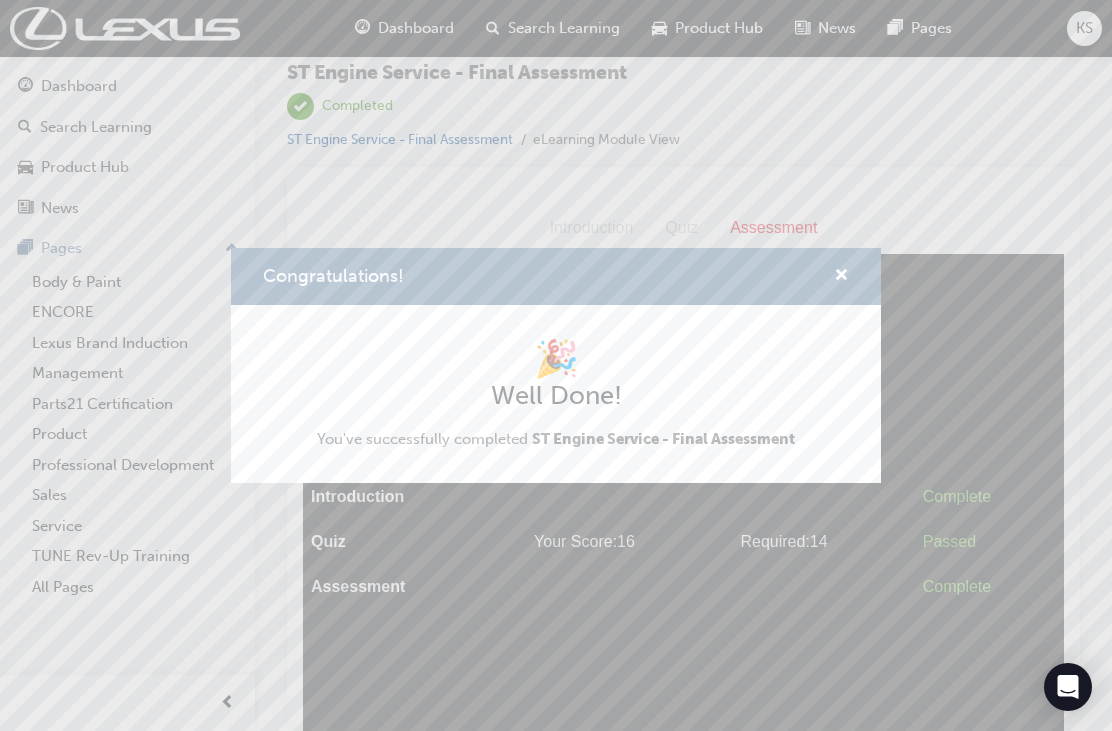 click at bounding box center [841, 277] 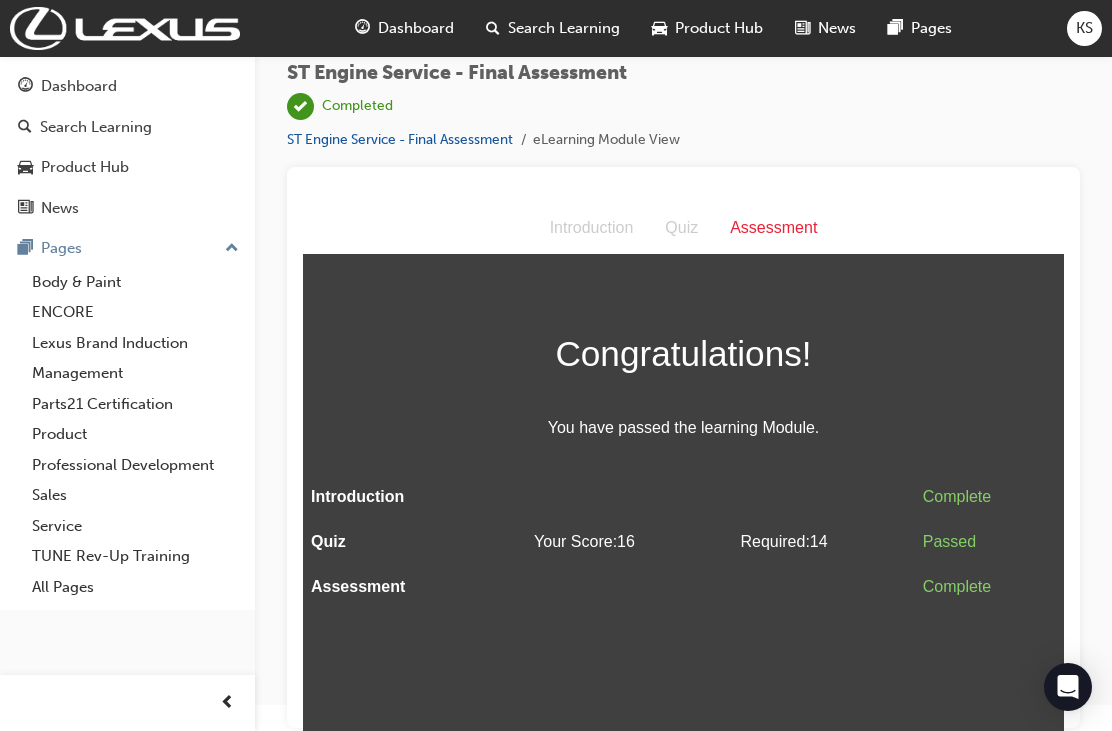 click on "Dashboard" at bounding box center [416, 28] 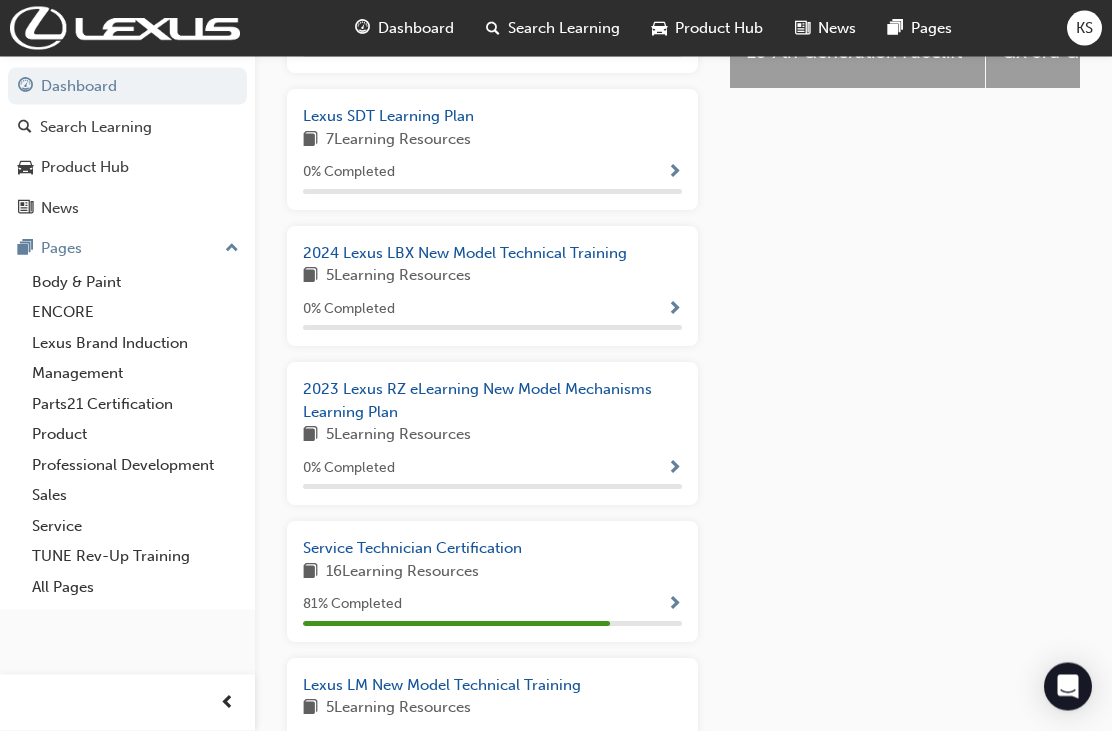 scroll, scrollTop: 990, scrollLeft: 0, axis: vertical 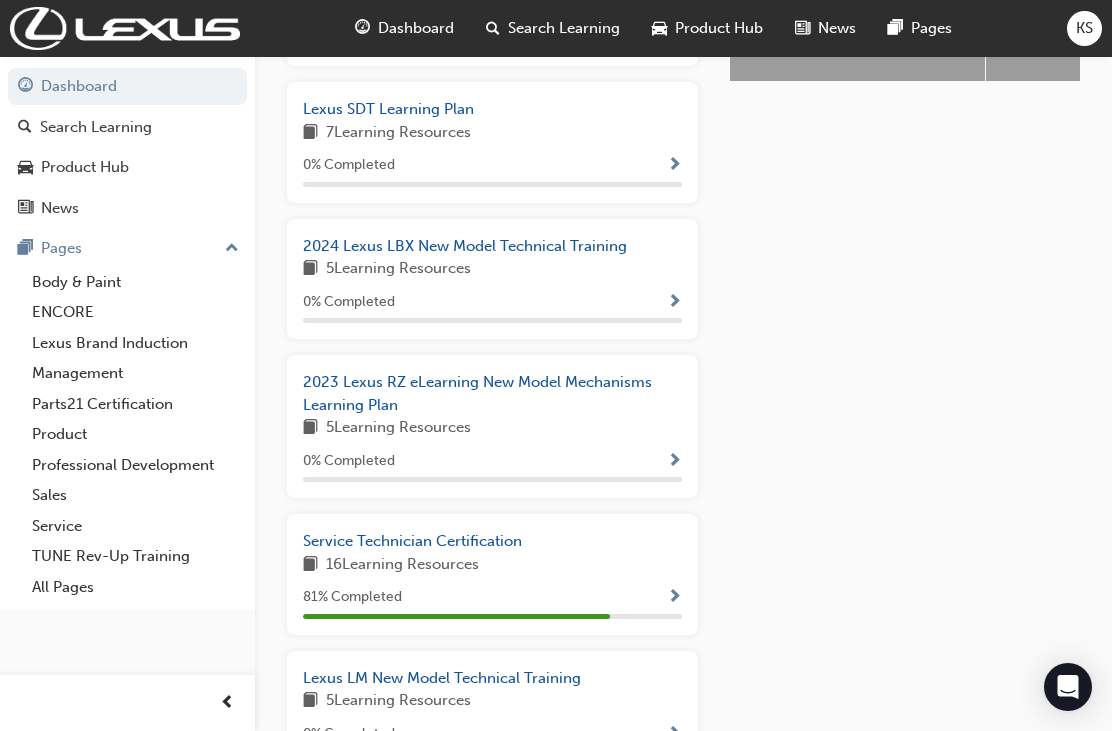 click on "Service Technician Certification" at bounding box center (412, 541) 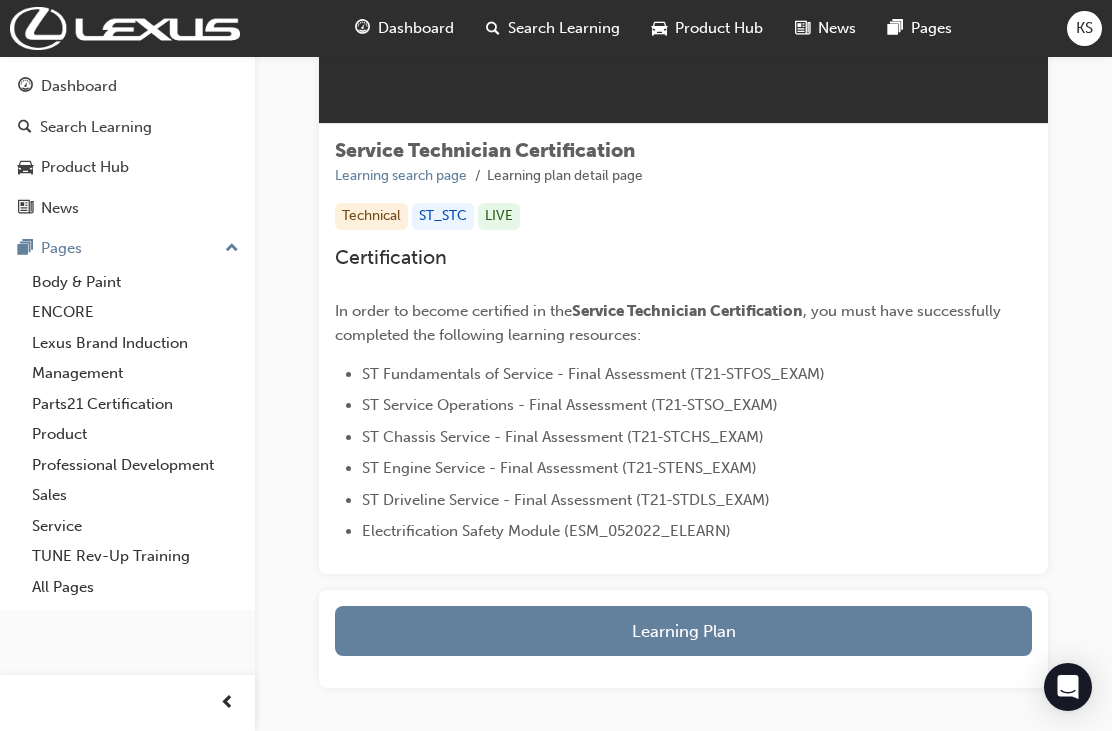 scroll, scrollTop: 285, scrollLeft: 0, axis: vertical 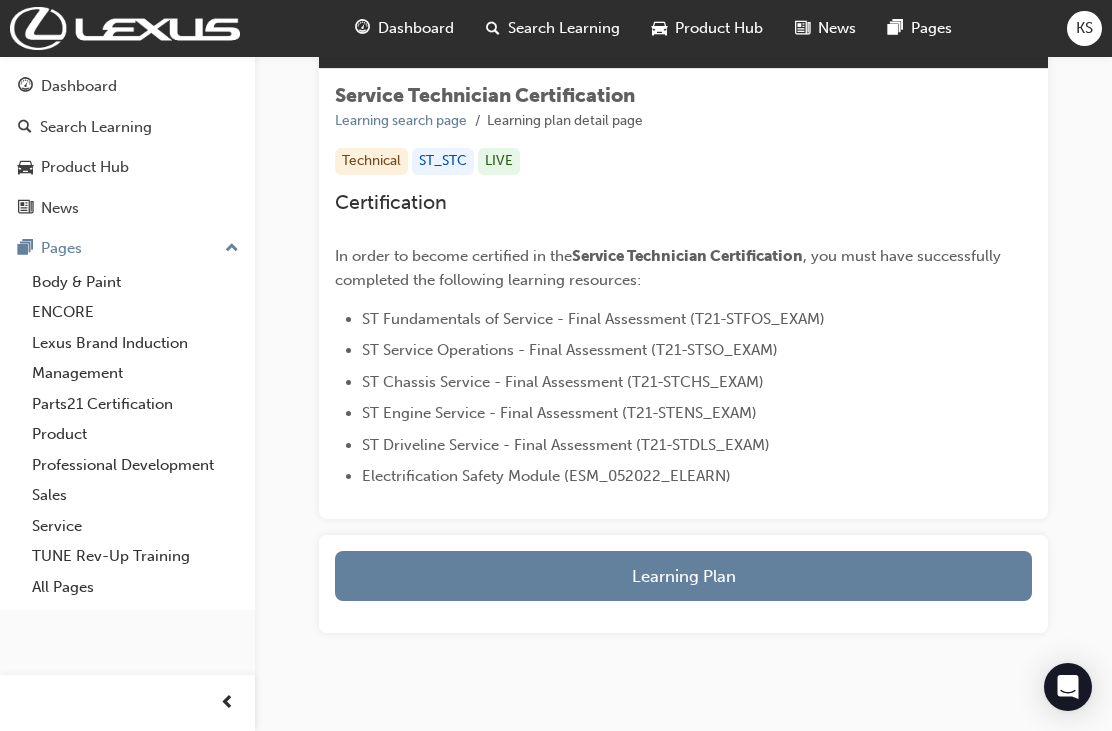 click on "Learning Plan" at bounding box center (683, 576) 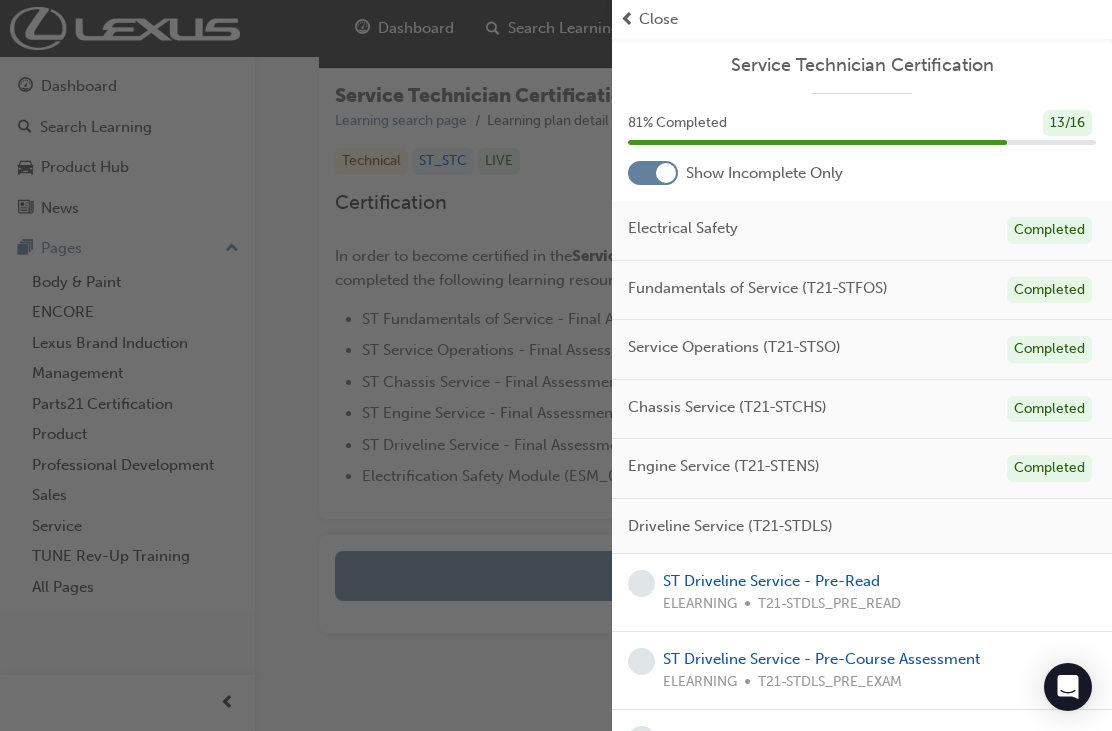 click on "ST Driveline Service - Pre-Read" at bounding box center [771, 581] 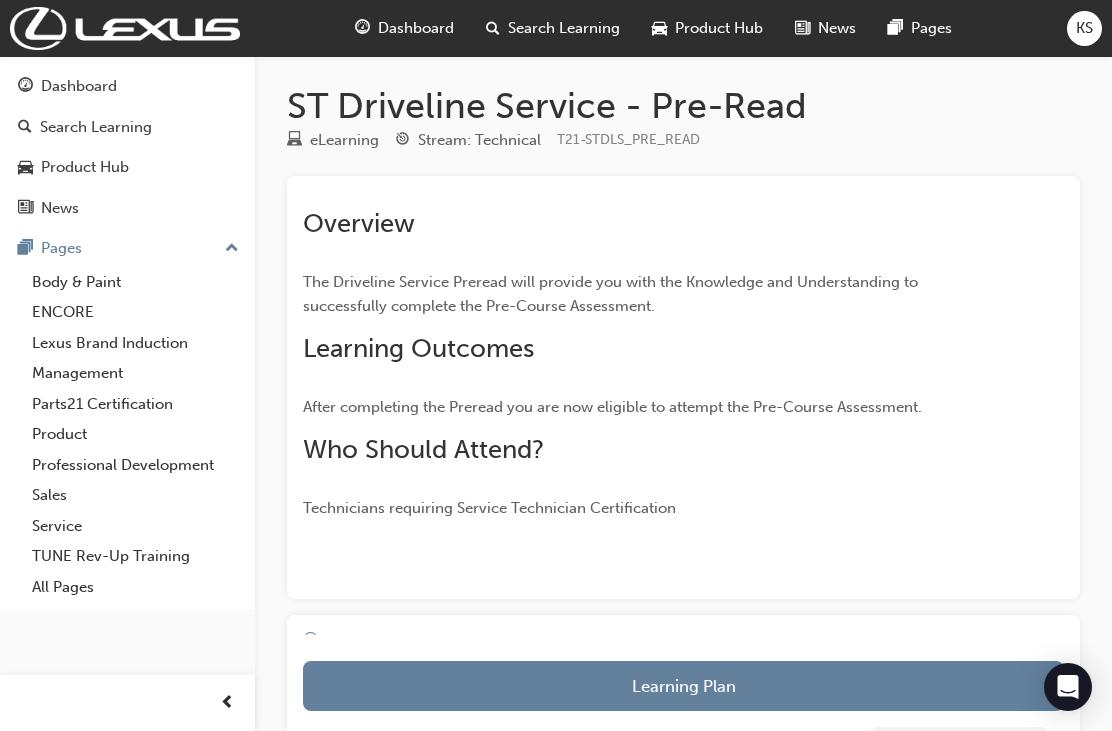 scroll, scrollTop: 0, scrollLeft: 0, axis: both 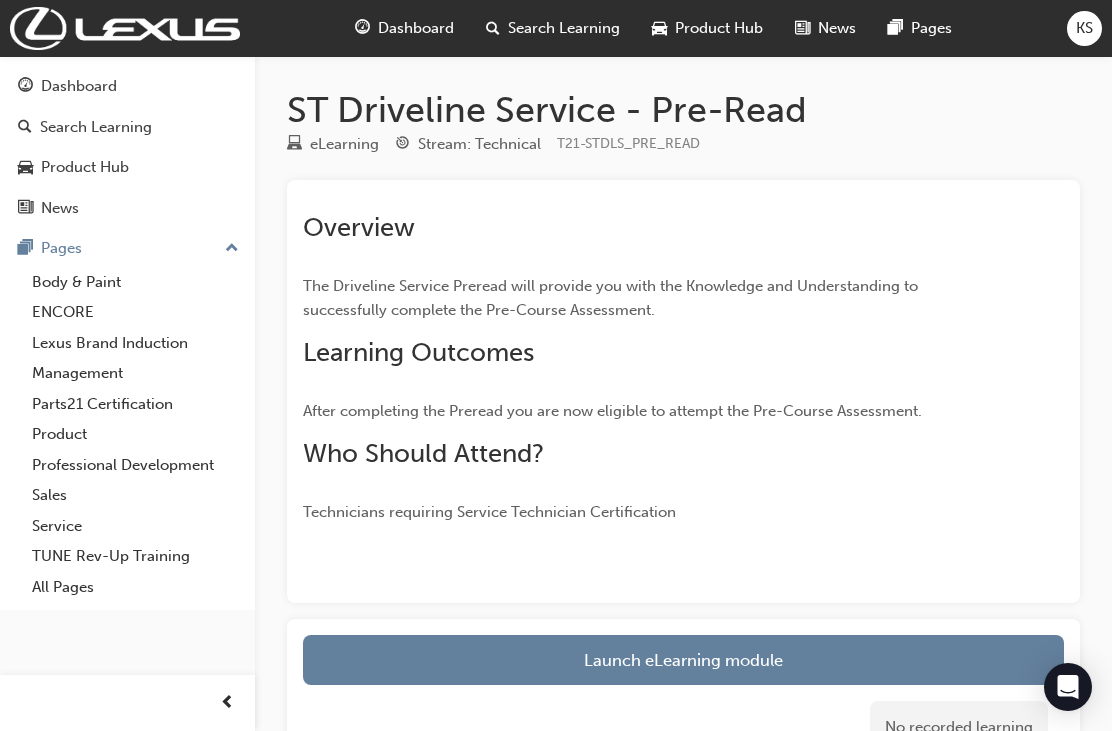 click on "Launch eLearning module" at bounding box center [683, 660] 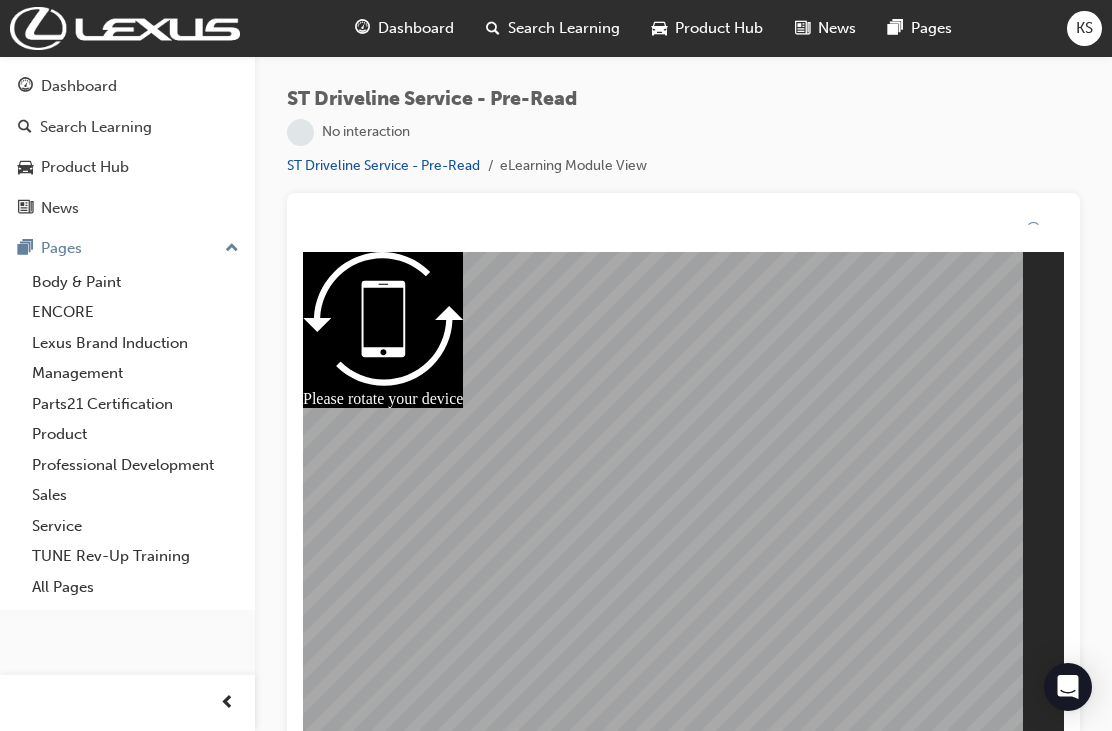 scroll, scrollTop: 0, scrollLeft: 0, axis: both 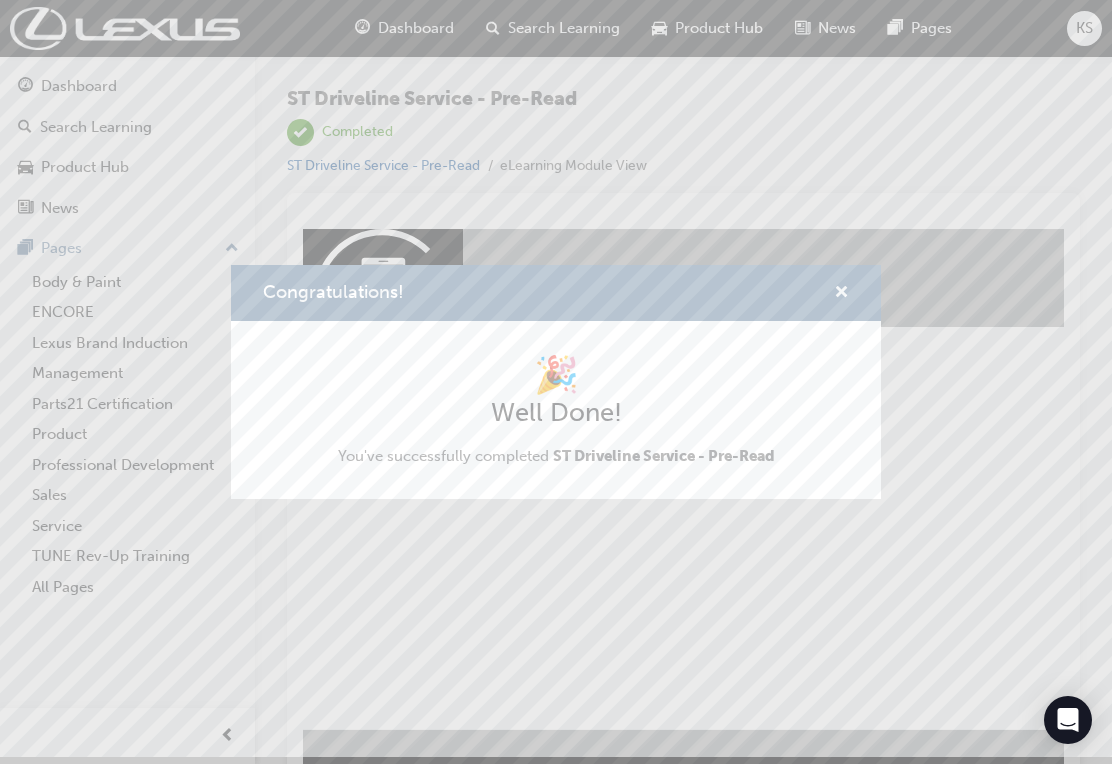 click at bounding box center (841, 294) 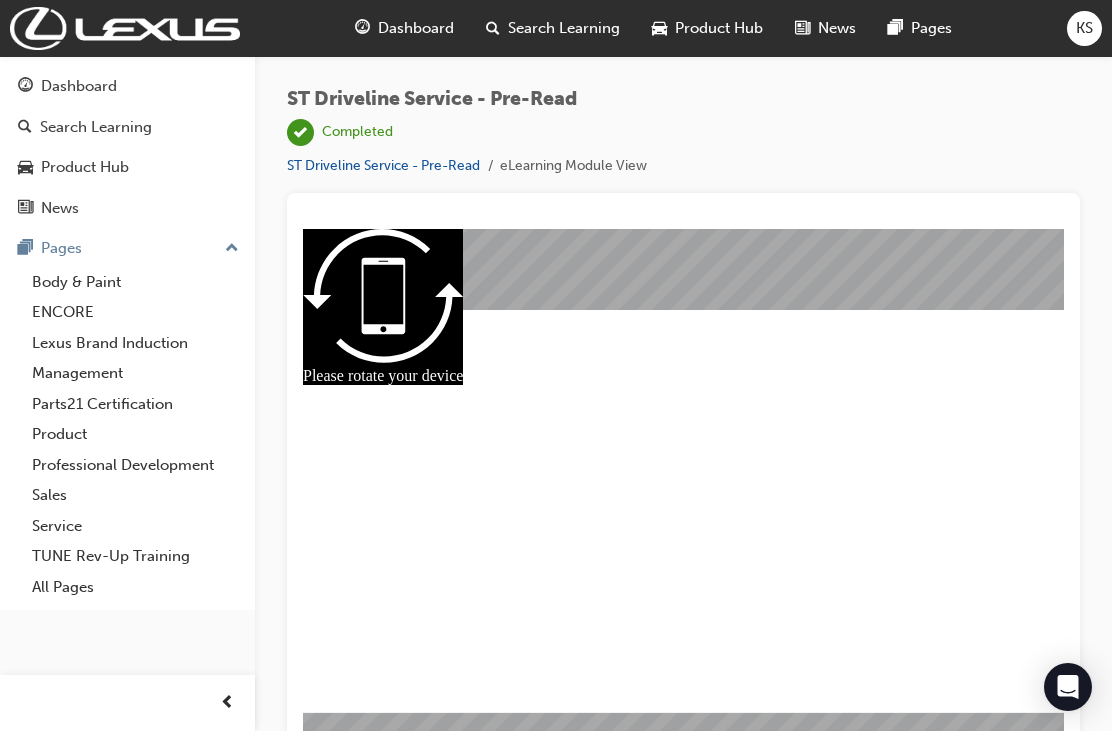click at bounding box center [362, 28] 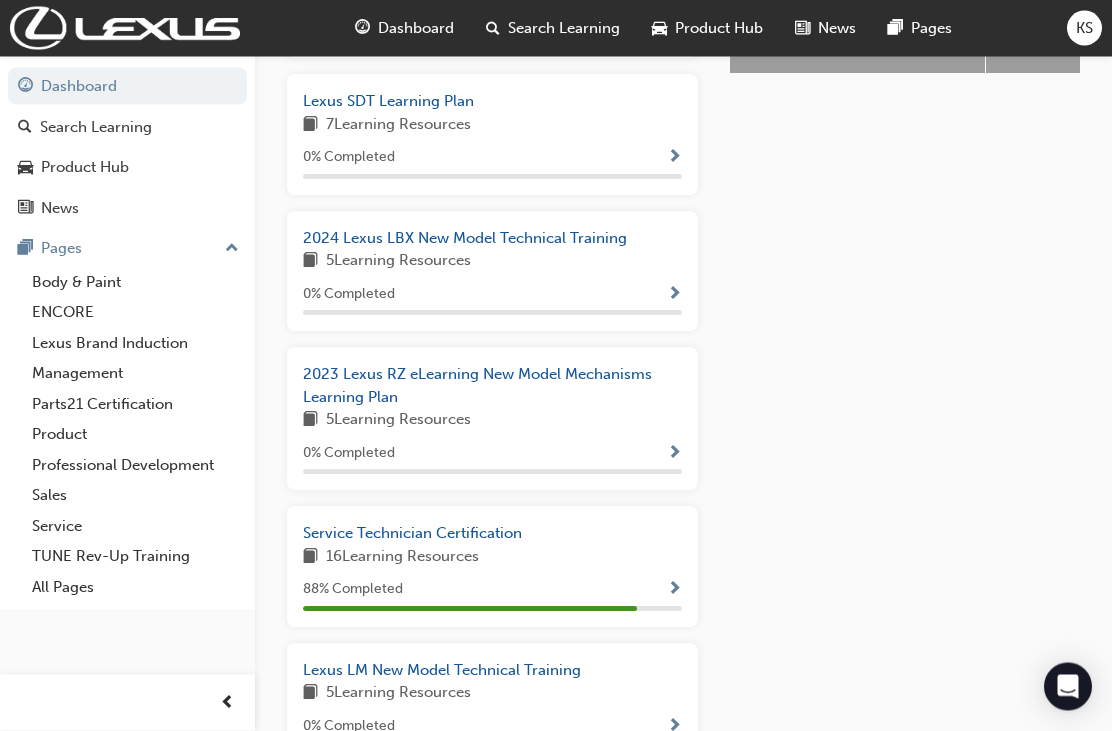 scroll, scrollTop: 1013, scrollLeft: 0, axis: vertical 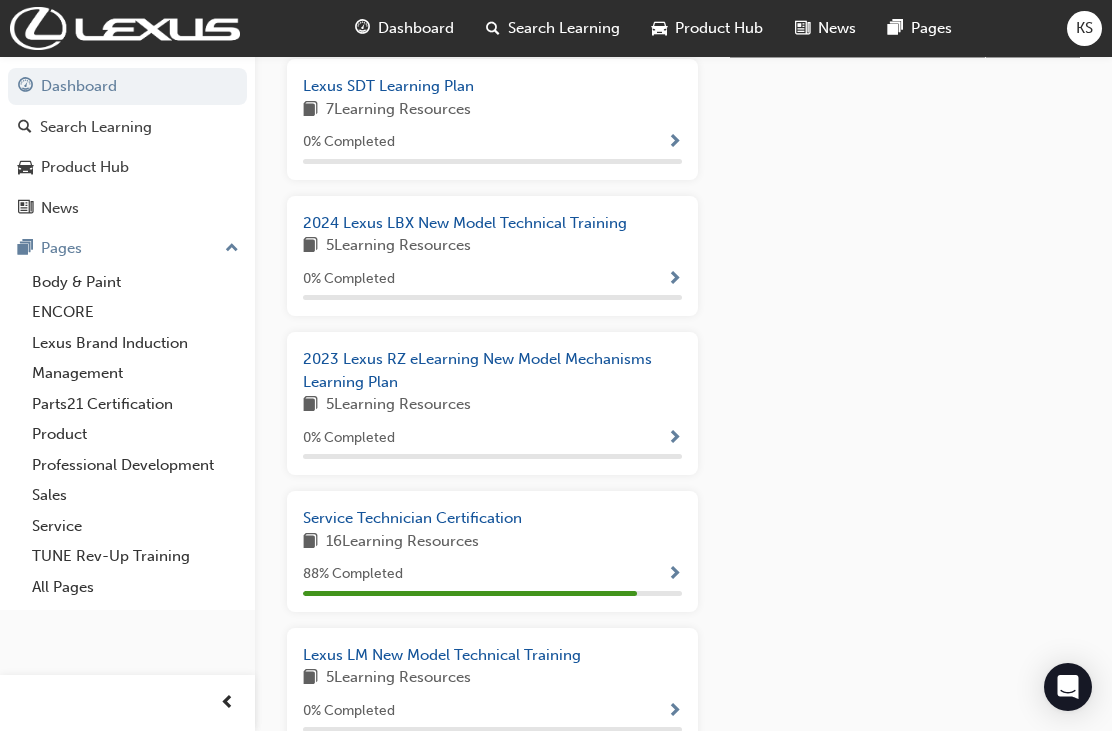 click on "Service Technician Certification" at bounding box center [412, 518] 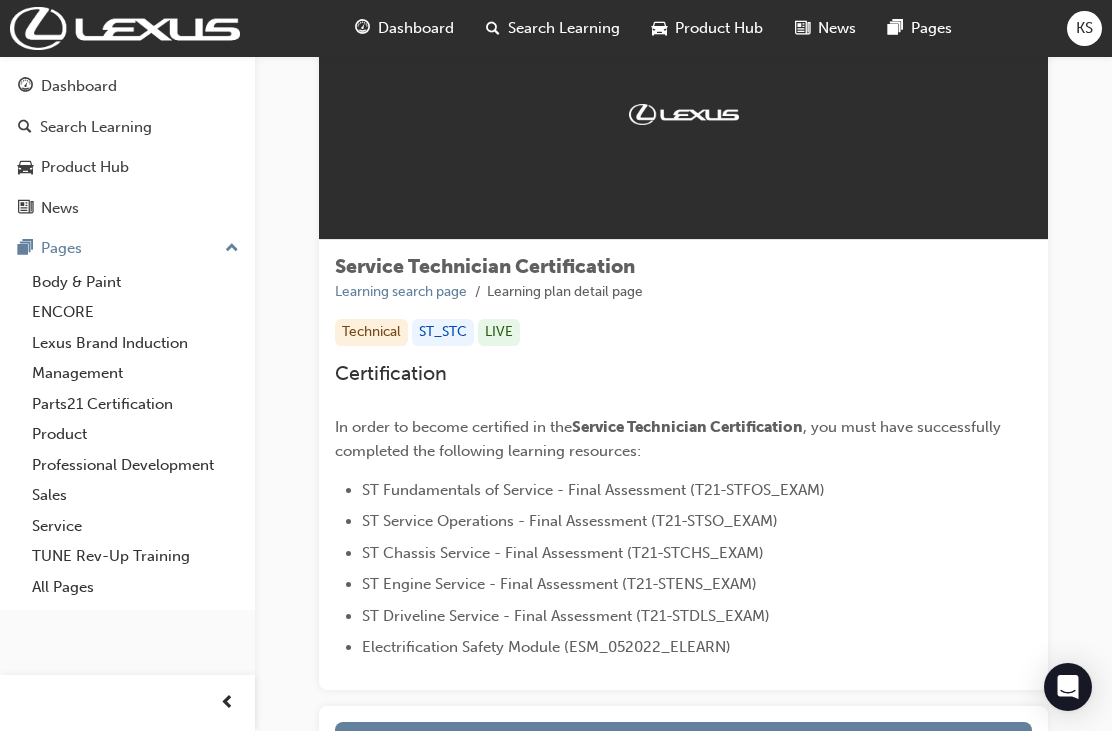 scroll, scrollTop: 285, scrollLeft: 0, axis: vertical 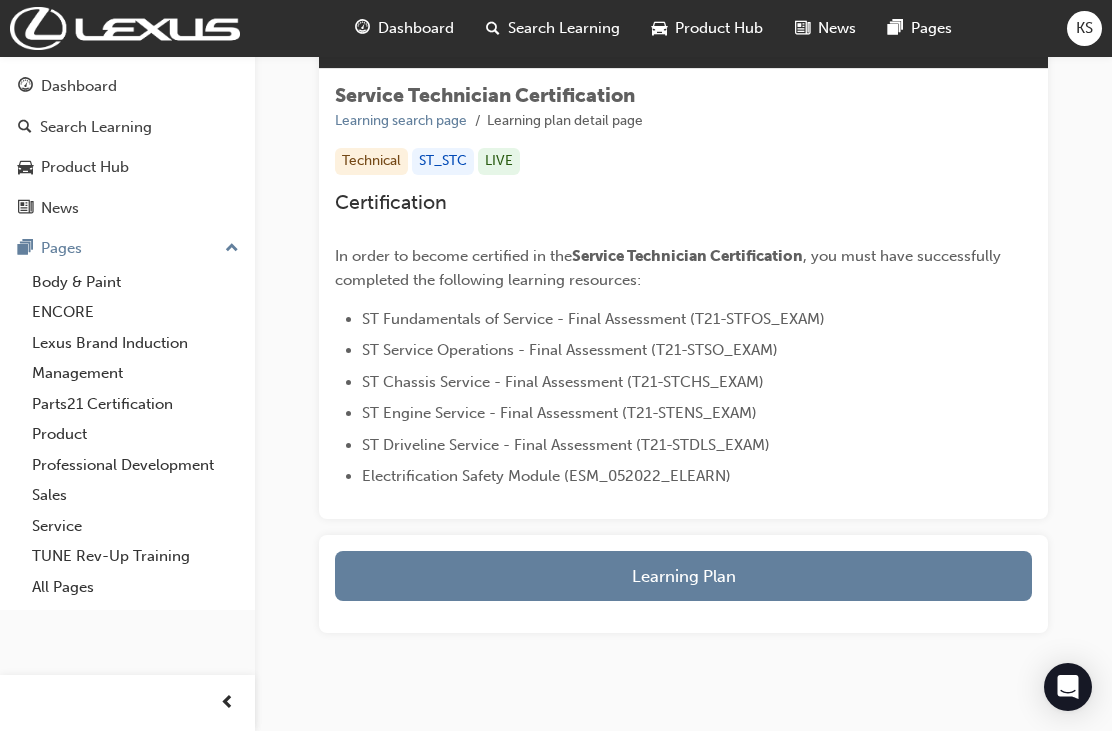 click on "Learning Plan" at bounding box center (683, 576) 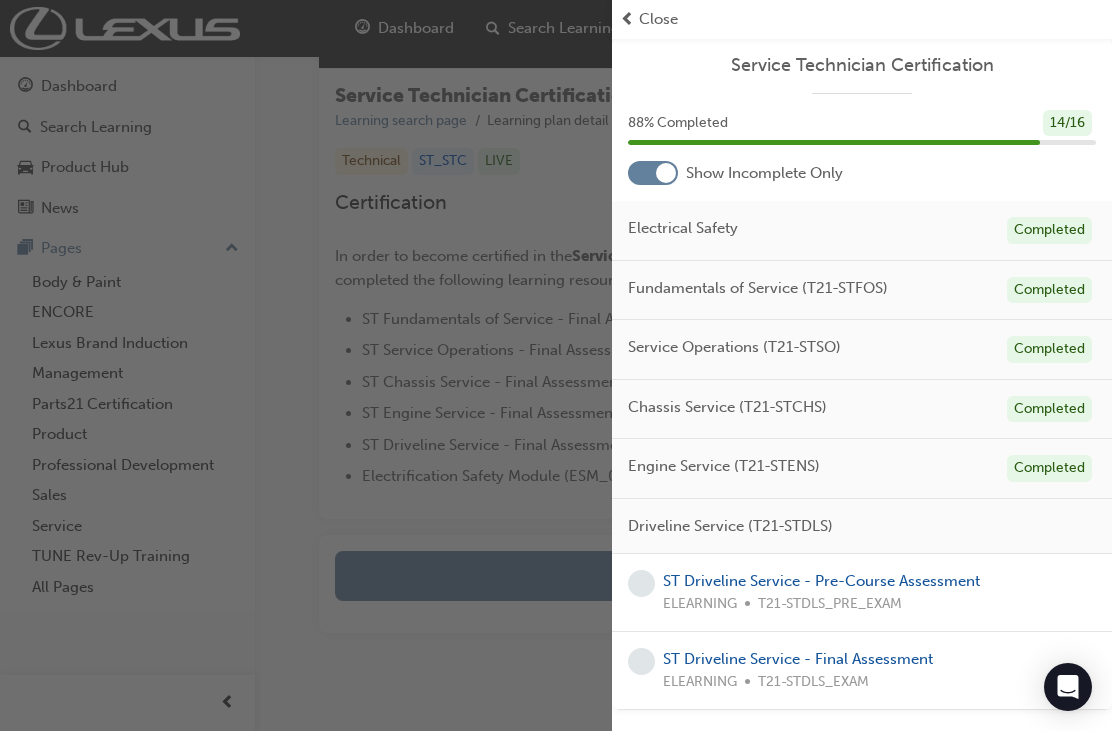 click on "ST Driveline Service - Pre-Course Assessment" at bounding box center [821, 581] 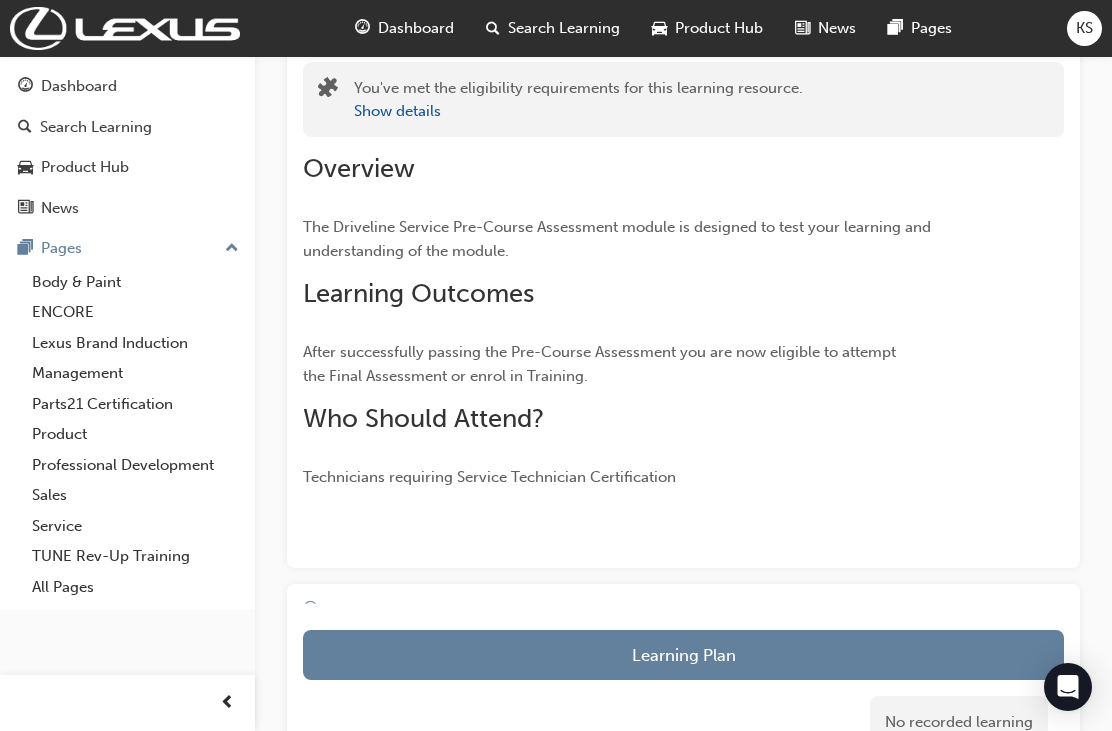 scroll, scrollTop: 0, scrollLeft: 0, axis: both 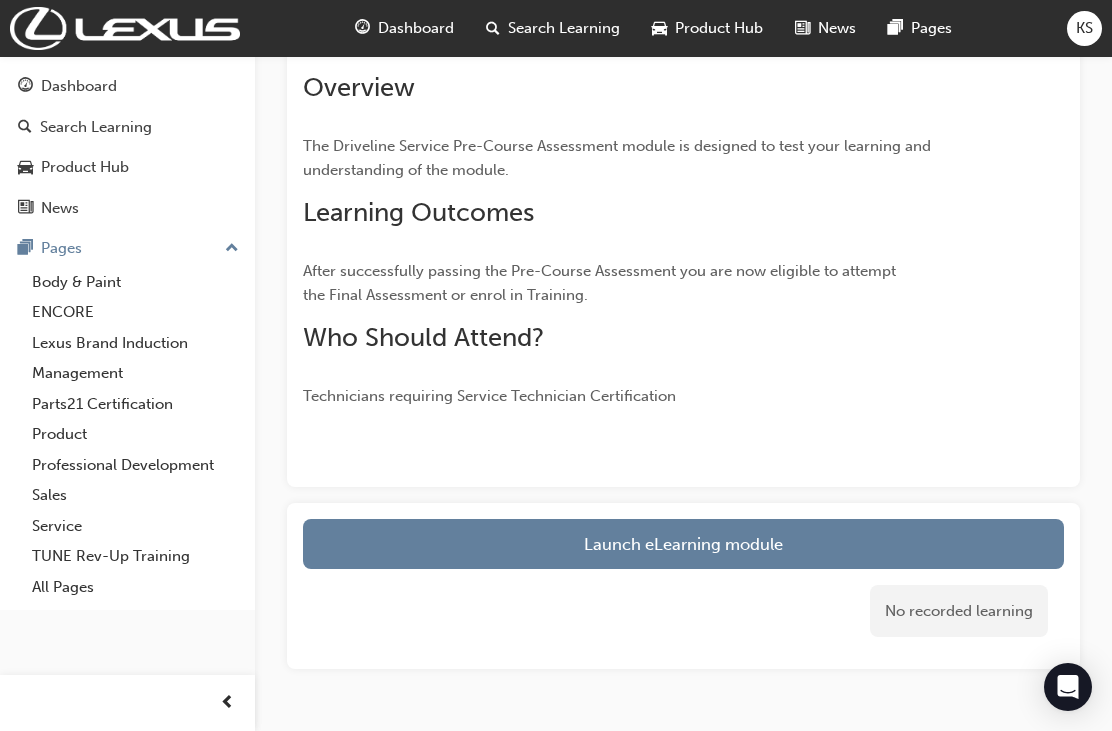 click on "Launch eLearning module" at bounding box center [683, 544] 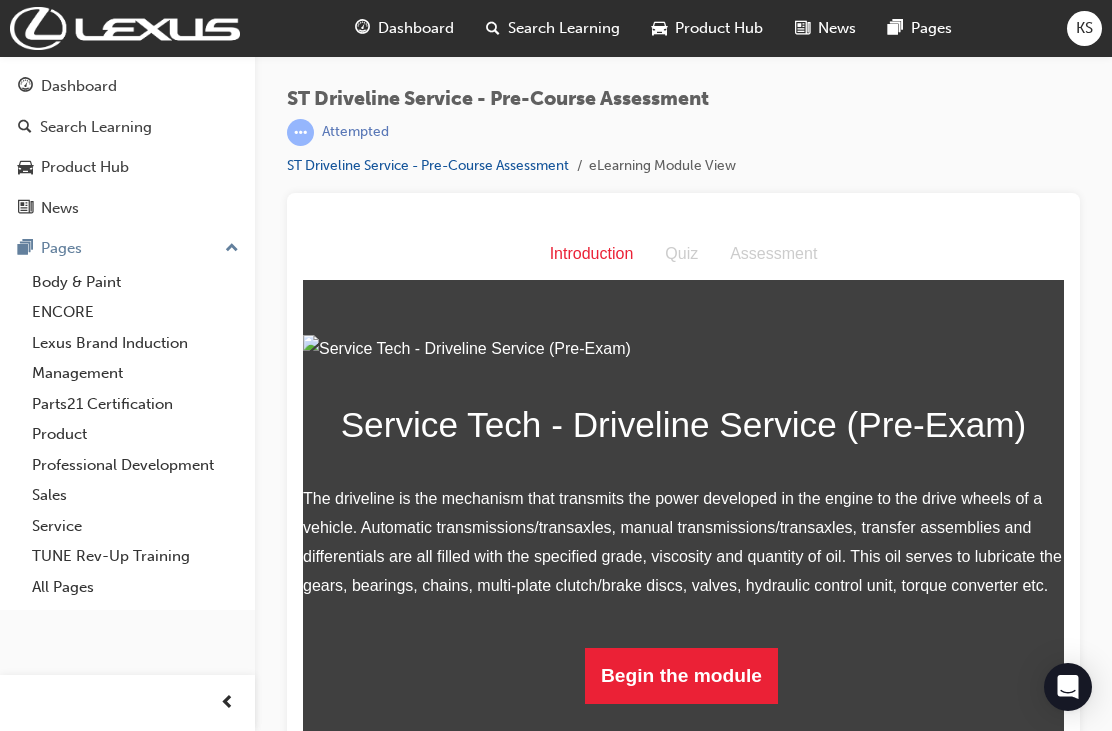 scroll, scrollTop: 150, scrollLeft: 0, axis: vertical 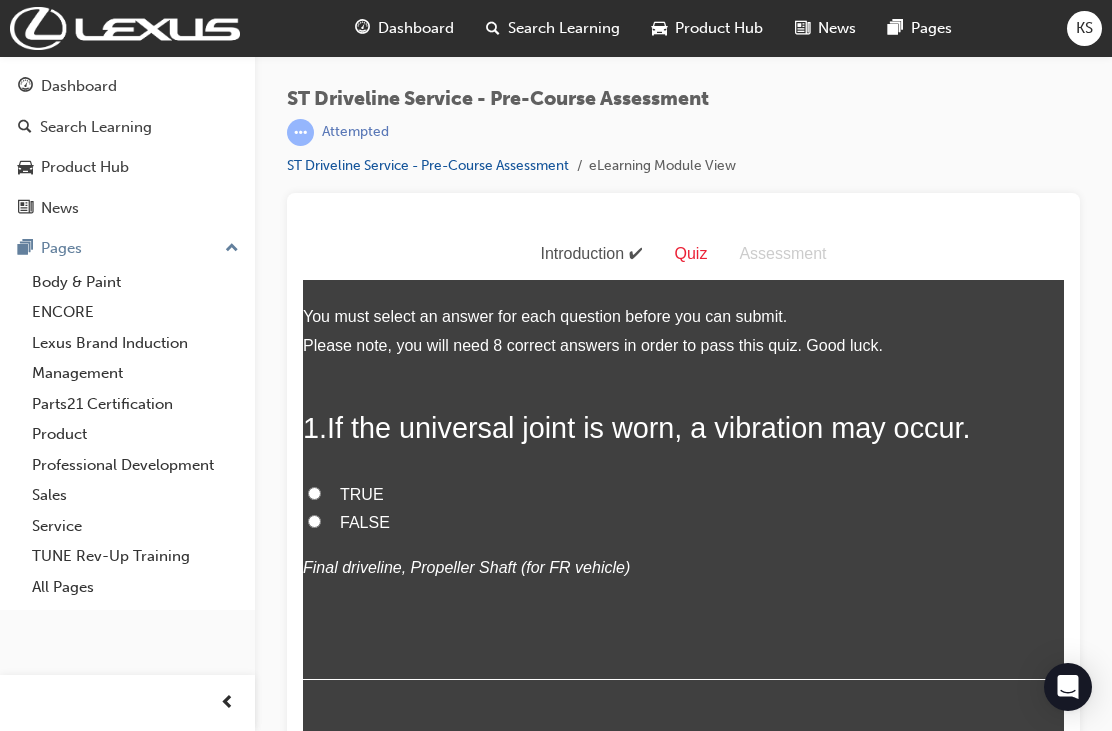 click on "TRUE" at bounding box center (314, 493) 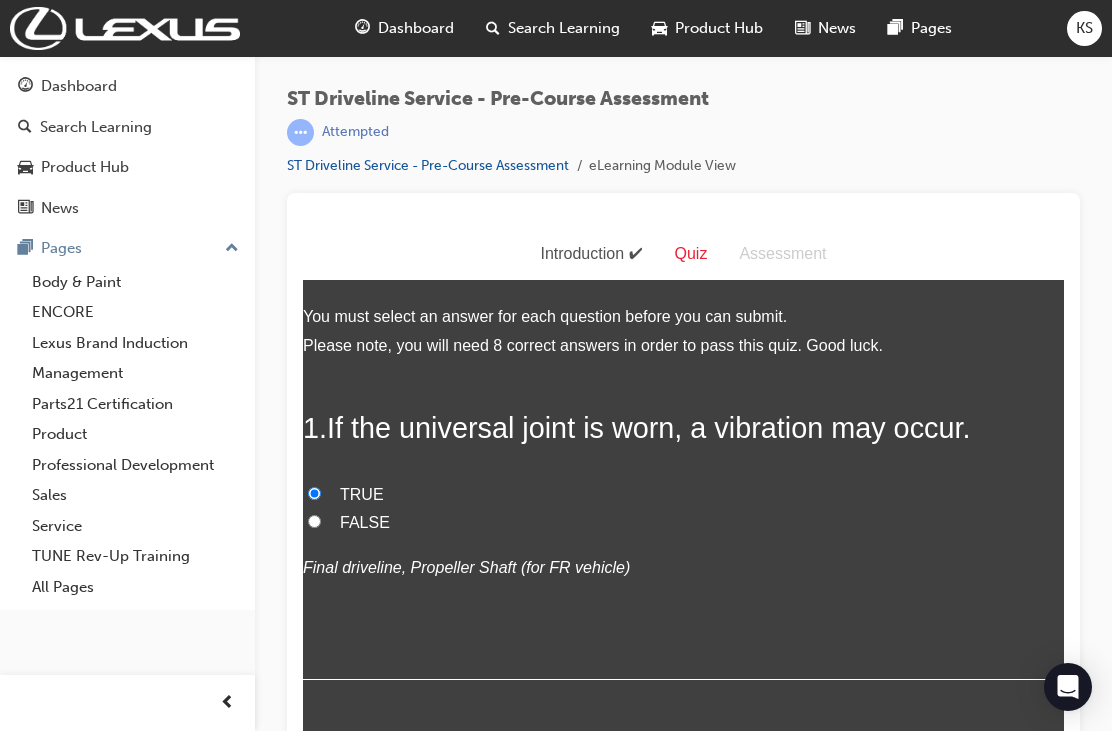 radio on "true" 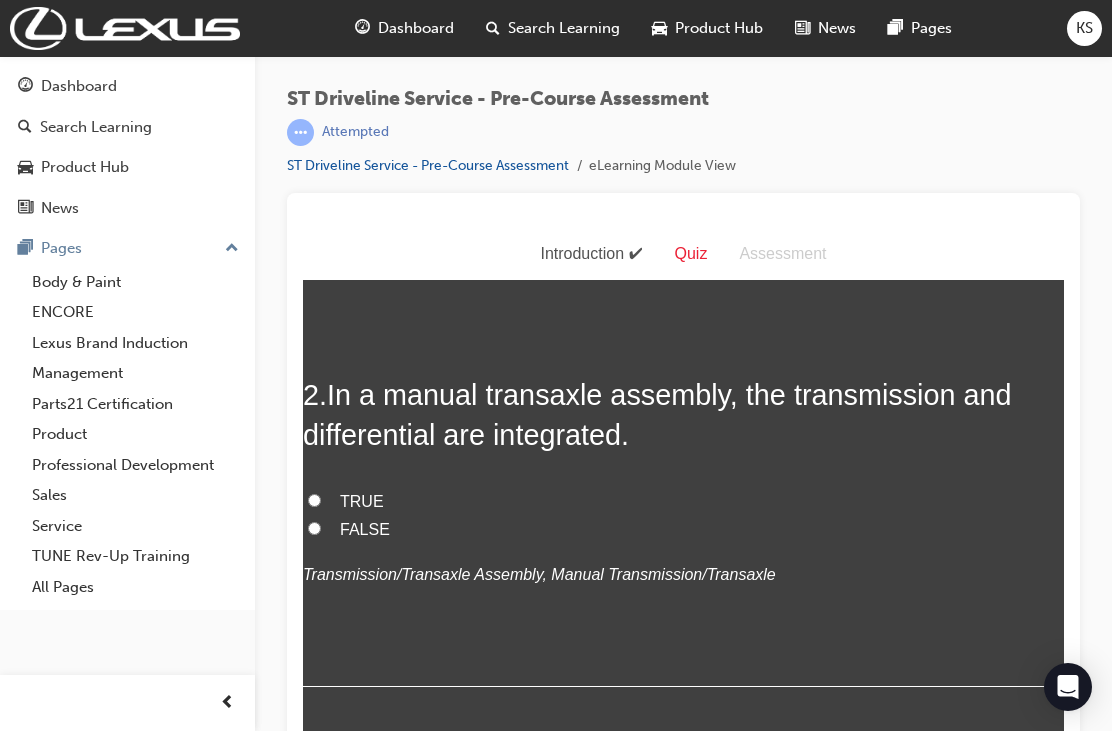 scroll, scrollTop: 452, scrollLeft: 0, axis: vertical 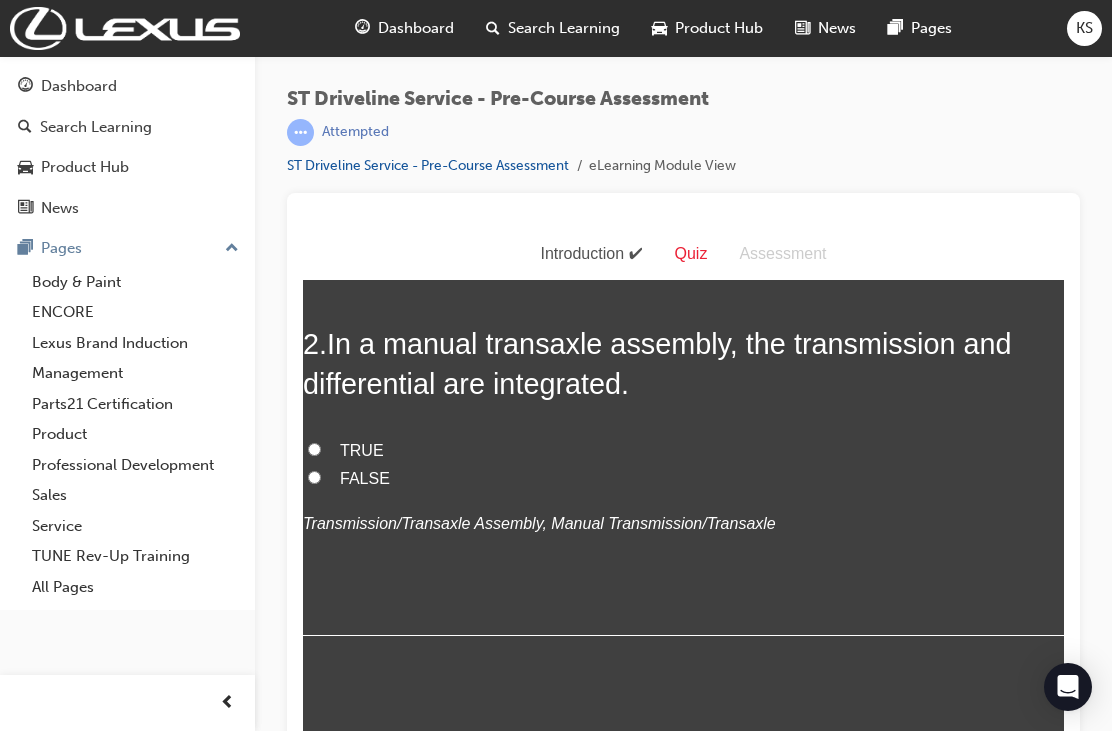 click on "FALSE" at bounding box center [314, 477] 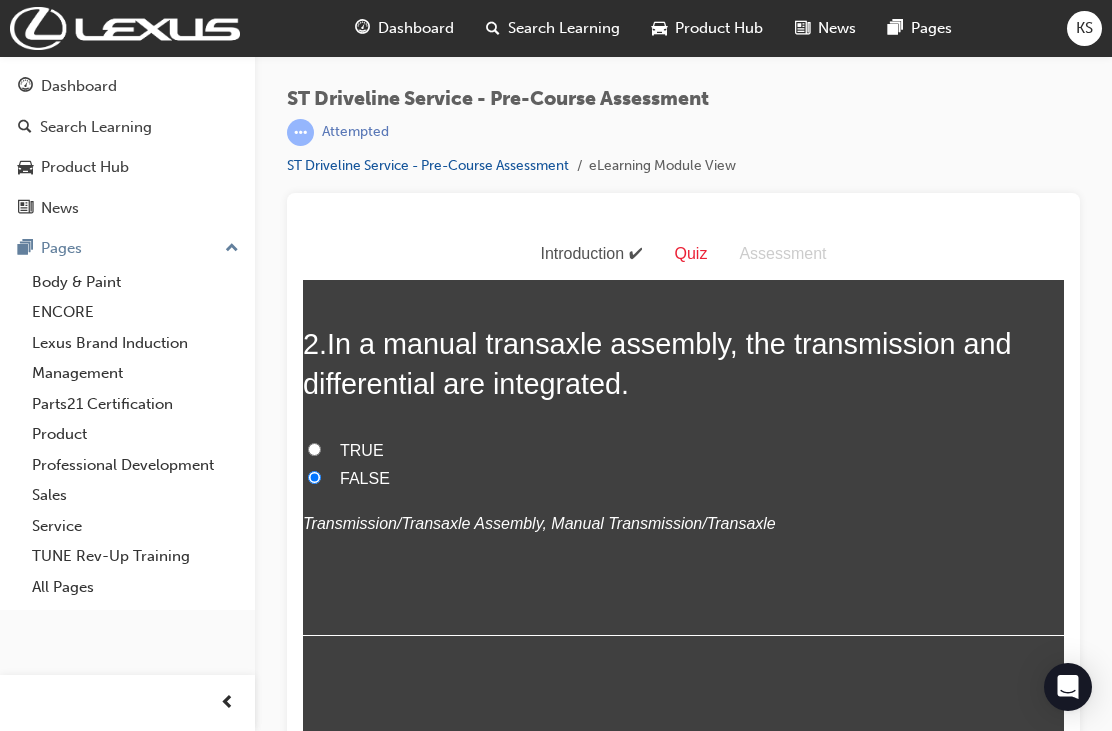 radio on "true" 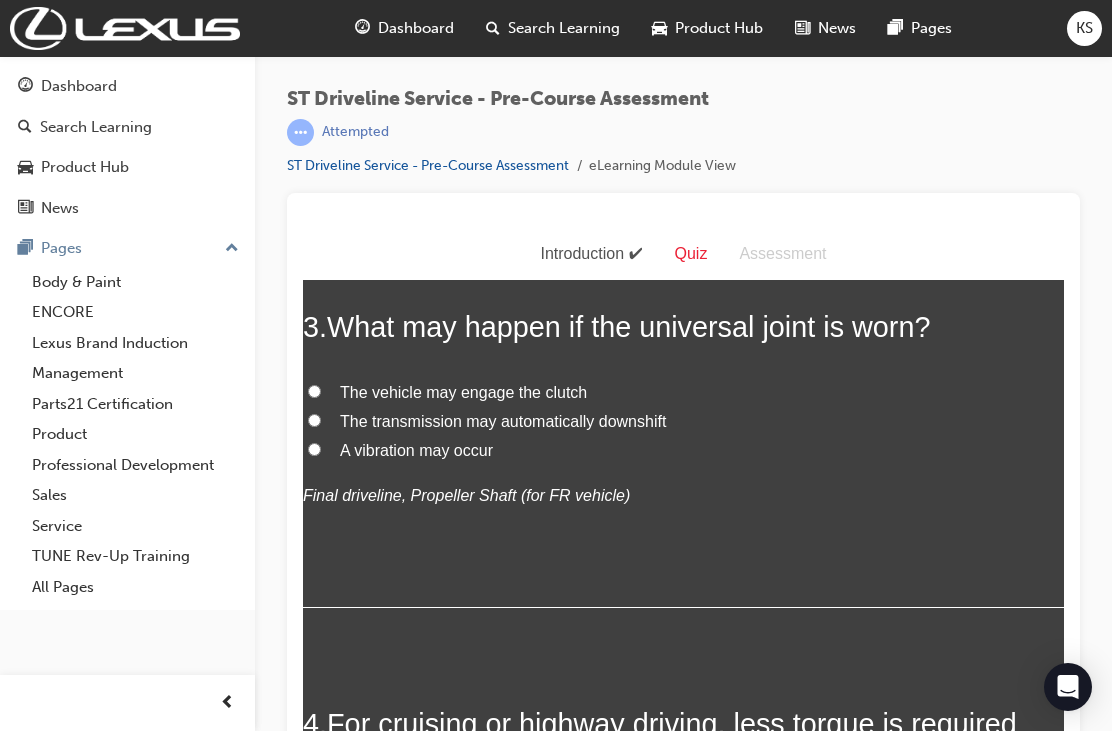 scroll, scrollTop: 892, scrollLeft: 0, axis: vertical 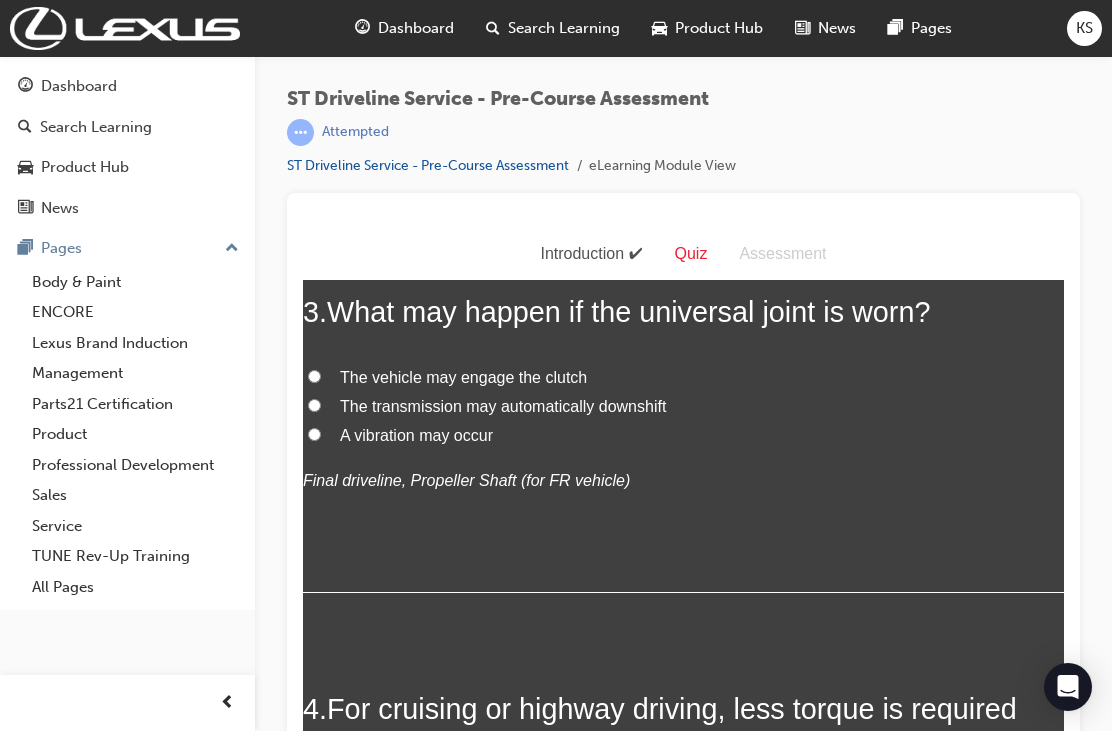 click on "A vibration may occur" at bounding box center [314, 434] 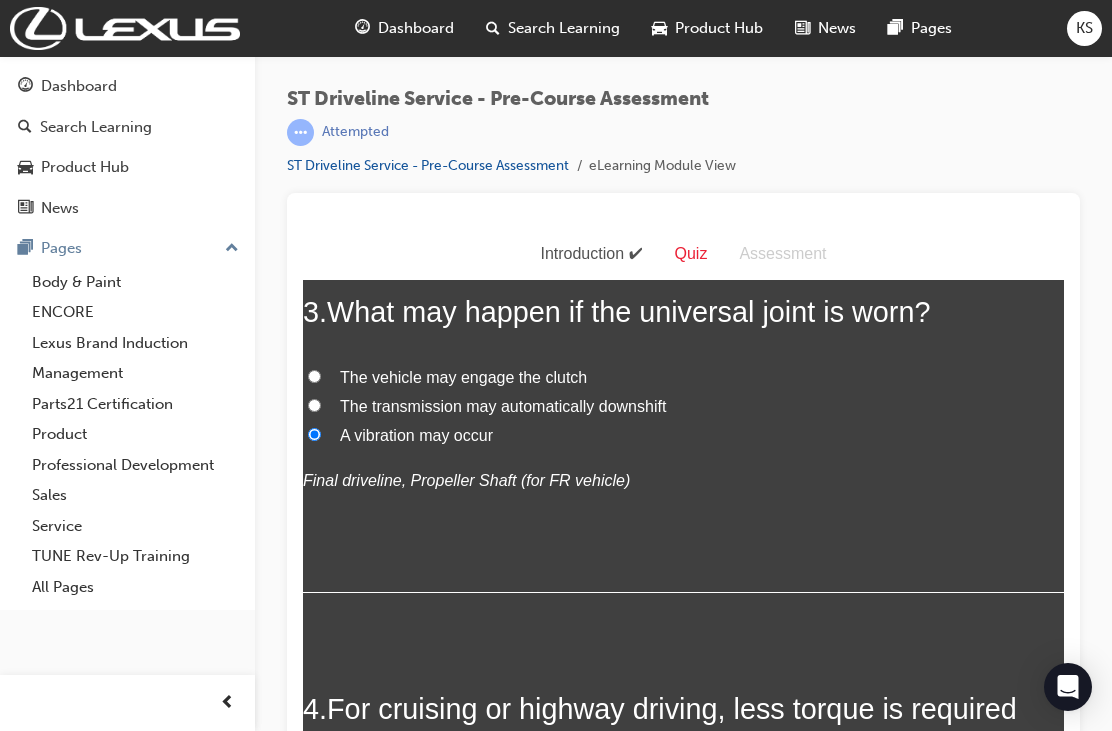 radio on "true" 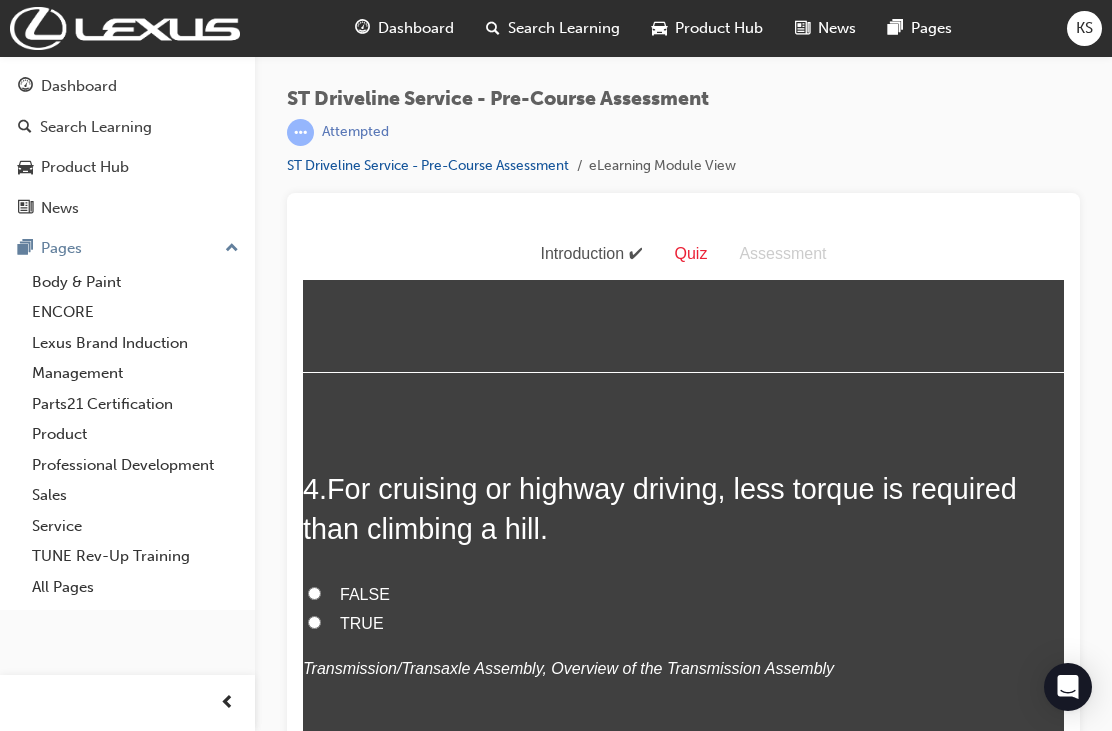 scroll, scrollTop: 1219, scrollLeft: 0, axis: vertical 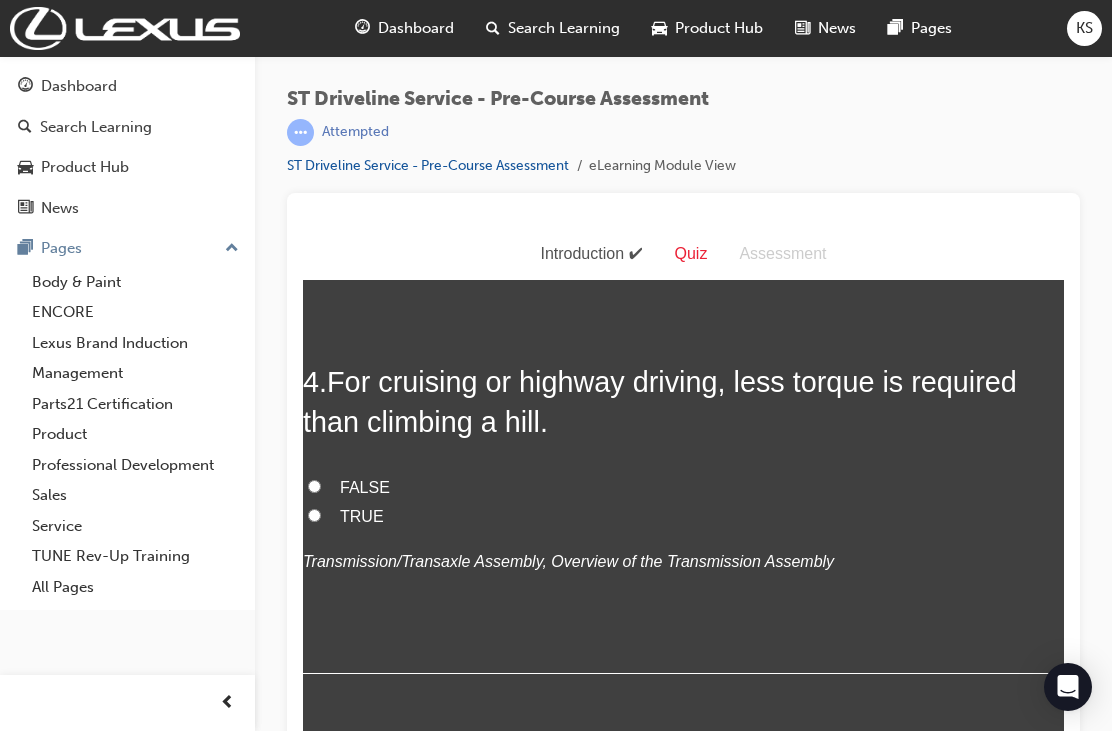 click on "TRUE" at bounding box center (314, 515) 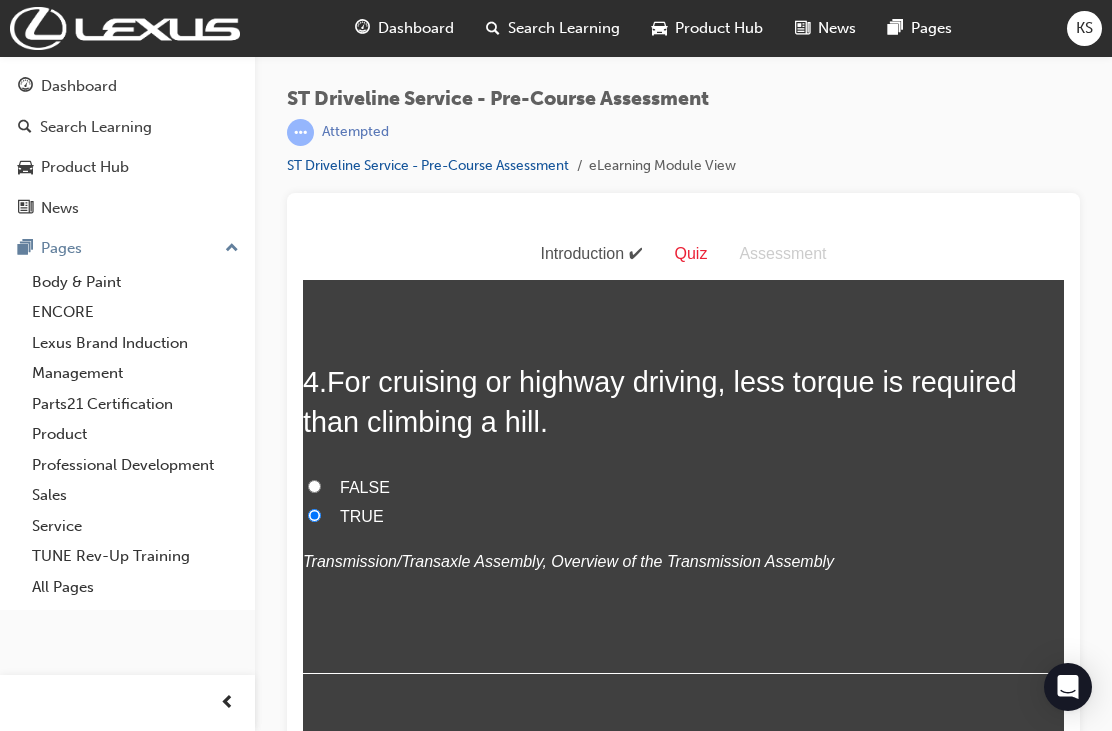 radio on "true" 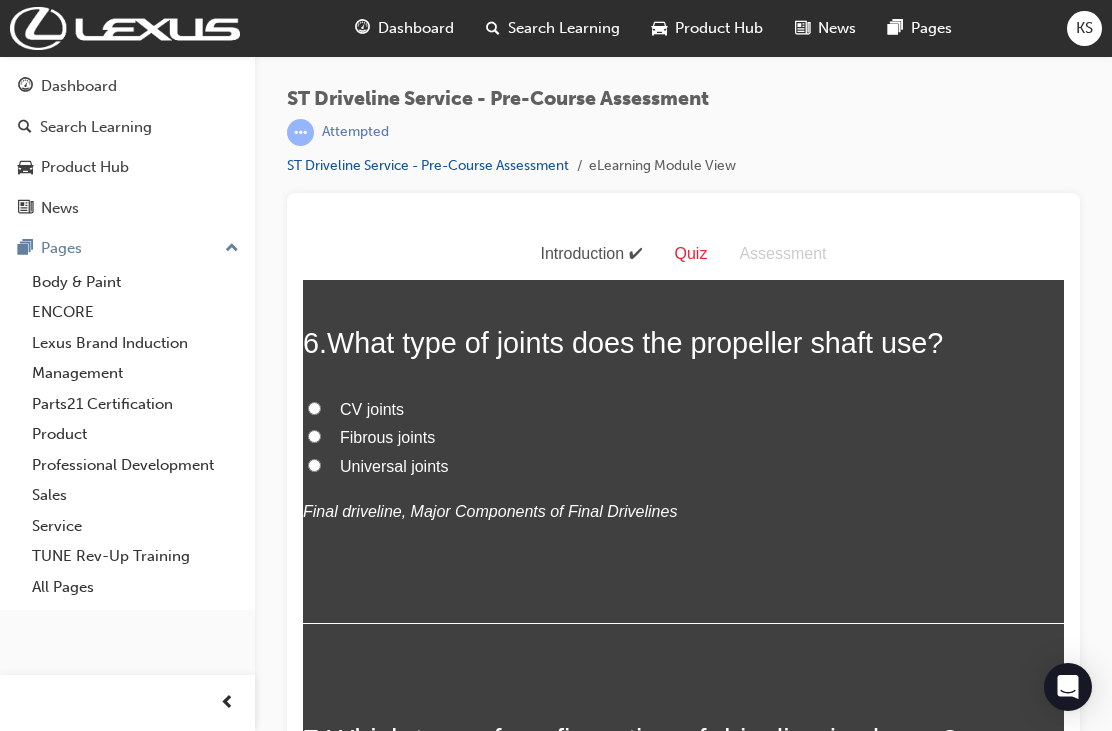 scroll, scrollTop: 2182, scrollLeft: 0, axis: vertical 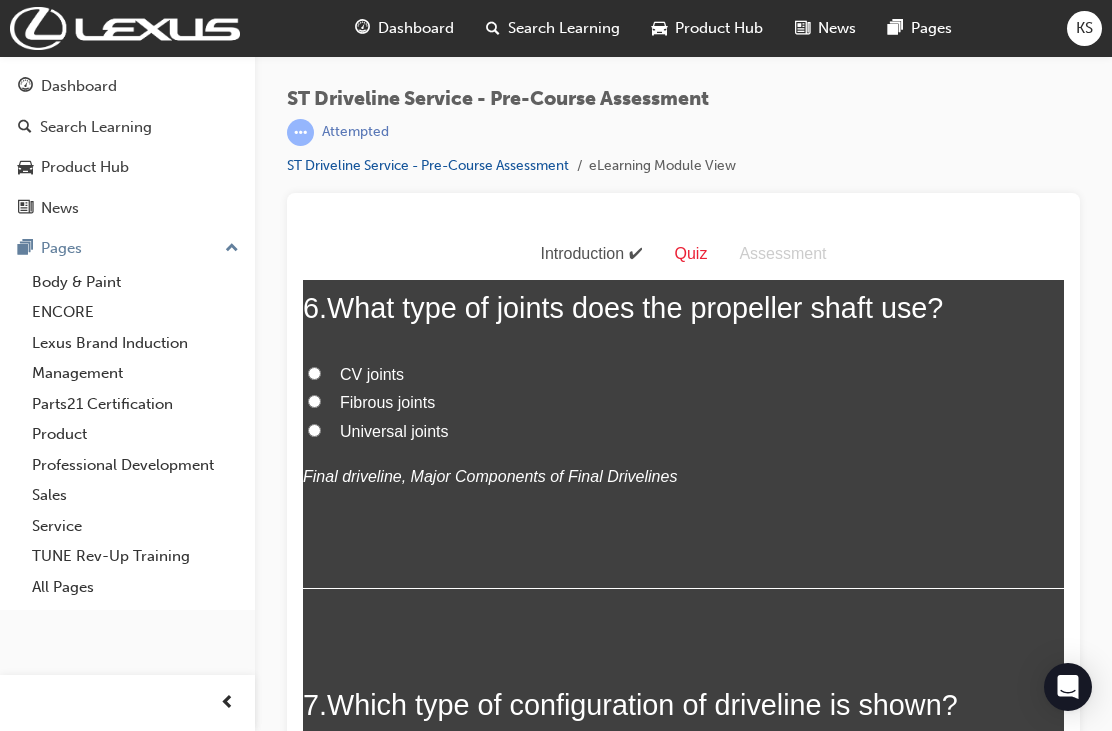 click on "Master cylinder" at bounding box center (314, 5) 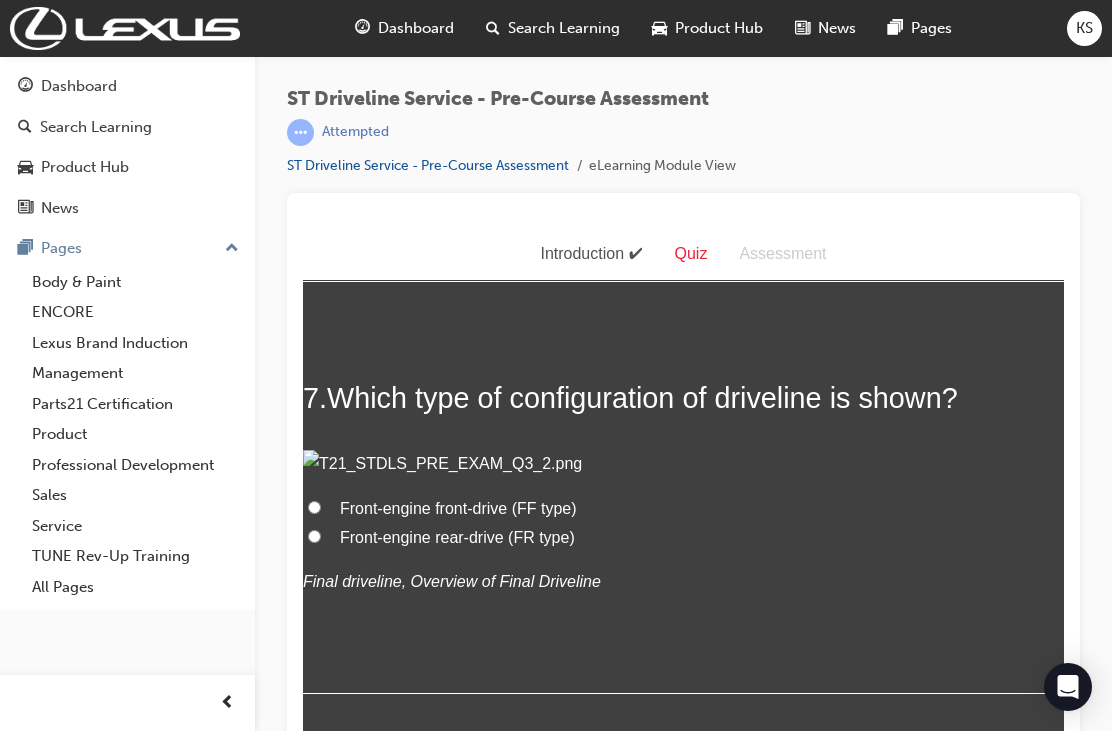 scroll, scrollTop: 2498, scrollLeft: 0, axis: vertical 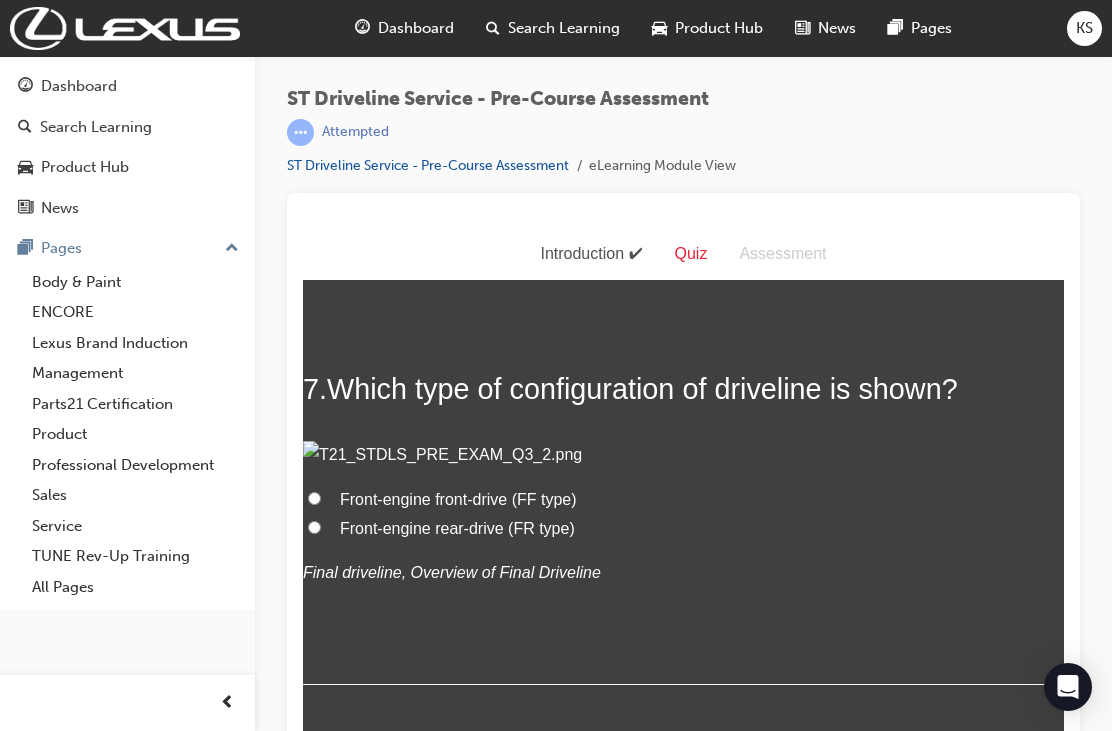 click on "Universal joints" at bounding box center (314, 114) 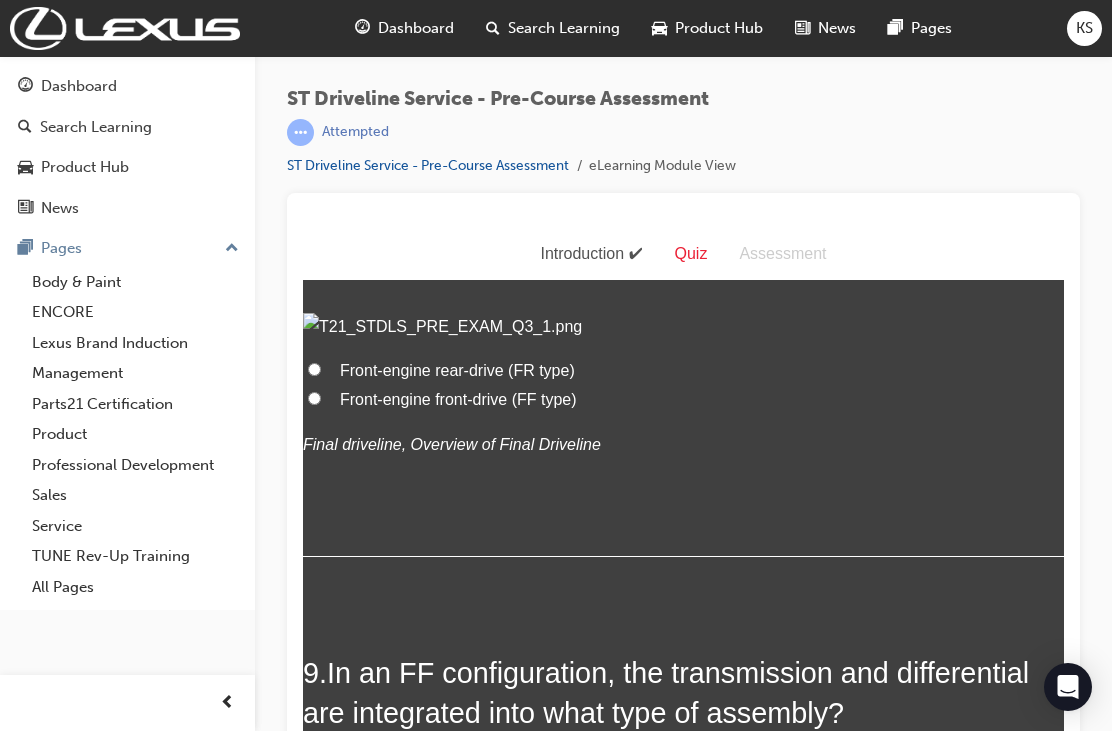 scroll, scrollTop: 3042, scrollLeft: 0, axis: vertical 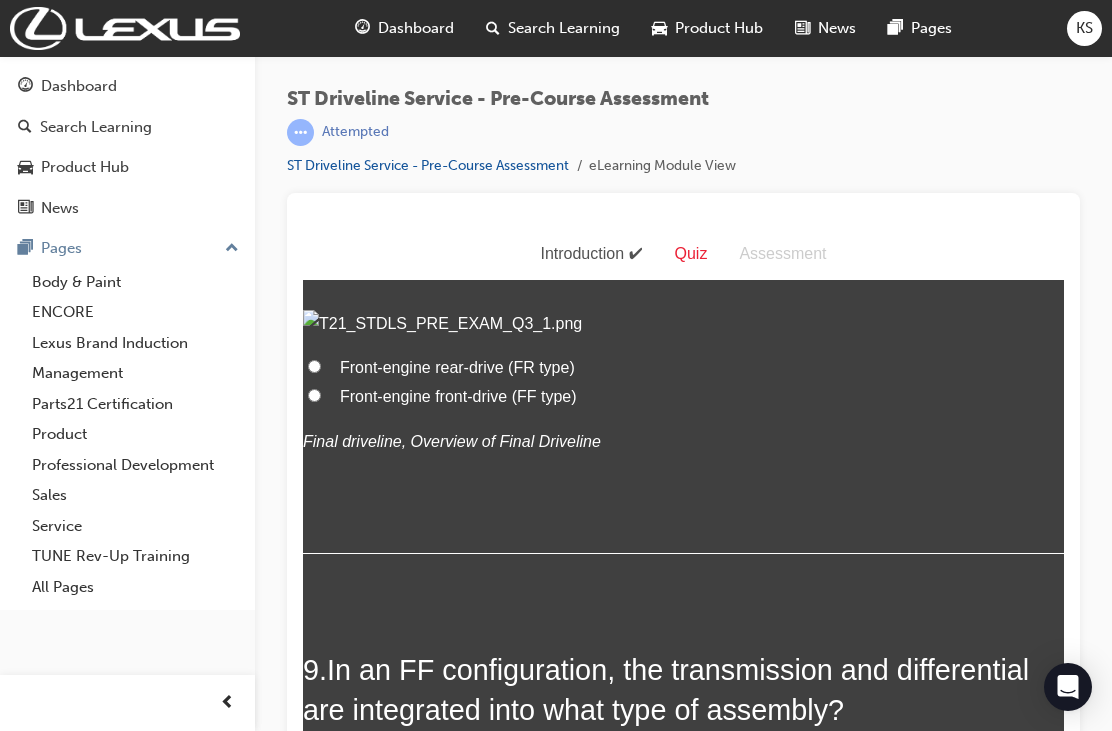 click on "Front-engine rear-drive (FR type)" at bounding box center (314, -17) 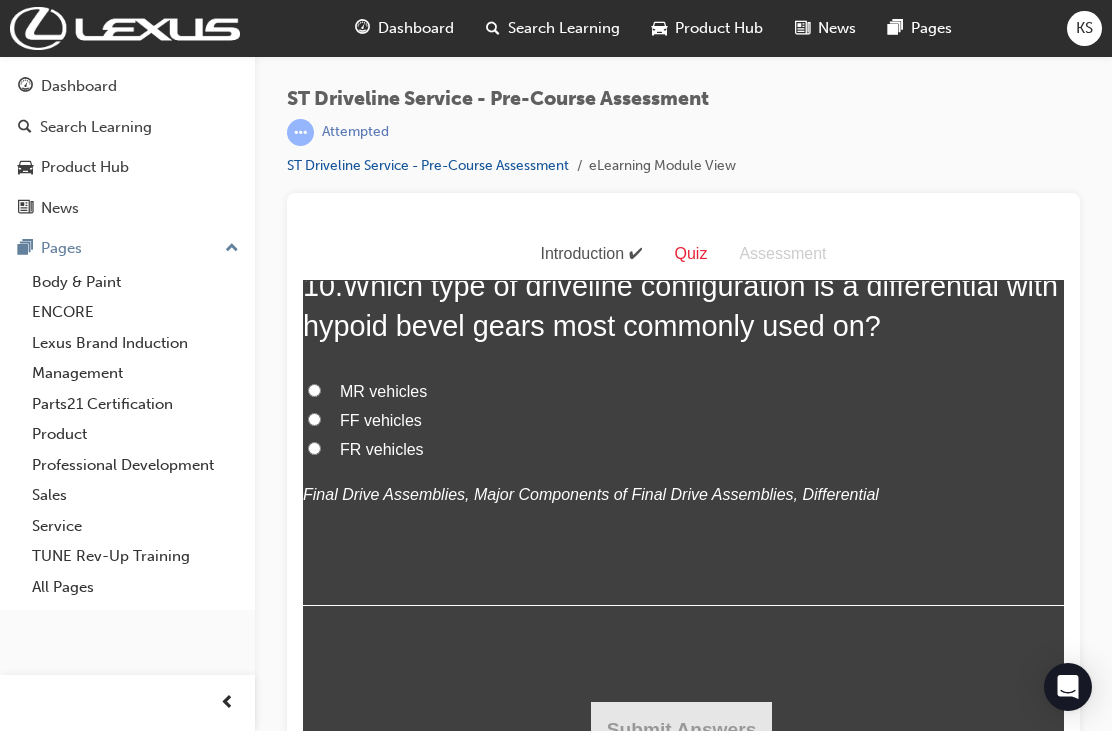 scroll, scrollTop: 4311, scrollLeft: 0, axis: vertical 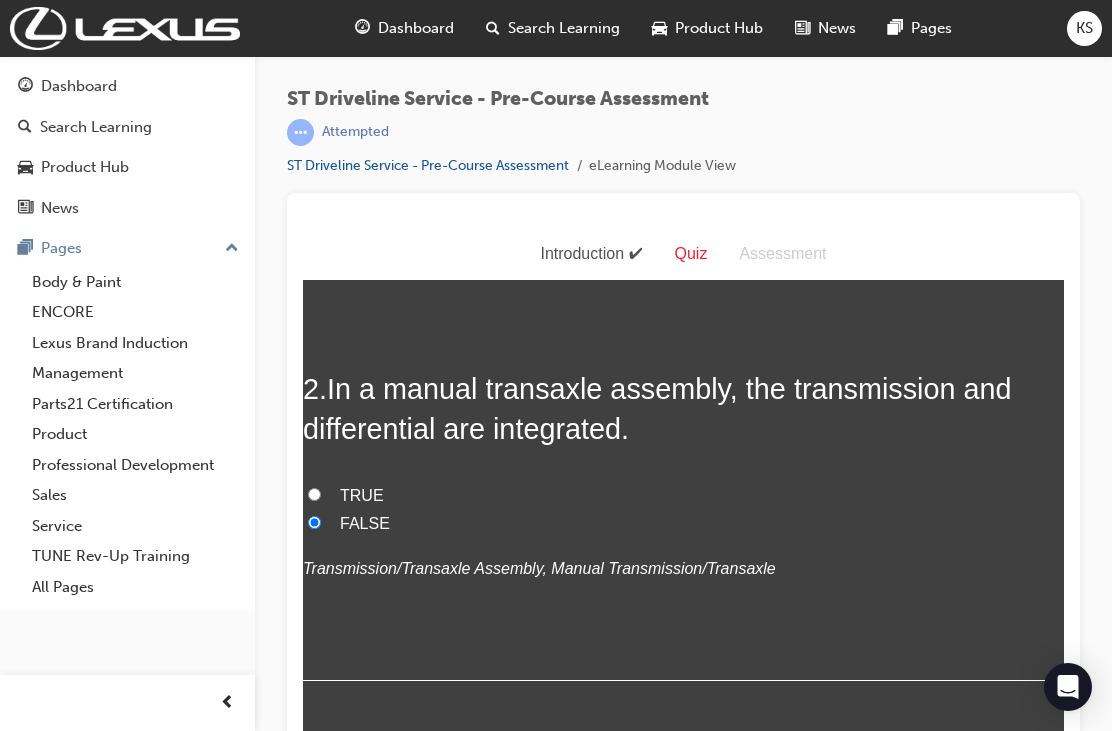 click on "TRUE" at bounding box center [314, 494] 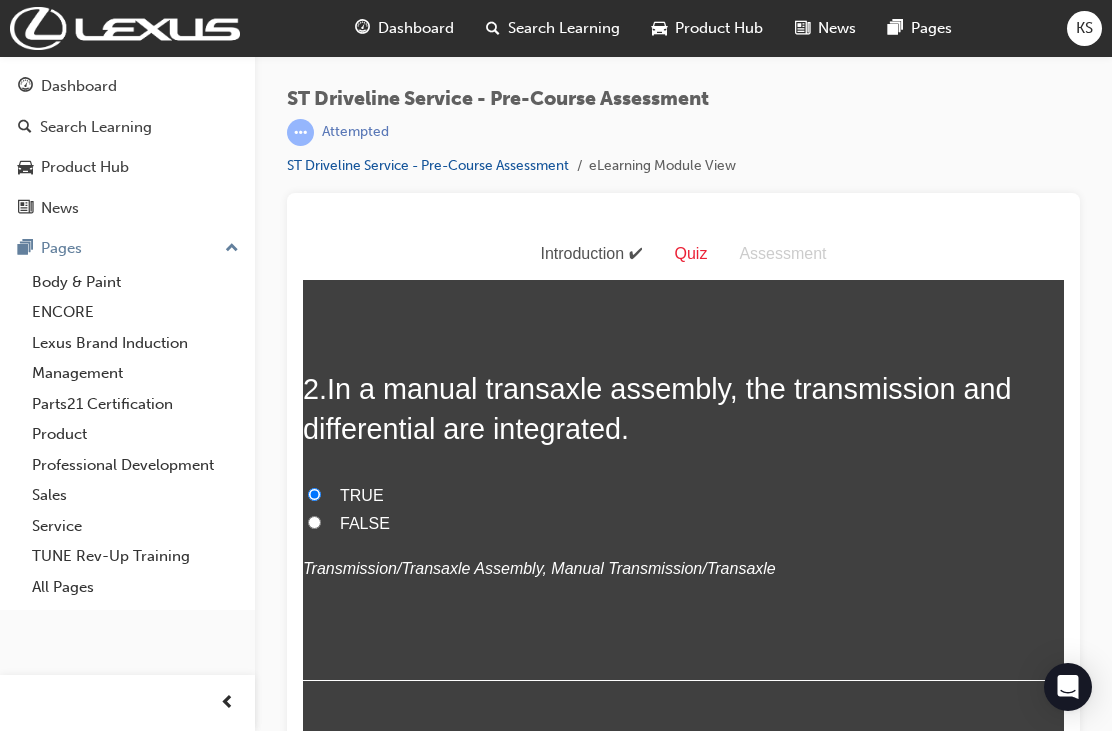 click on "In a manual transaxle assembly, the transmission and differential are integrated." at bounding box center (657, 409) 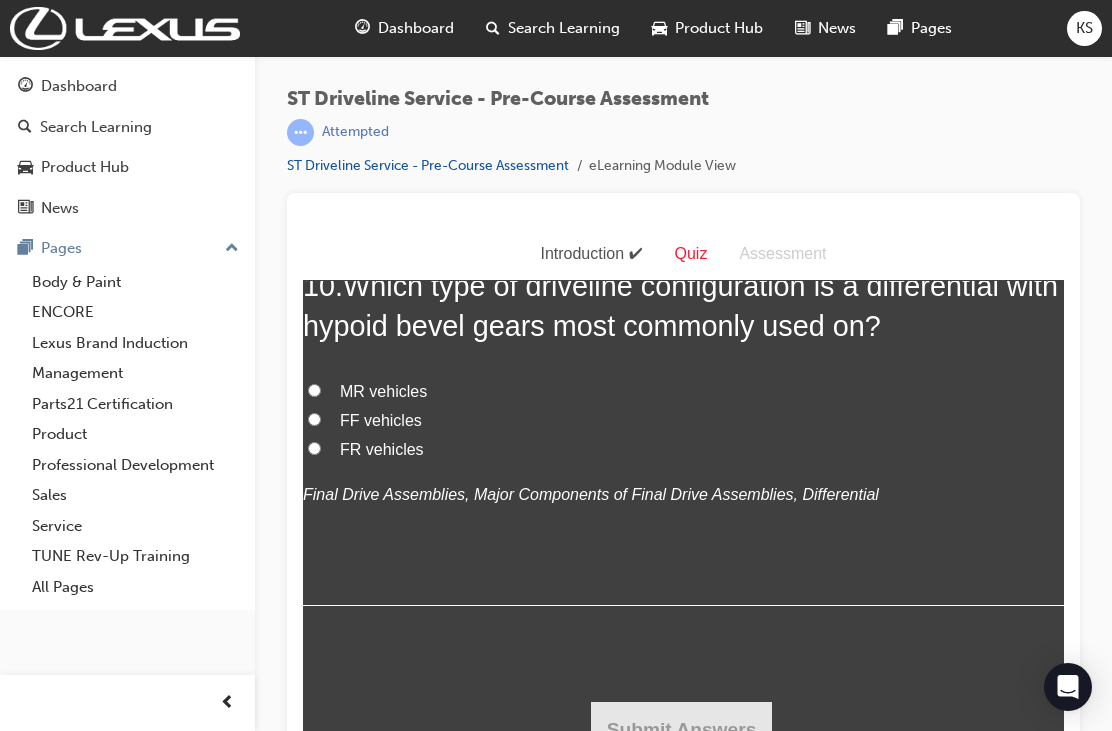 scroll, scrollTop: 5209, scrollLeft: 0, axis: vertical 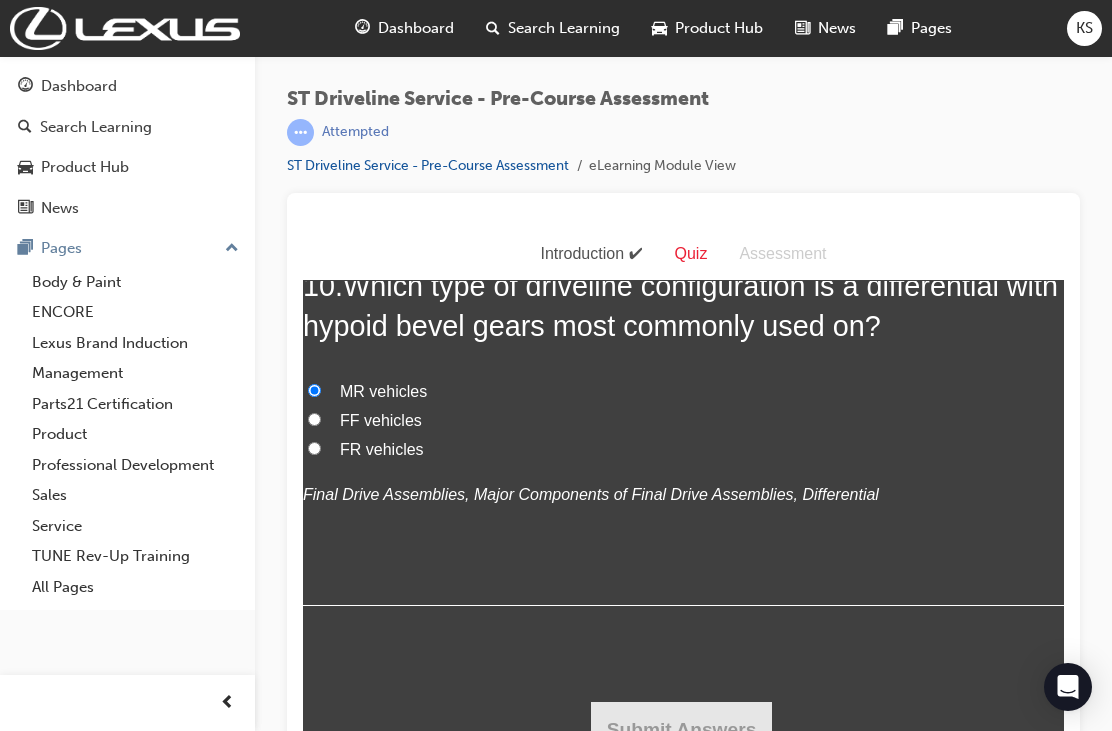 radio on "true" 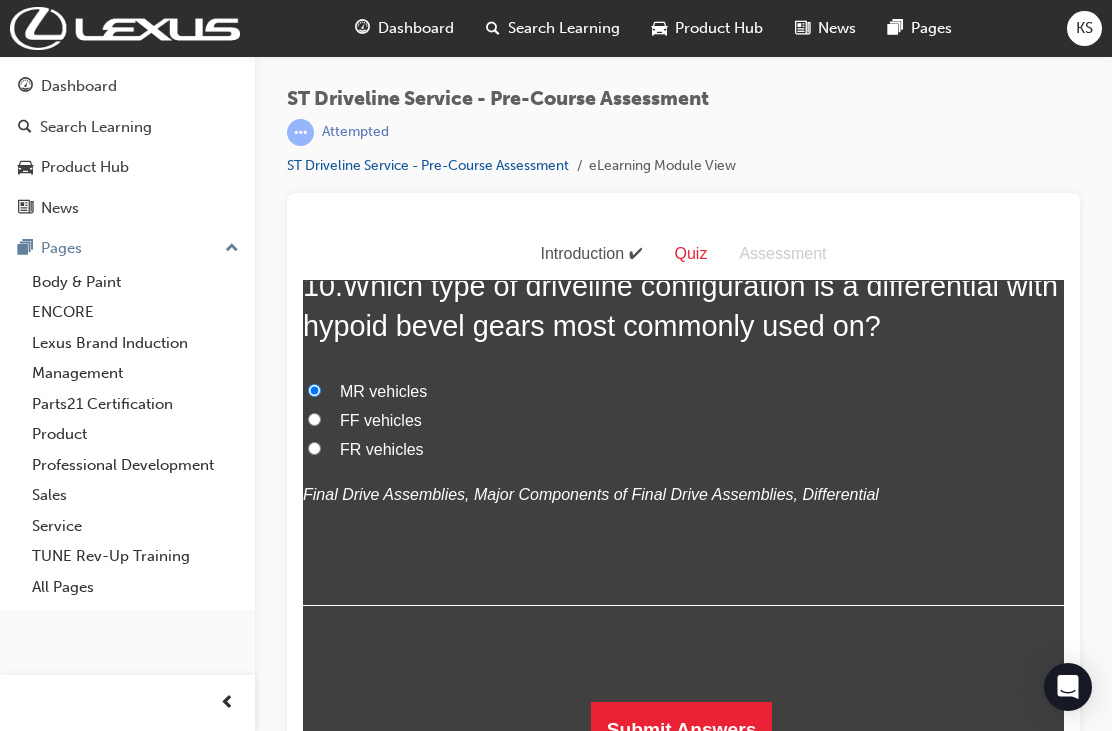 scroll, scrollTop: 5244, scrollLeft: 0, axis: vertical 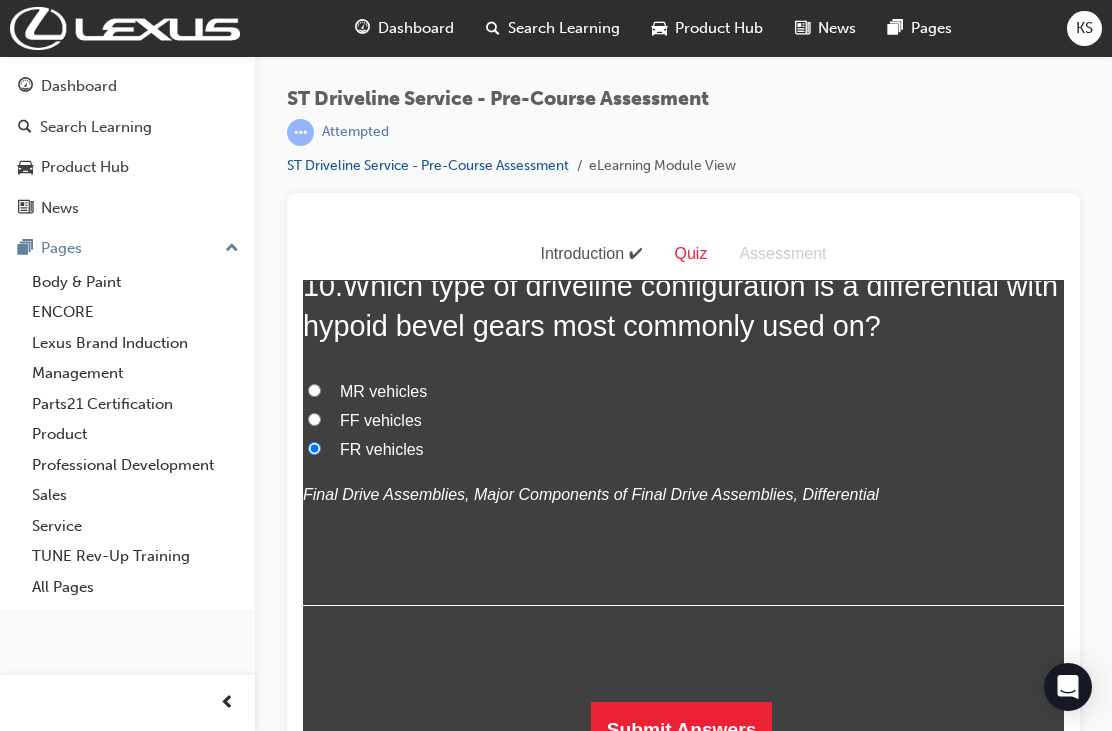 click on "Submit Answers" at bounding box center (682, 730) 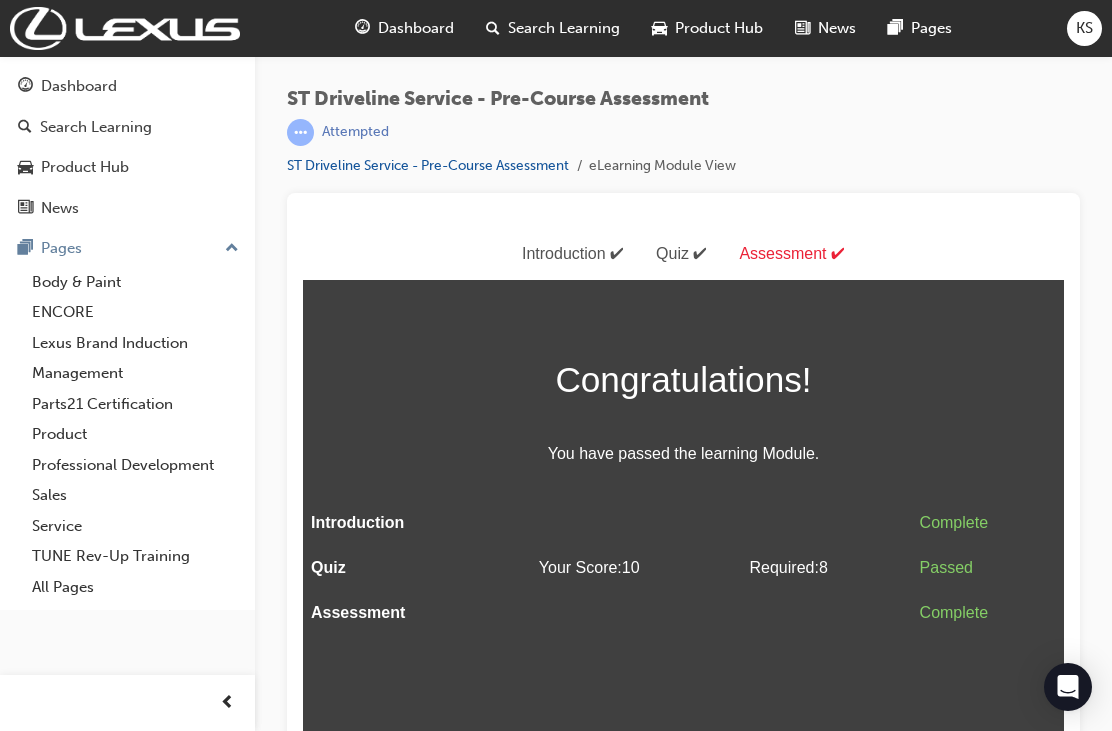 scroll, scrollTop: 0, scrollLeft: 0, axis: both 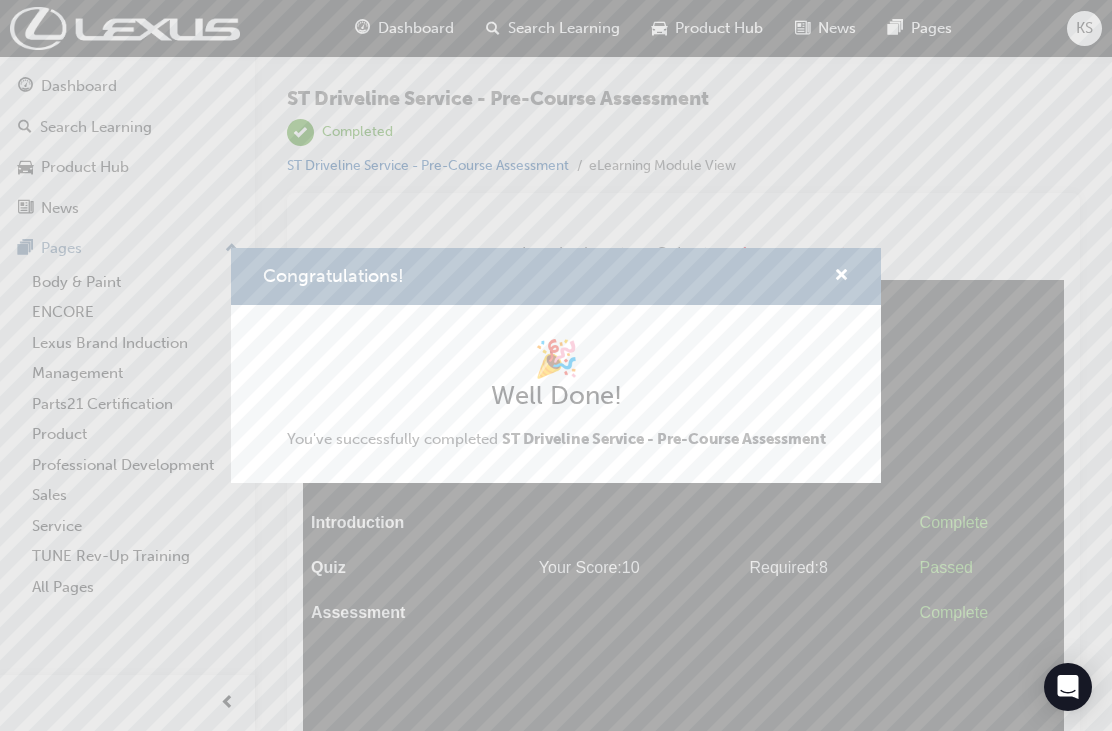 click at bounding box center (841, 277) 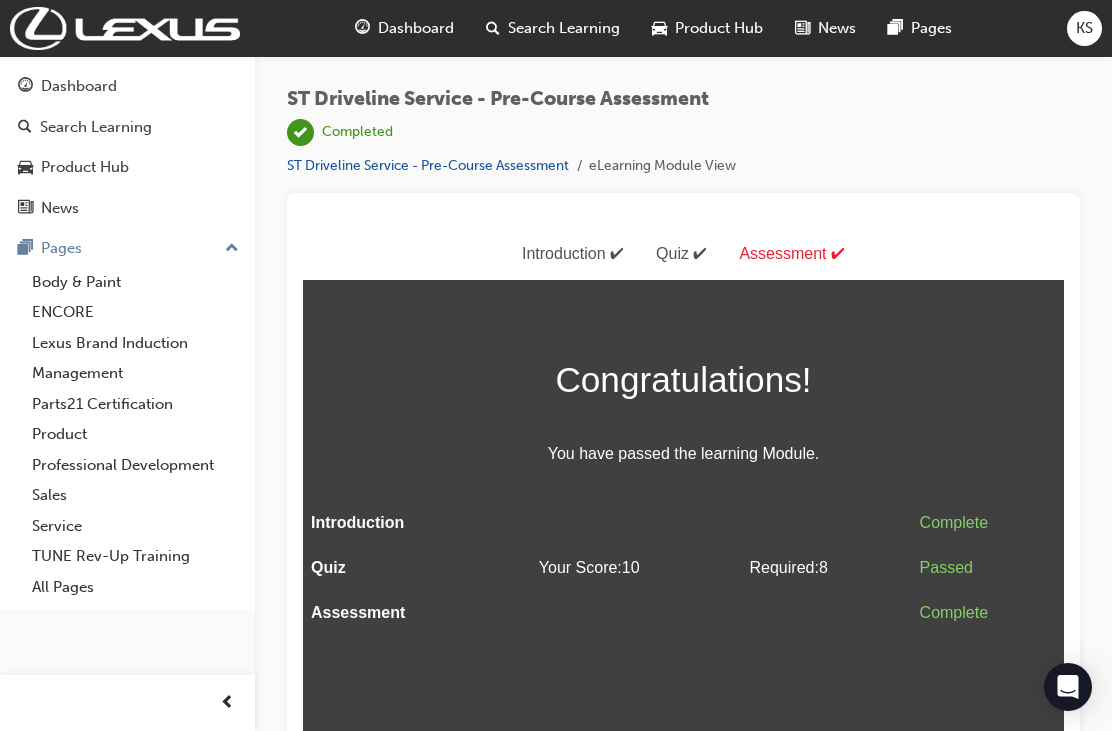 scroll, scrollTop: 26, scrollLeft: 0, axis: vertical 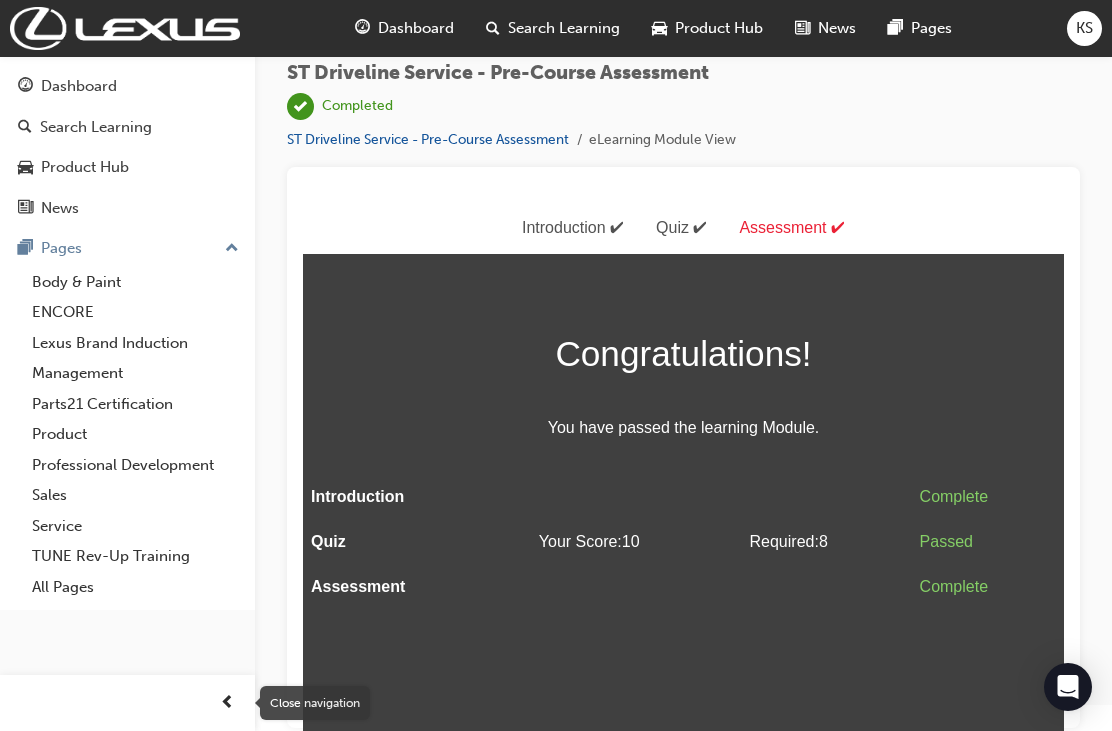 click on "Dashboard" at bounding box center [79, 86] 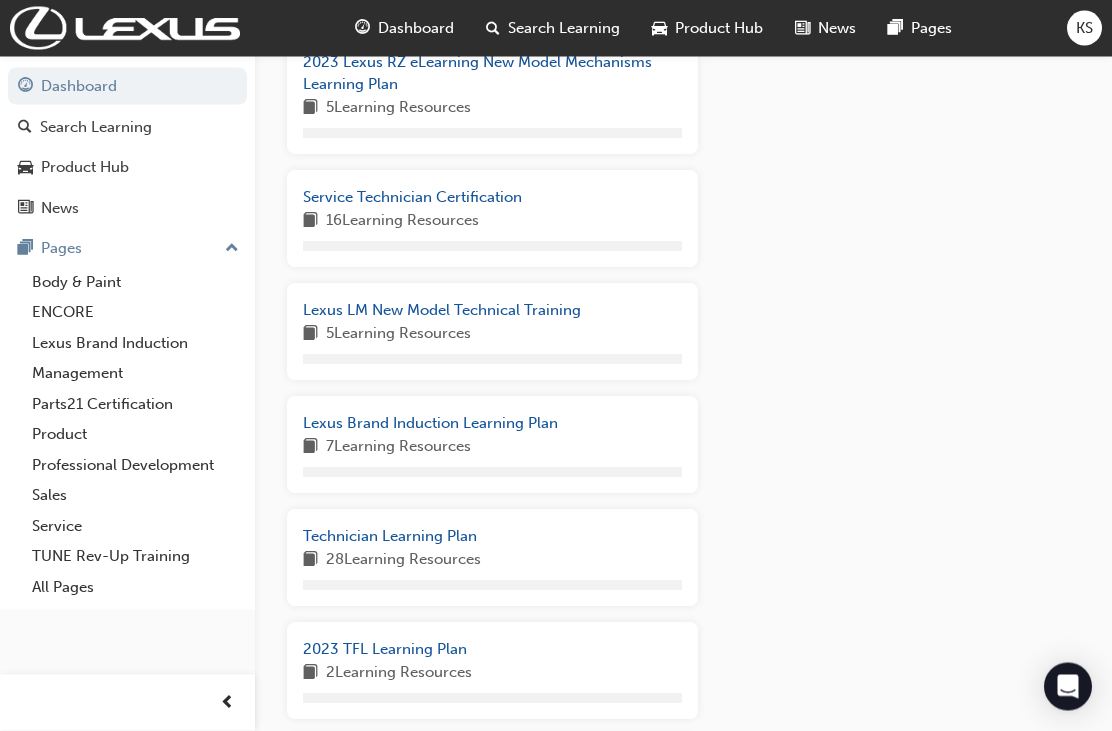 scroll, scrollTop: 1238, scrollLeft: 0, axis: vertical 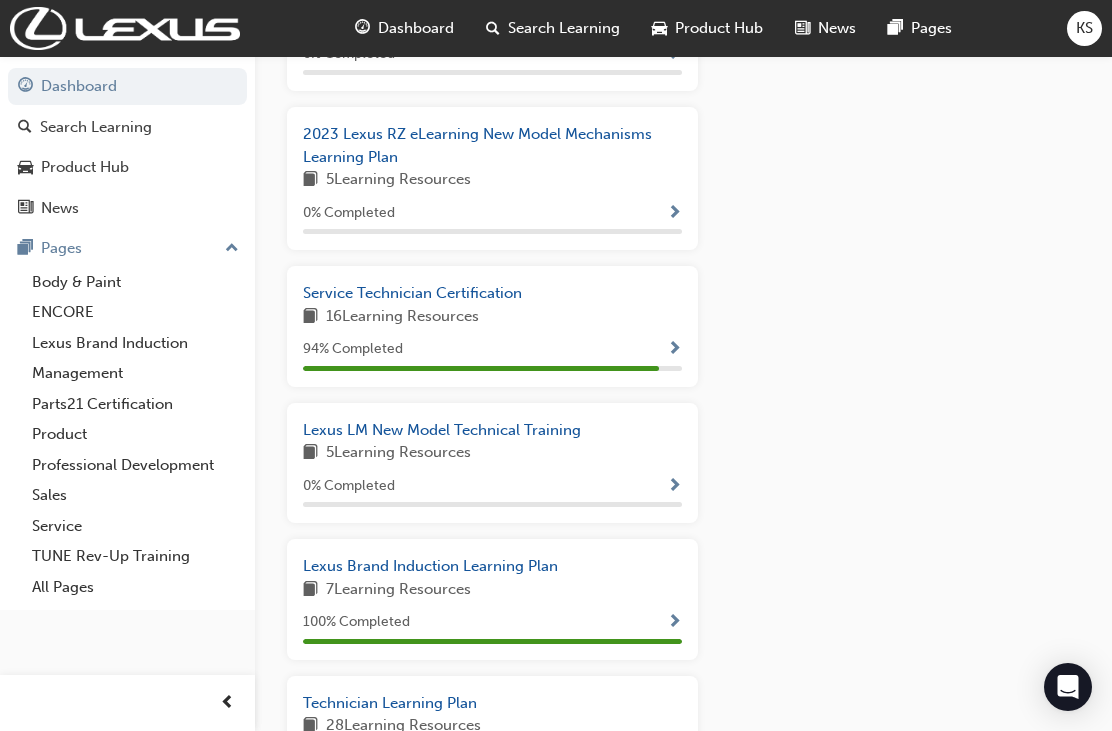 click on "Product" at bounding box center (135, 434) 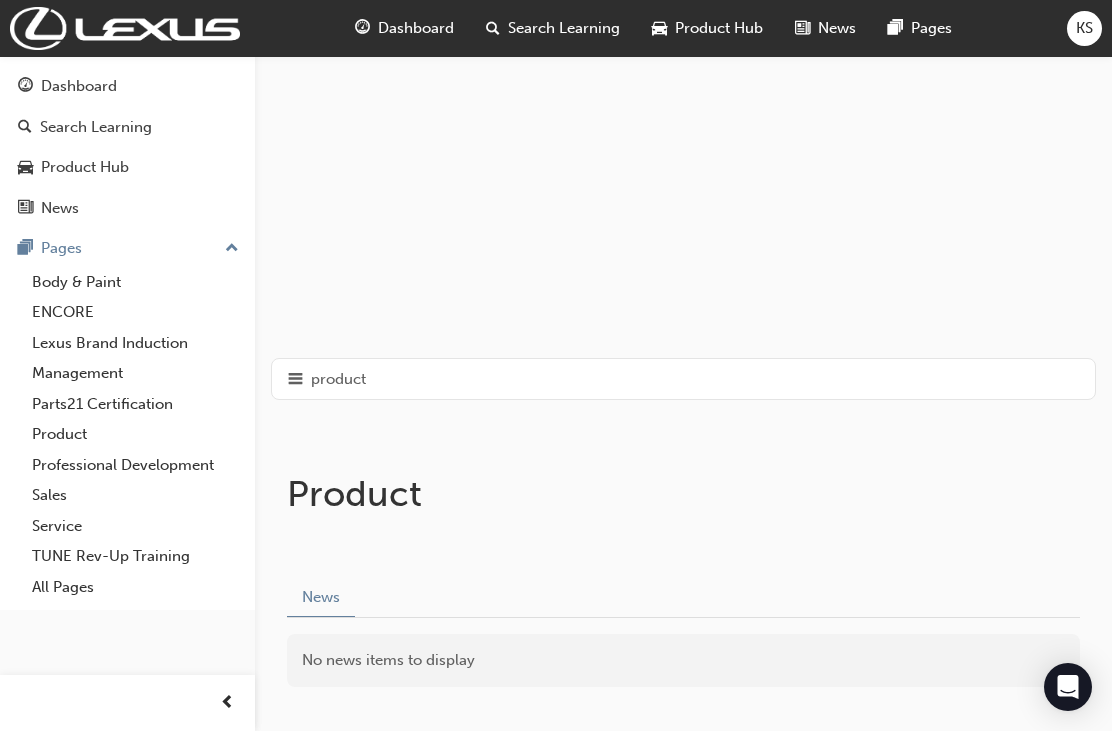 click on "Dashboard" at bounding box center (127, 86) 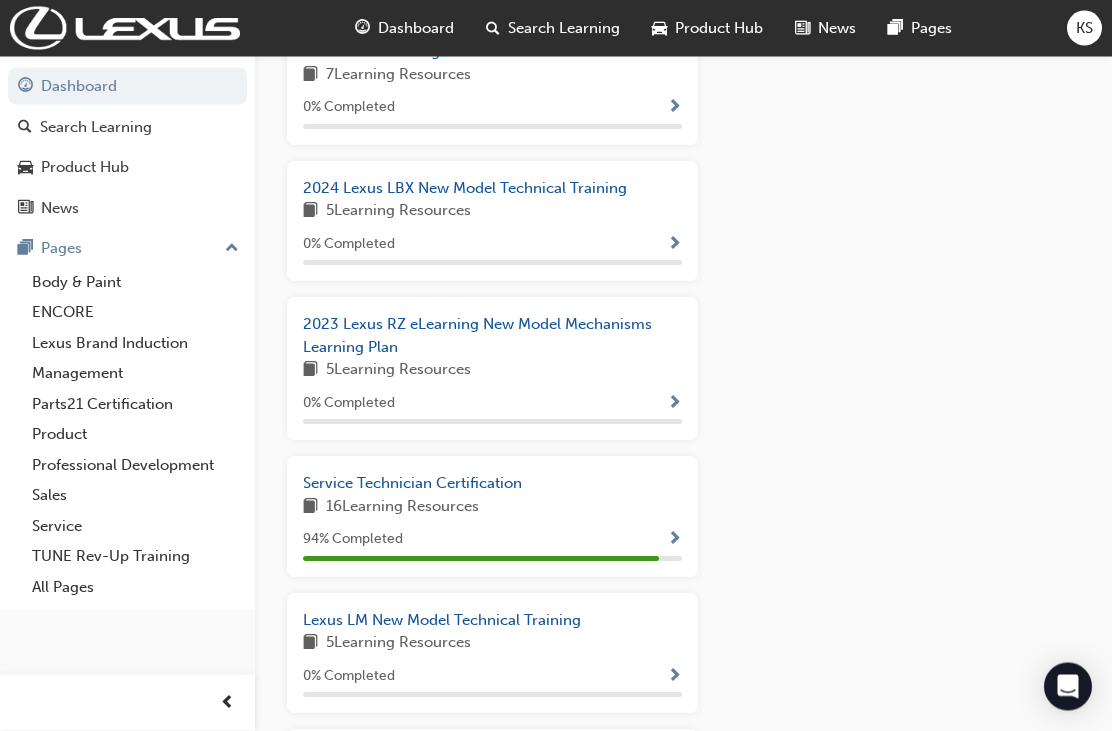 scroll, scrollTop: 1048, scrollLeft: 0, axis: vertical 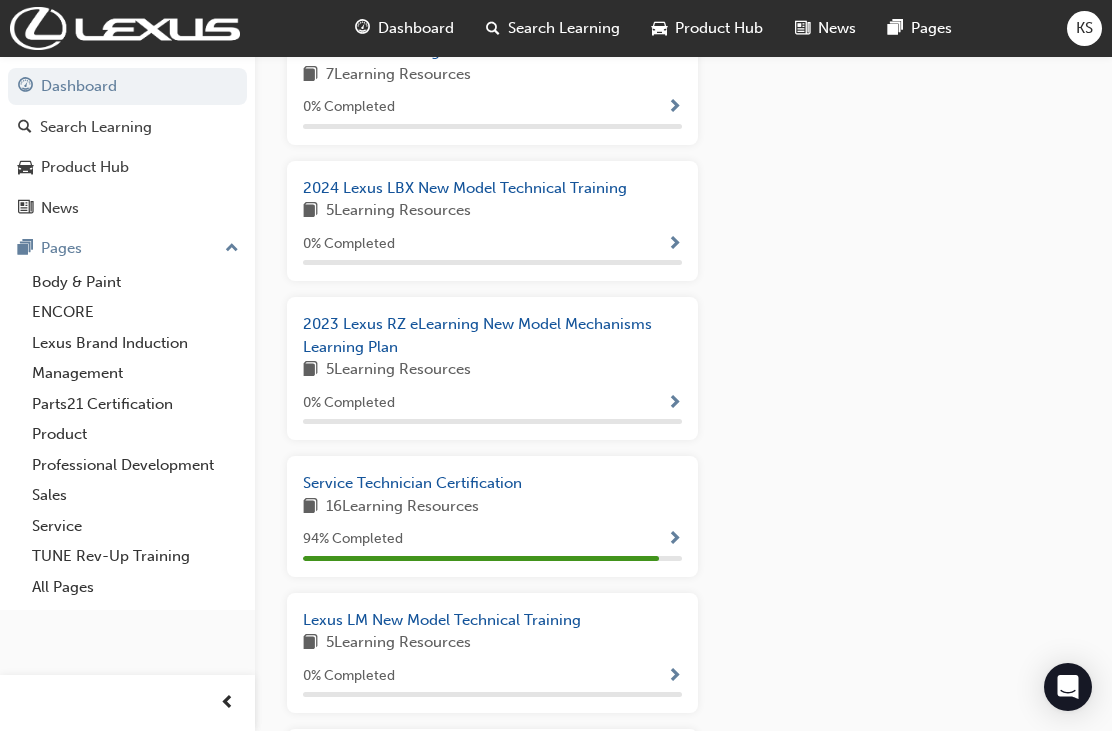 click on "Service Technician Certification" at bounding box center (412, 483) 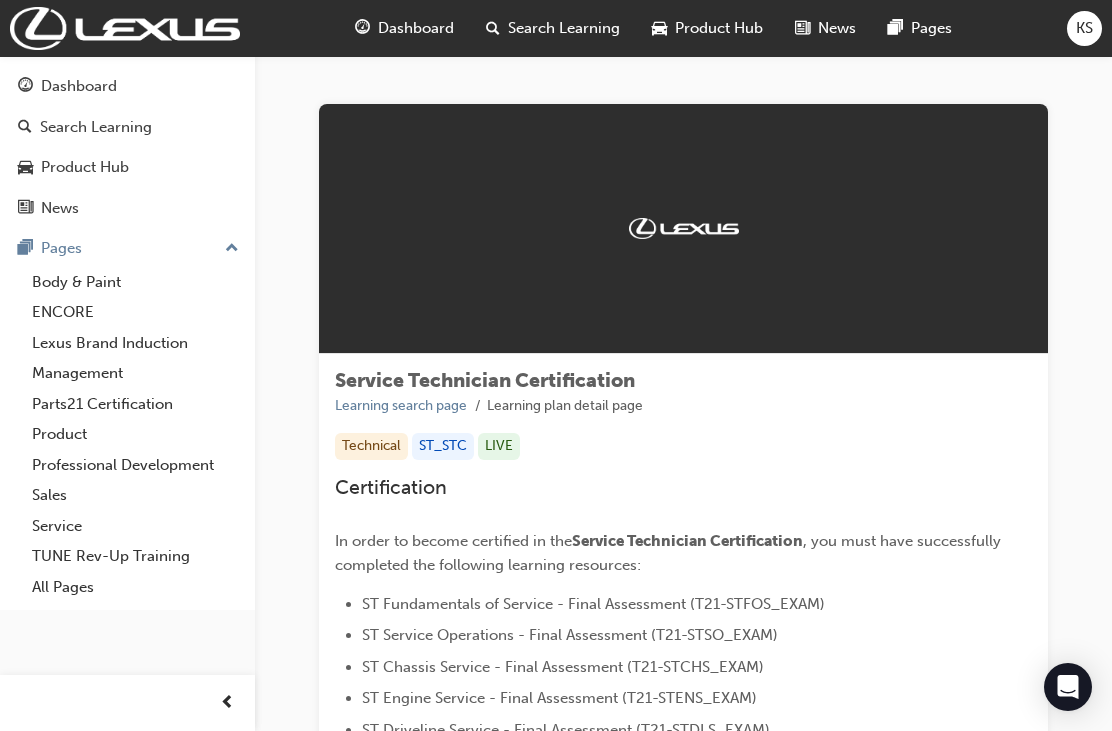 scroll, scrollTop: 285, scrollLeft: 0, axis: vertical 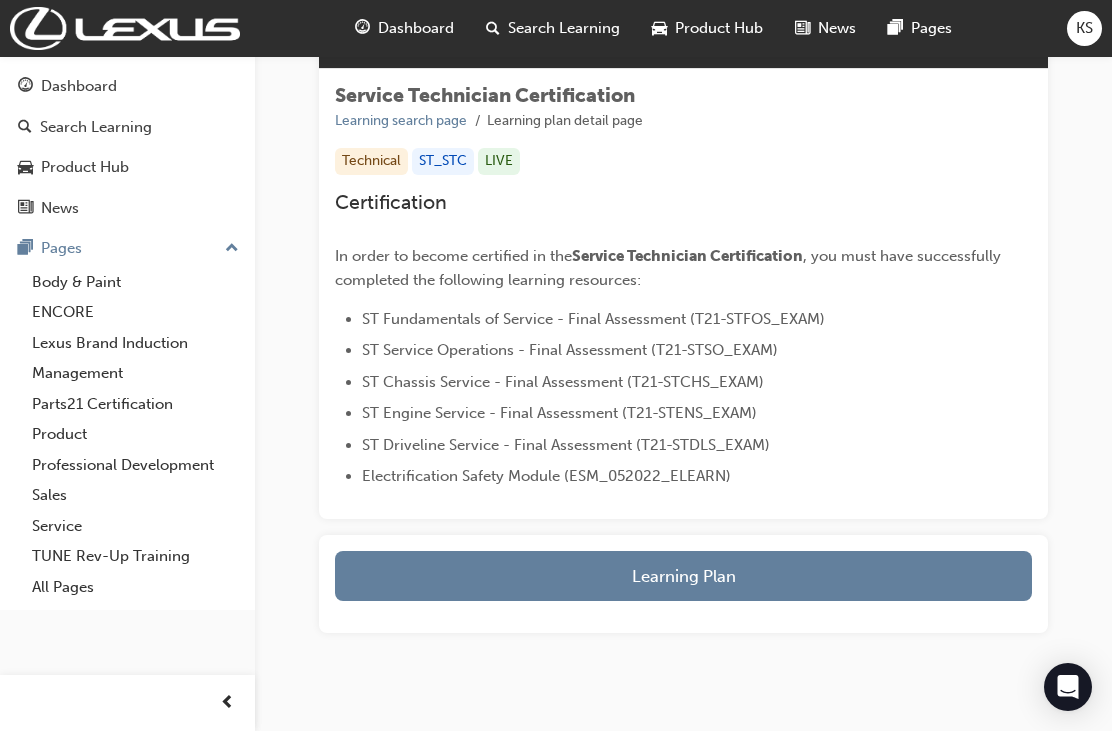 click on "Learning Plan" at bounding box center (683, 576) 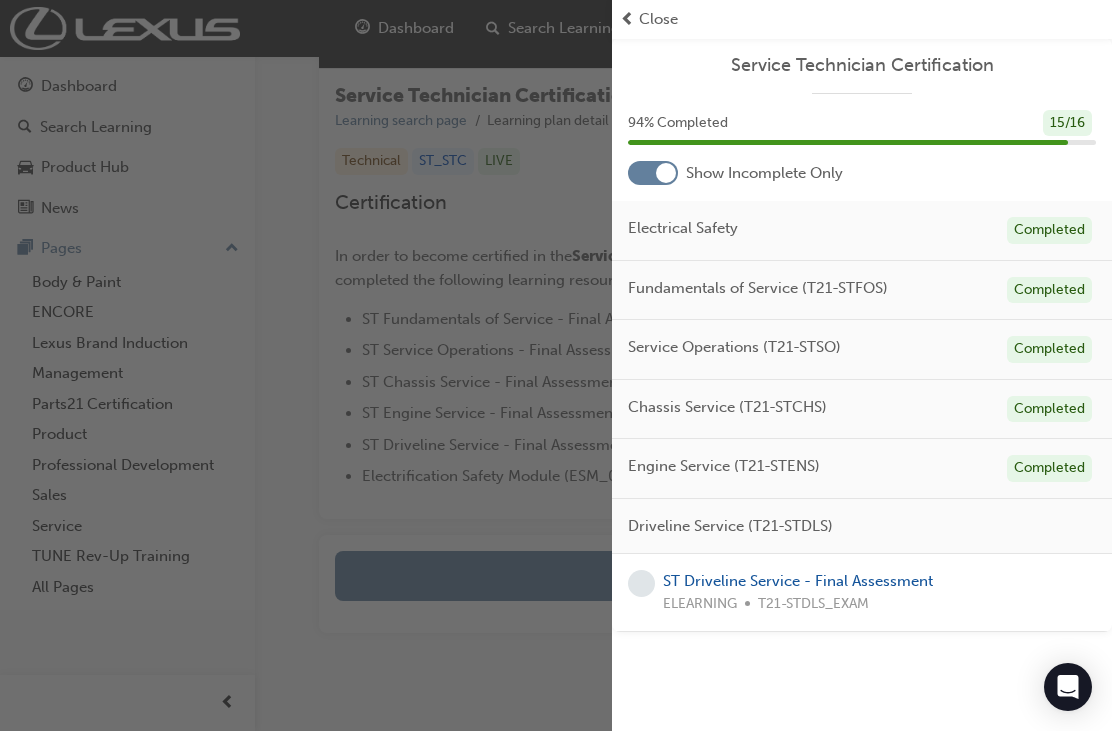 click on "ST Driveline Service - Final Assessment" at bounding box center [798, 581] 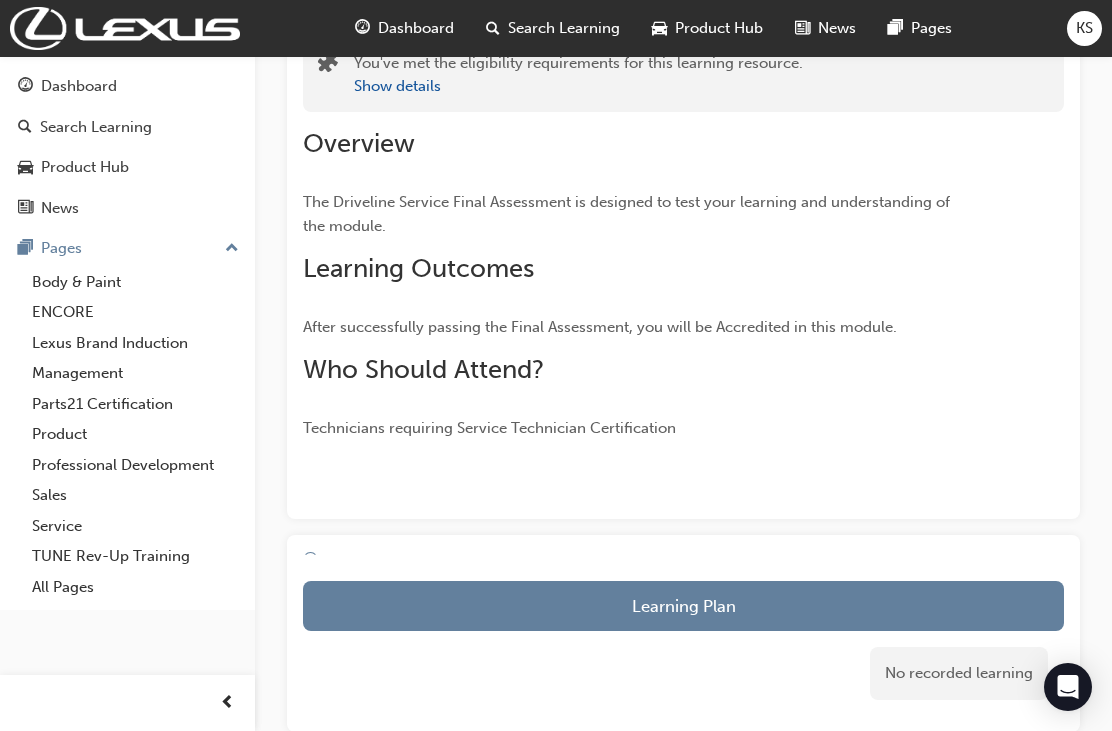 scroll, scrollTop: 0, scrollLeft: 0, axis: both 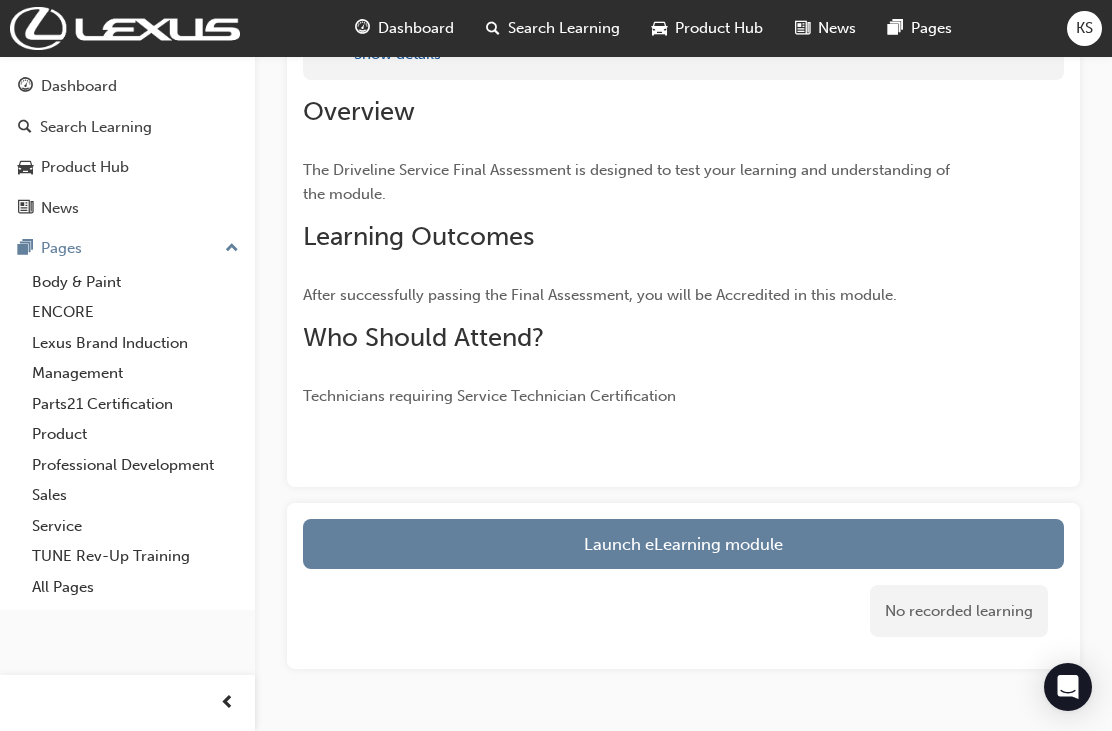 click on "Launch eLearning module" at bounding box center [683, 544] 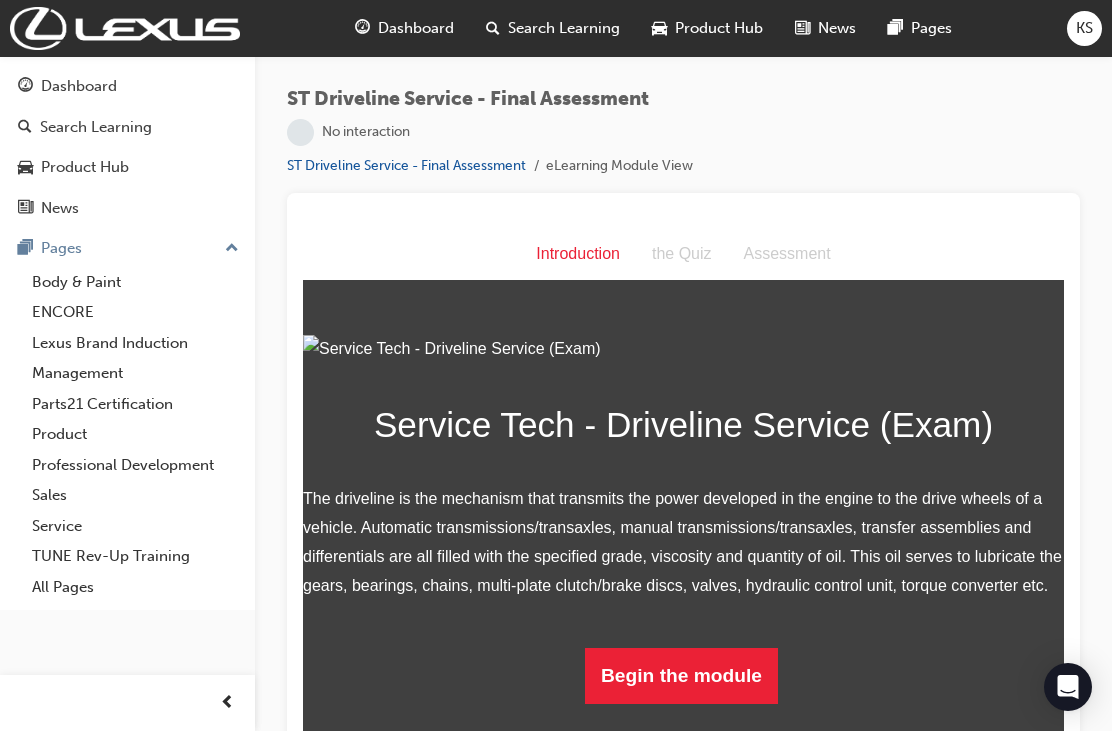 scroll, scrollTop: 150, scrollLeft: 0, axis: vertical 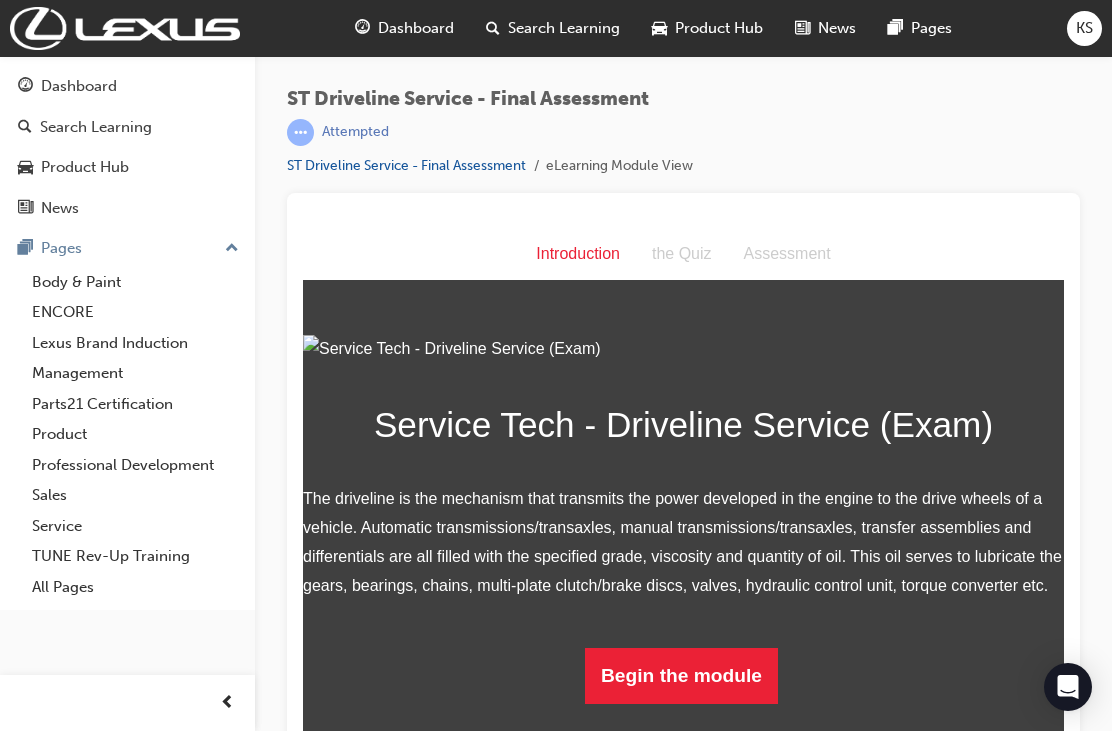 click on "Begin the module" at bounding box center [681, 676] 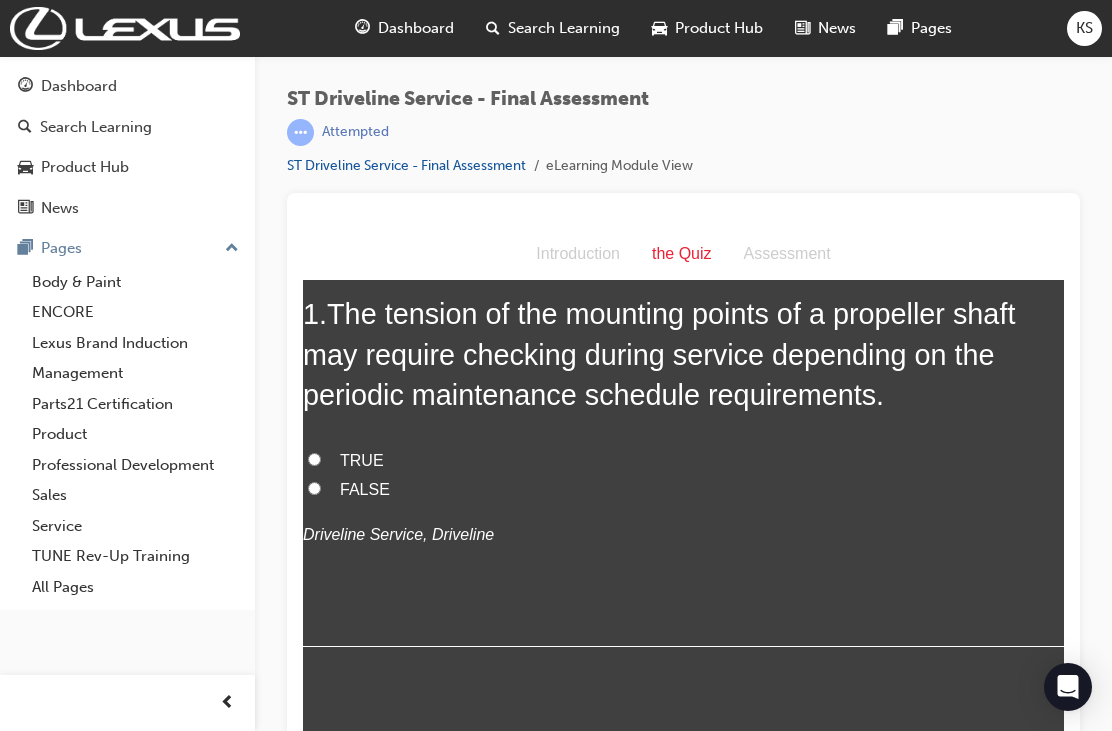 scroll, scrollTop: 116, scrollLeft: 0, axis: vertical 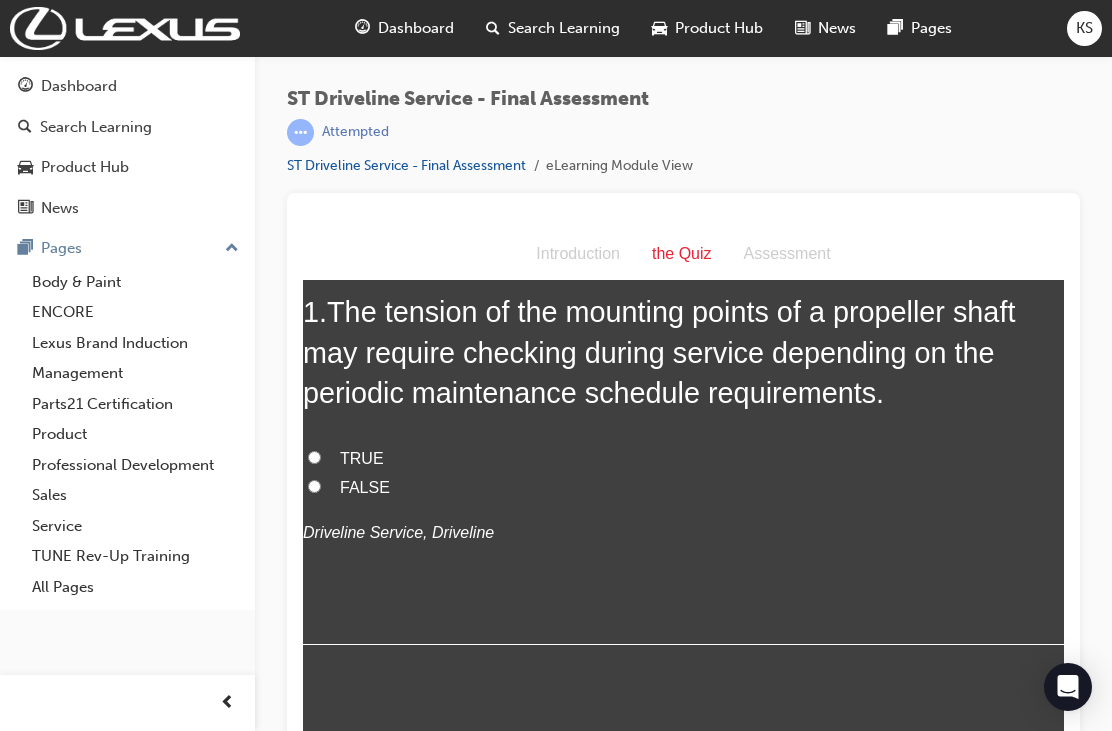 click on "TRUE" at bounding box center (314, 457) 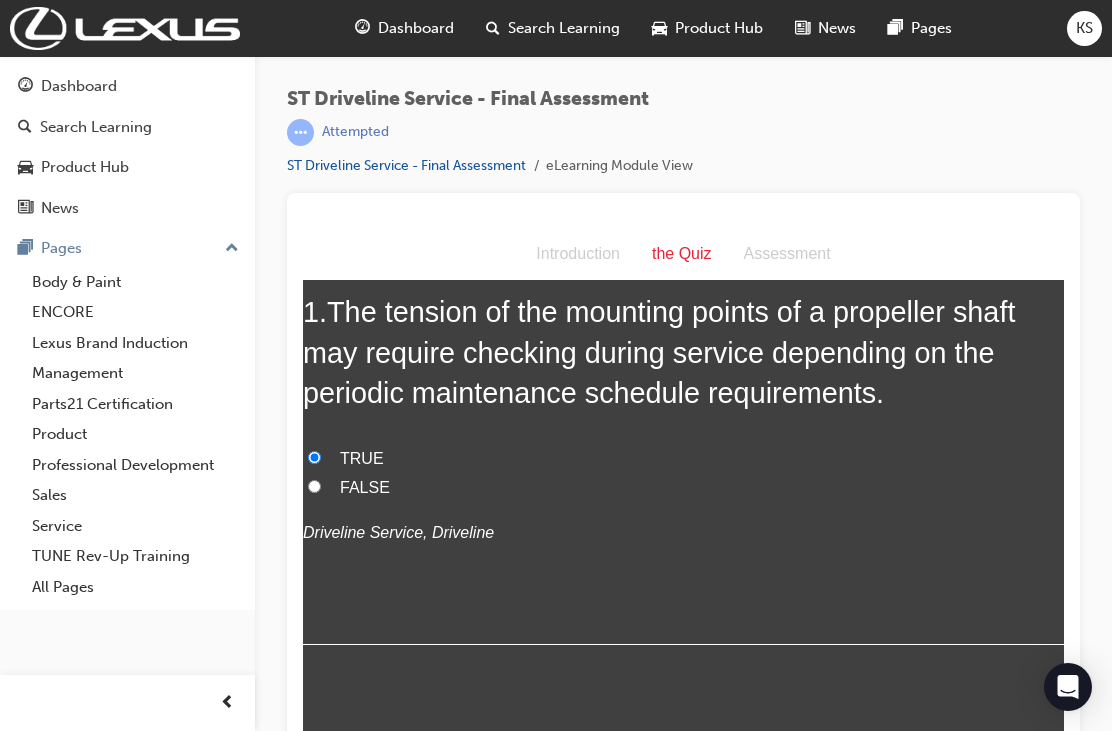 radio on "true" 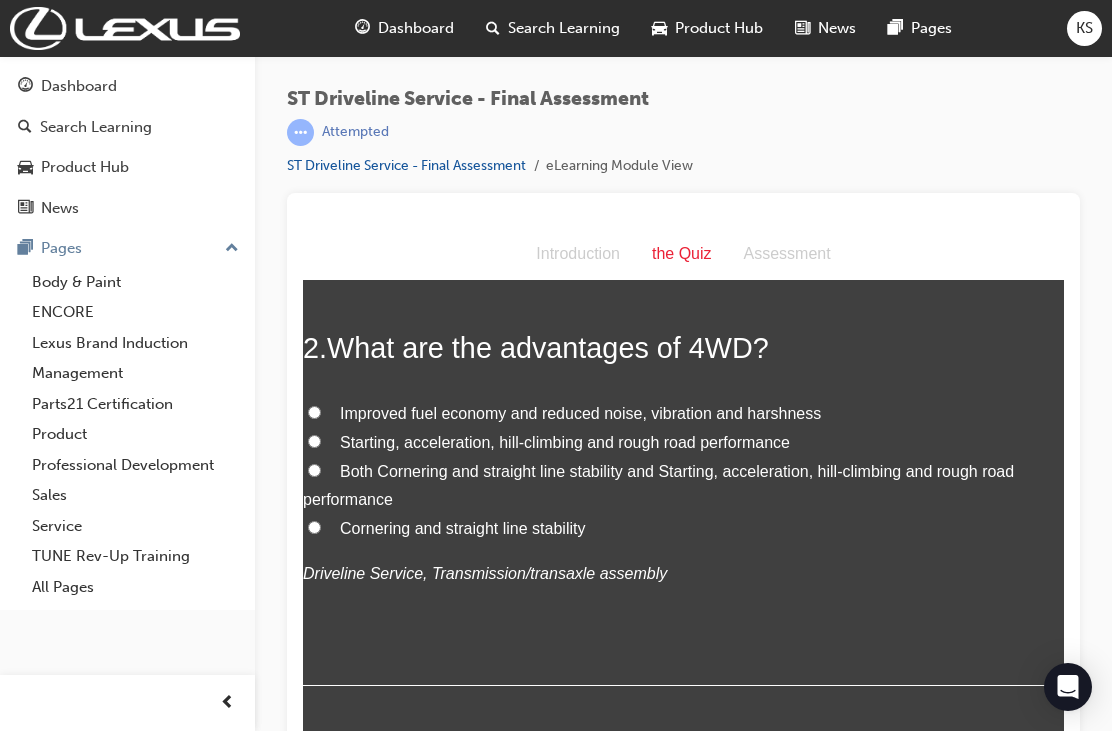scroll, scrollTop: 532, scrollLeft: 0, axis: vertical 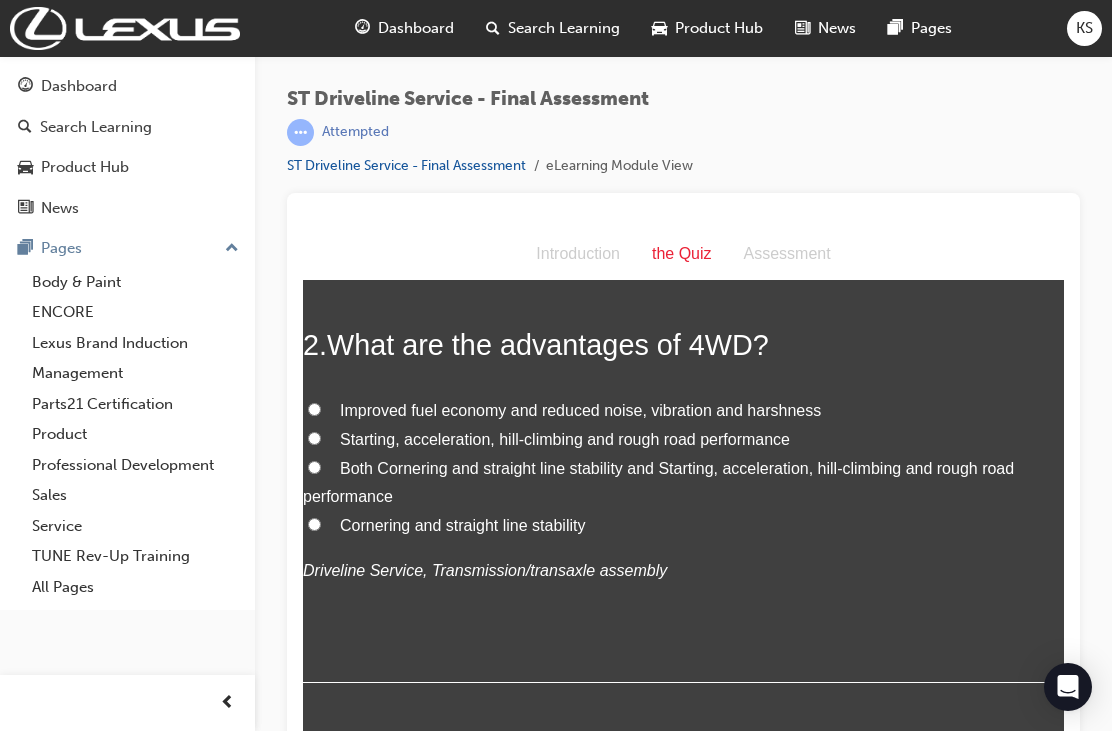 click on "Starting, acceleration, hill-climbing and rough road performance" at bounding box center (314, 438) 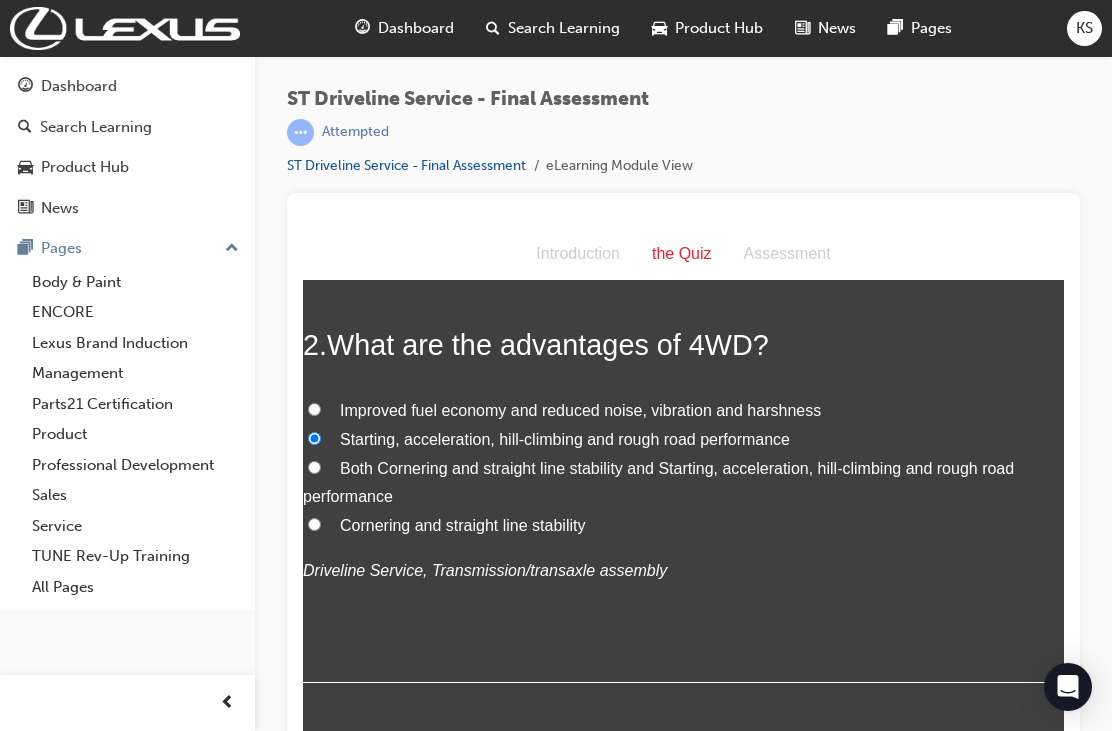 radio on "true" 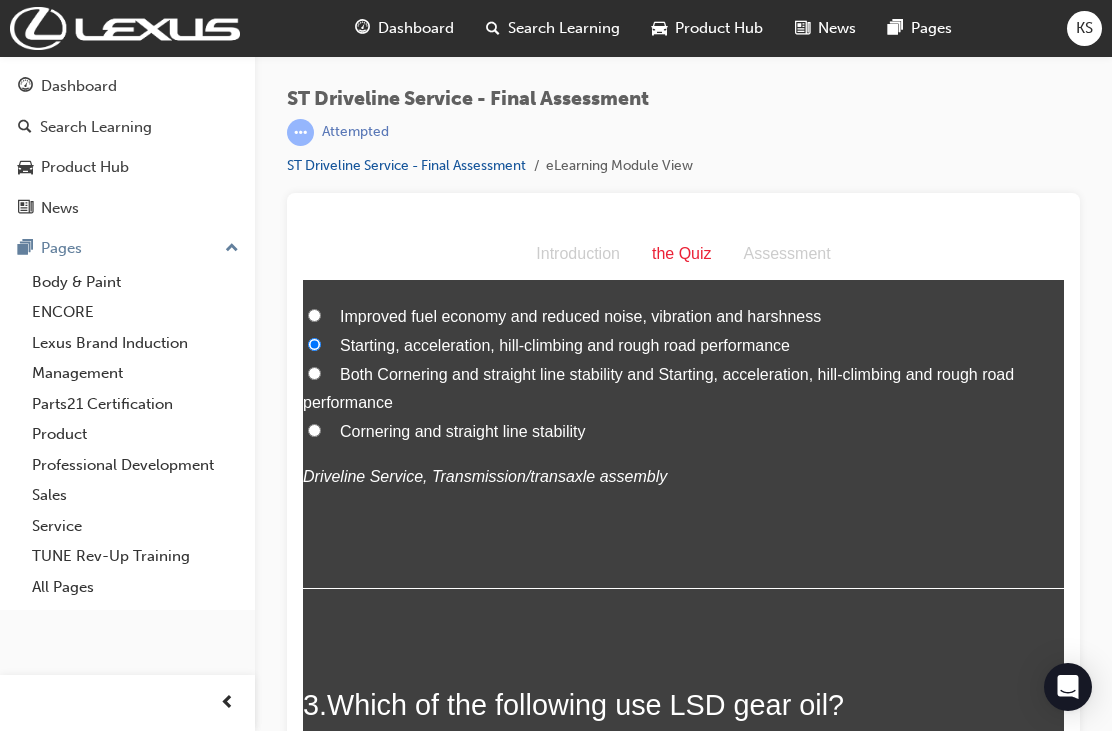 scroll, scrollTop: 627, scrollLeft: 0, axis: vertical 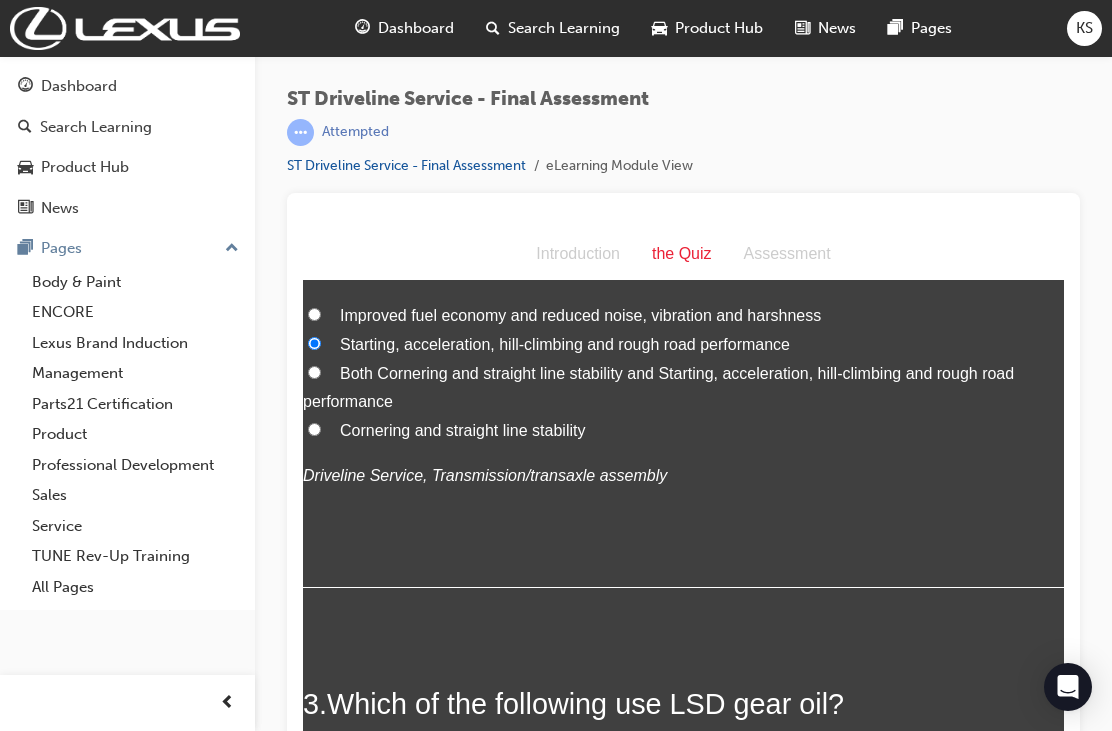 click on "Both Cornering and straight line stability and Starting, acceleration, hill-climbing and rough road performance" at bounding box center [658, 388] 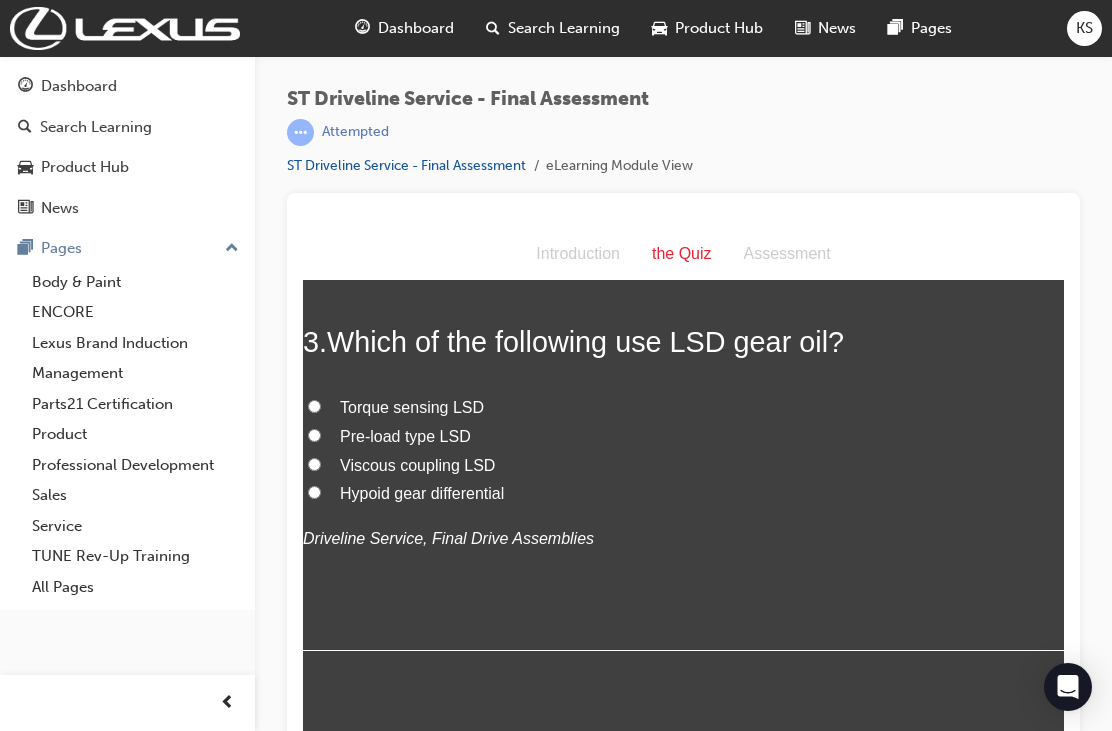 scroll, scrollTop: 985, scrollLeft: 0, axis: vertical 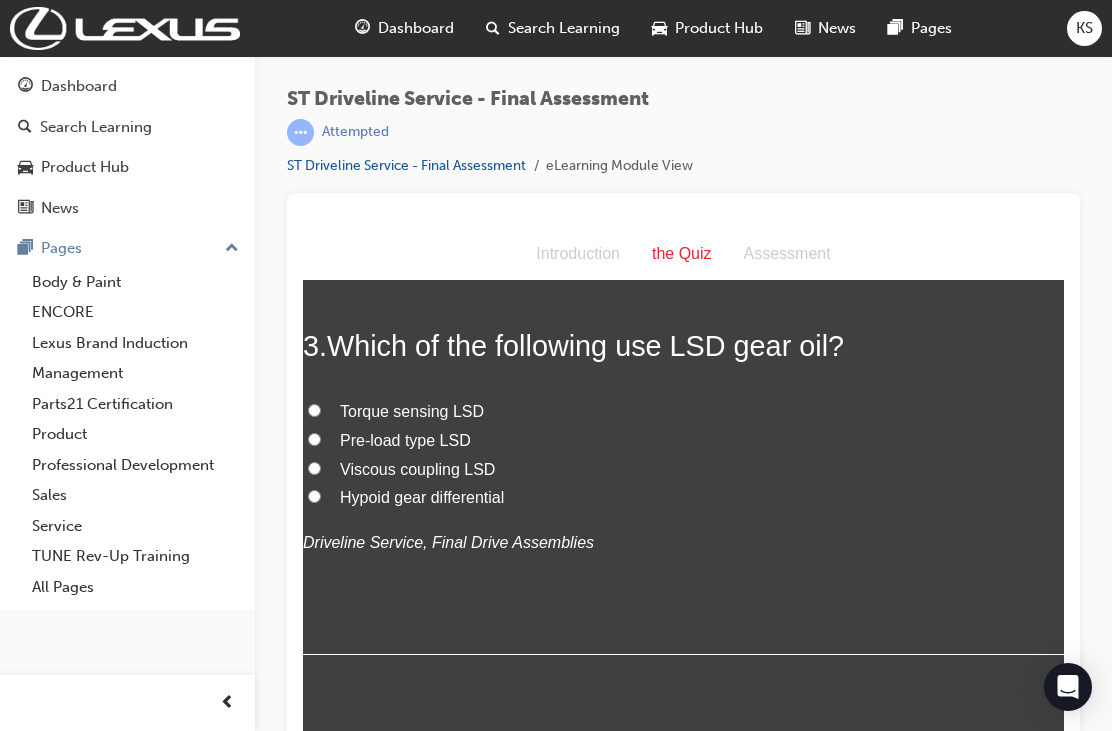 click on "Torque sensing LSD" at bounding box center [314, 410] 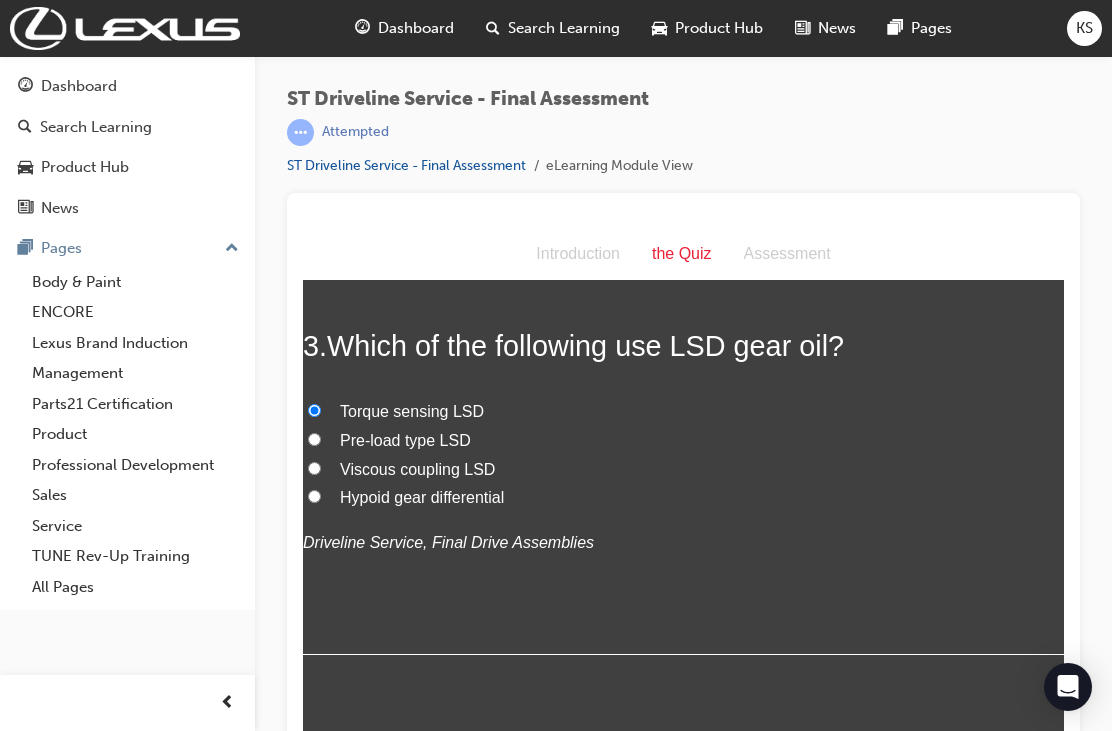 radio on "true" 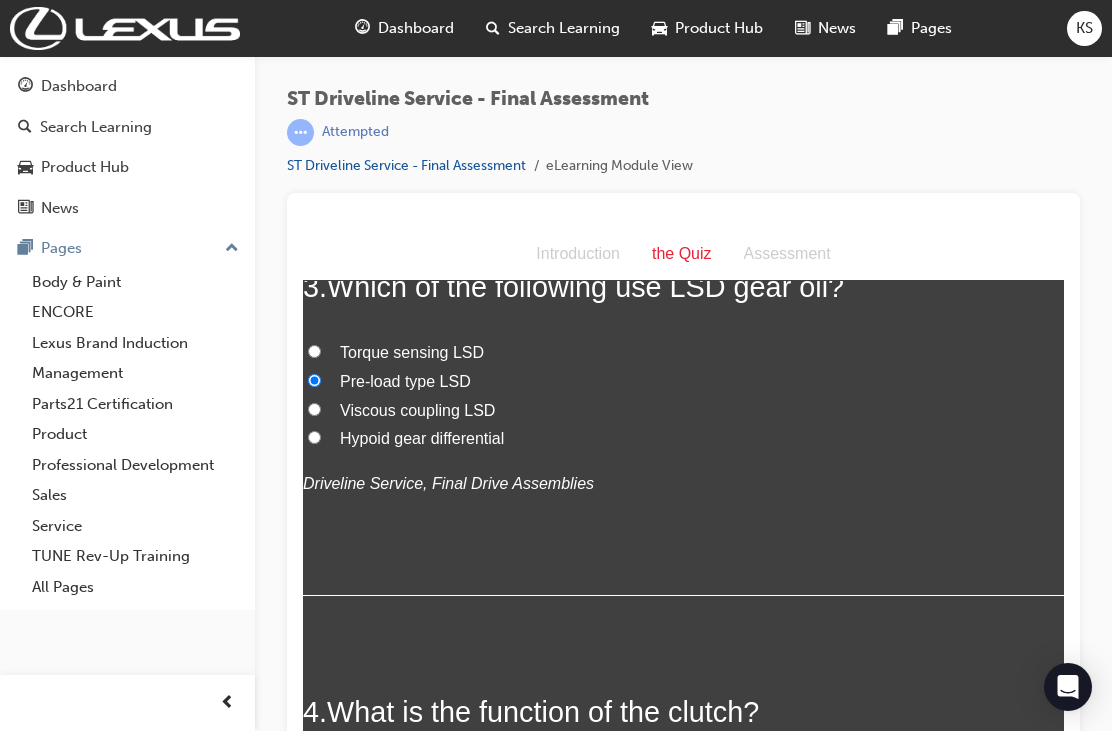scroll, scrollTop: 1036, scrollLeft: 0, axis: vertical 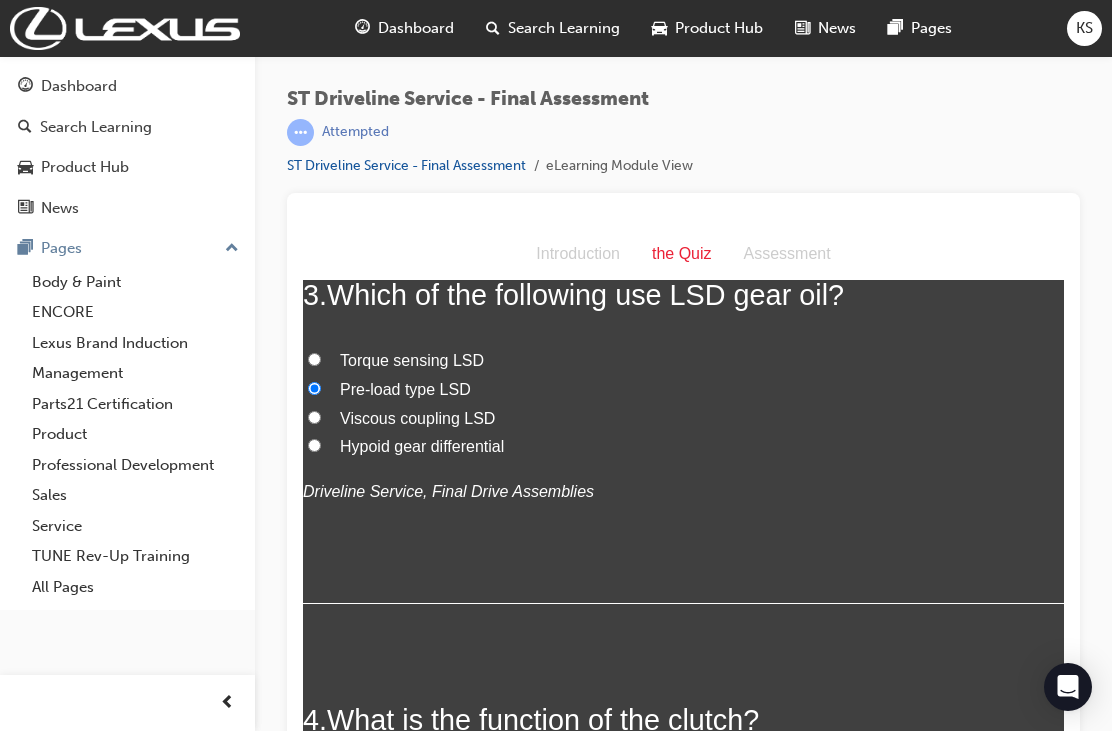 click on "Viscous coupling LSD" at bounding box center (683, 419) 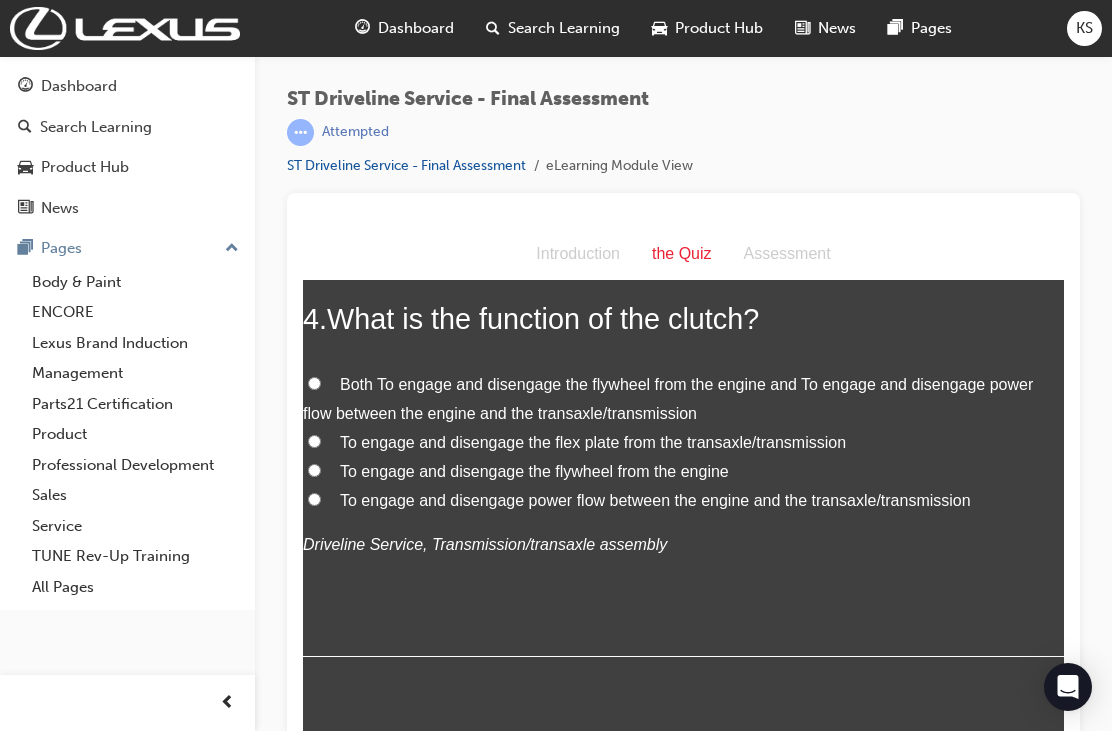 scroll, scrollTop: 1433, scrollLeft: 0, axis: vertical 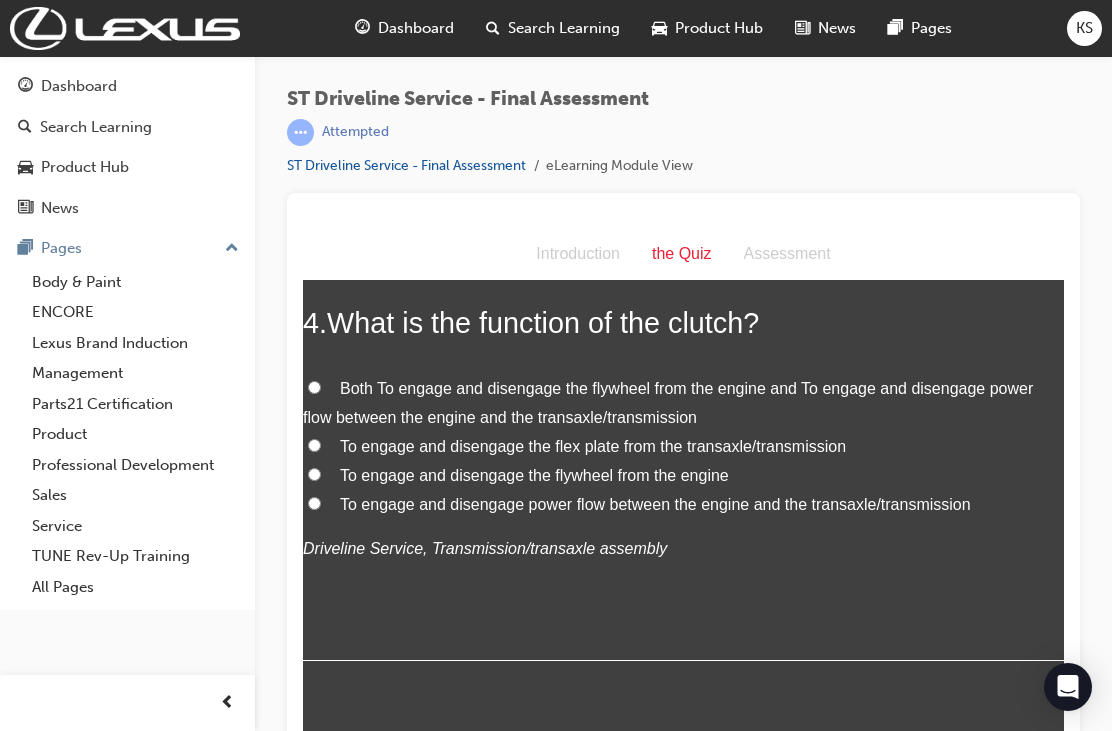click on "Both To engage and disengage the flywheel from the engine and To engage and disengage power flow between the engine and the transaxle/transmission" at bounding box center [683, 404] 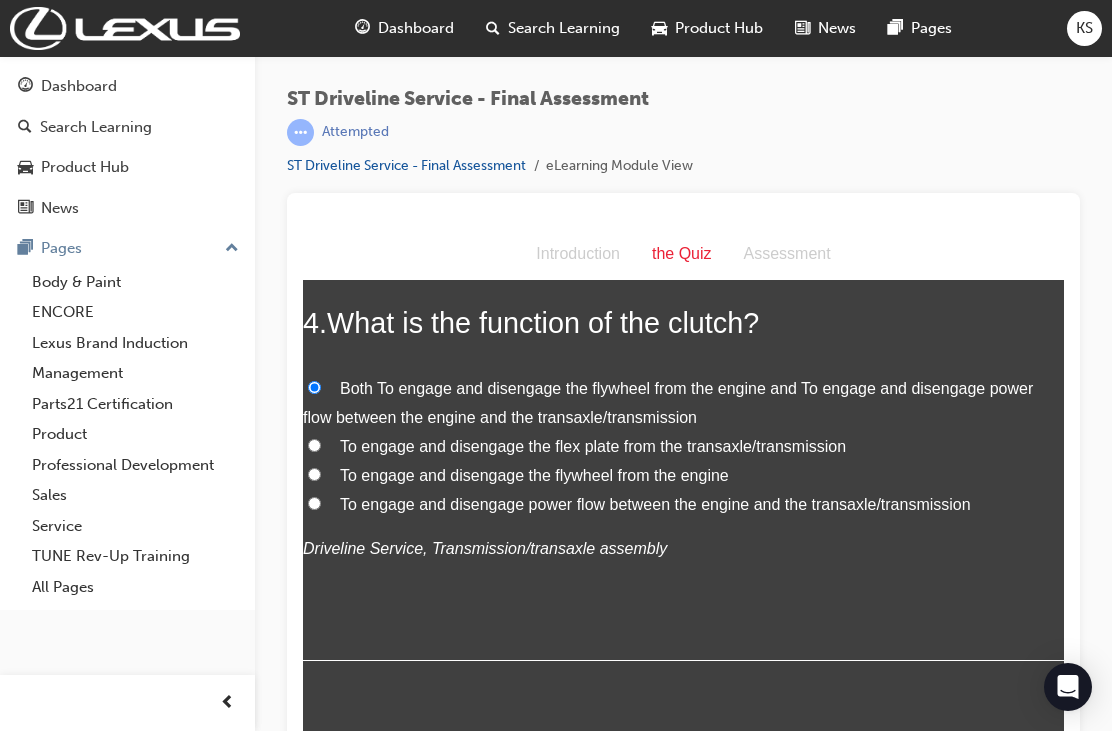 radio on "true" 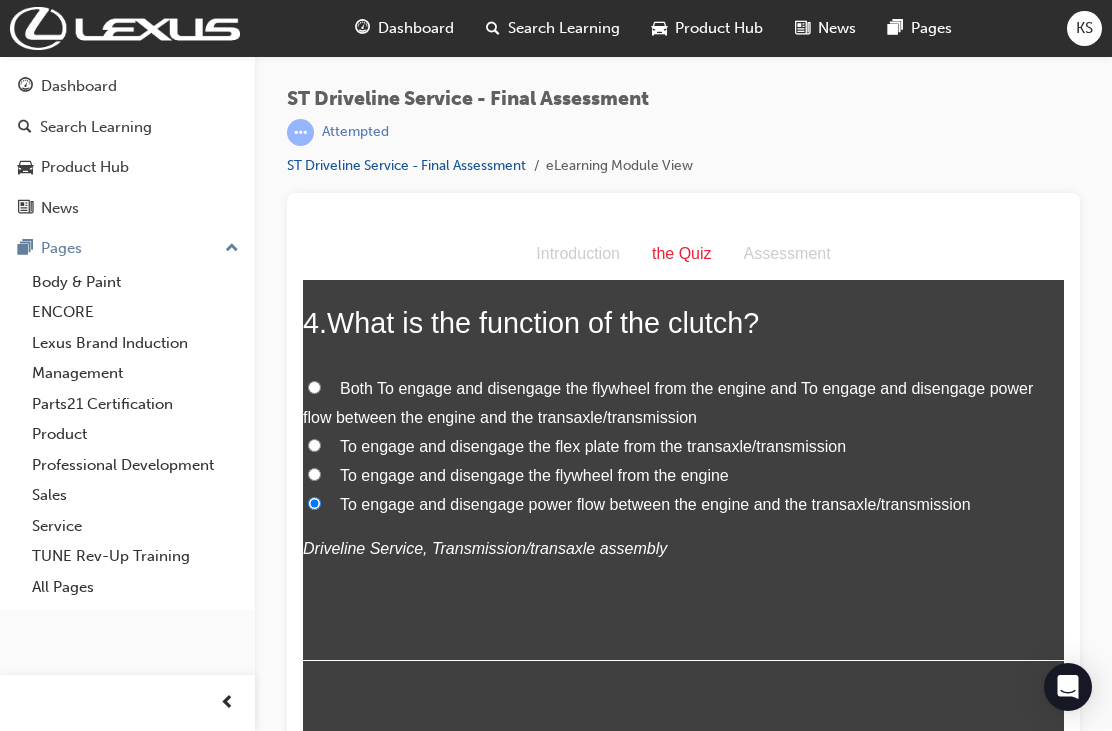 click on "To engage and disengage the flywheel from the engine" at bounding box center [314, 474] 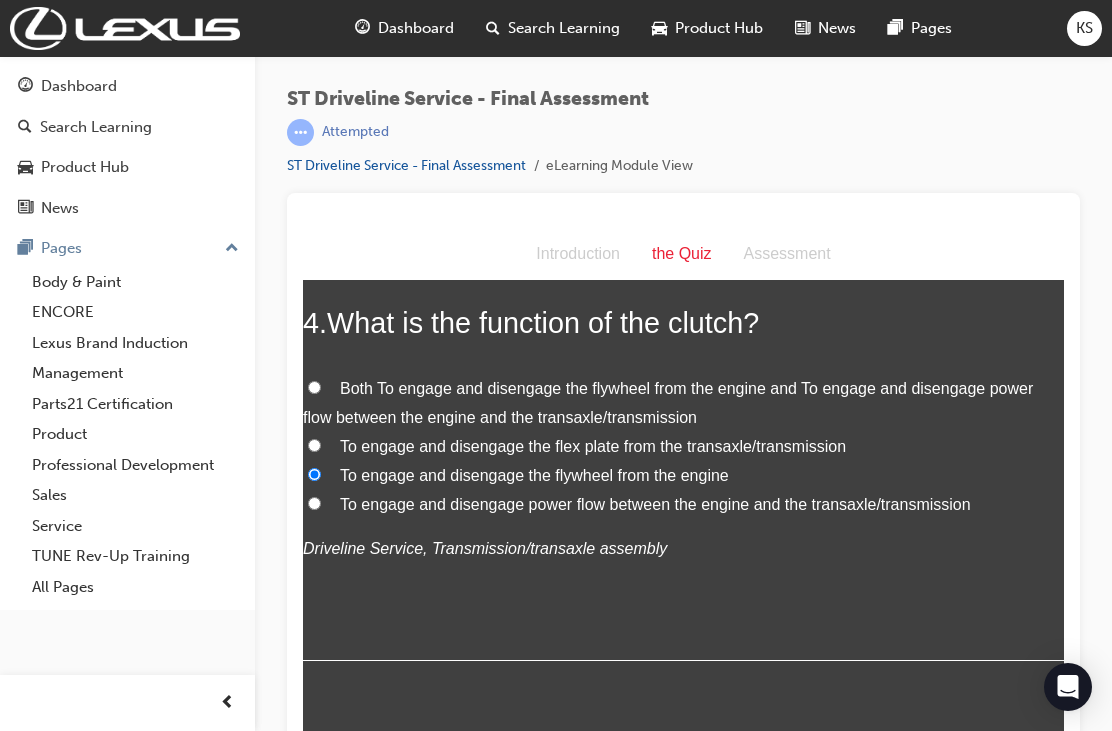 click on "Both To engage and disengage the flywheel from the engine and To engage and disengage power flow between the engine and the transaxle/transmission" at bounding box center [314, 387] 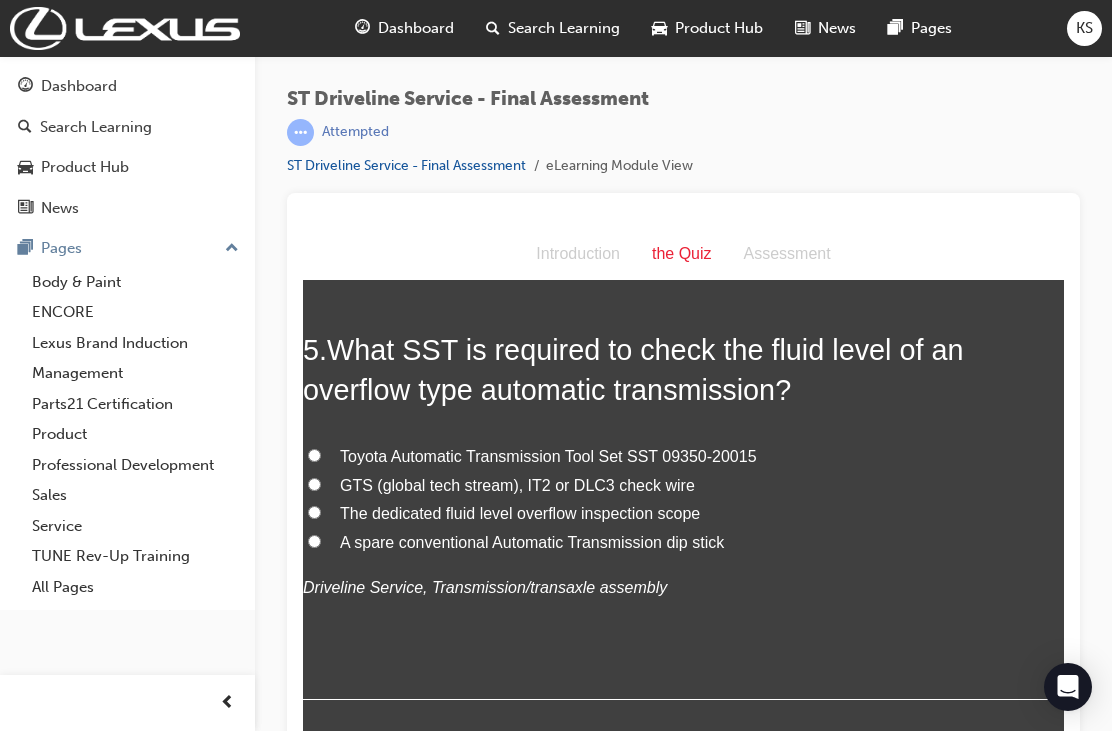 scroll, scrollTop: 1861, scrollLeft: 0, axis: vertical 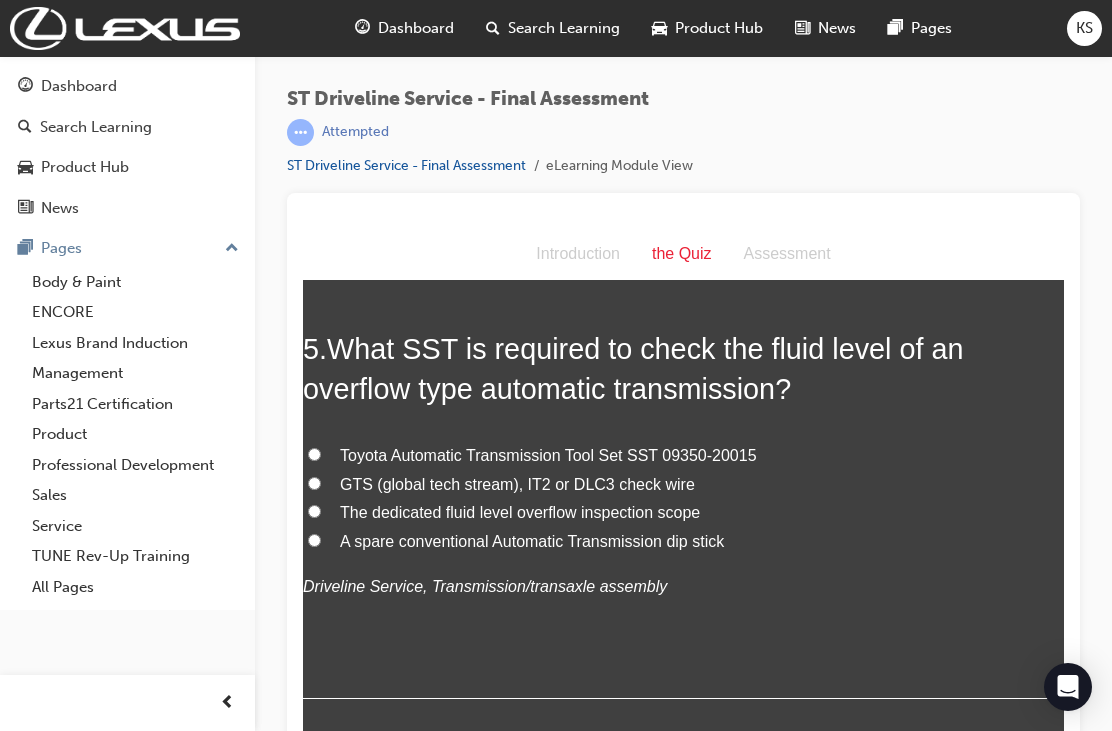 click on "Toyota Automatic Transmission Tool Set SST 09350-20015" at bounding box center (314, 454) 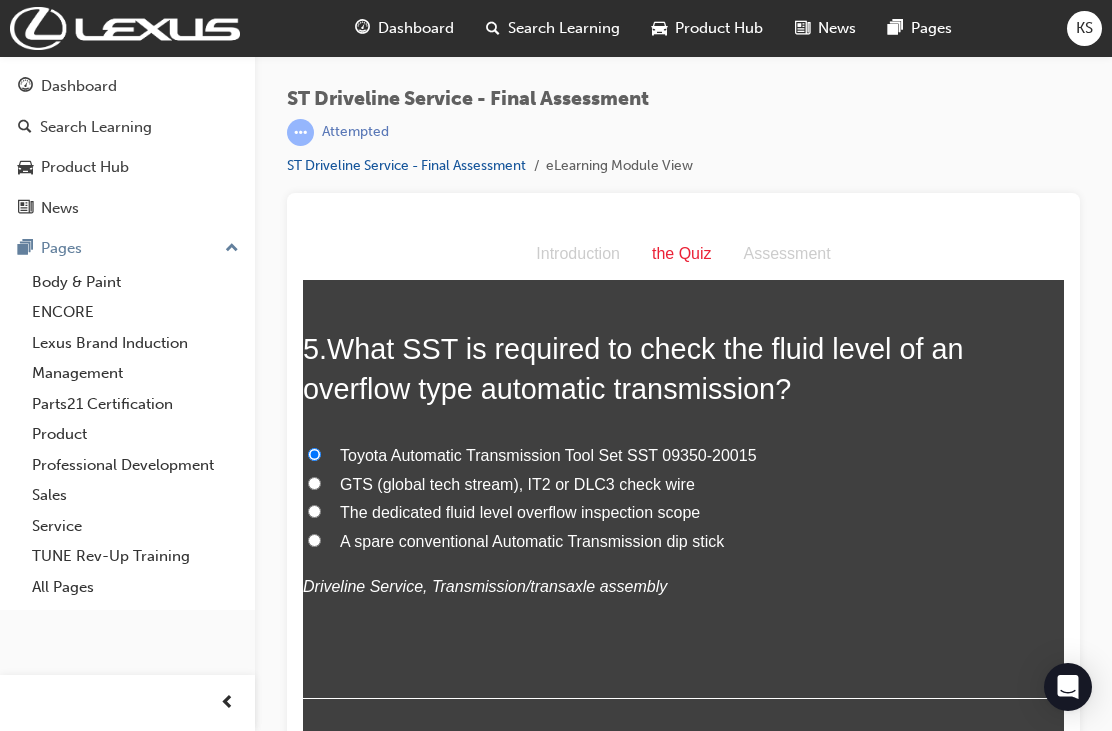 radio on "true" 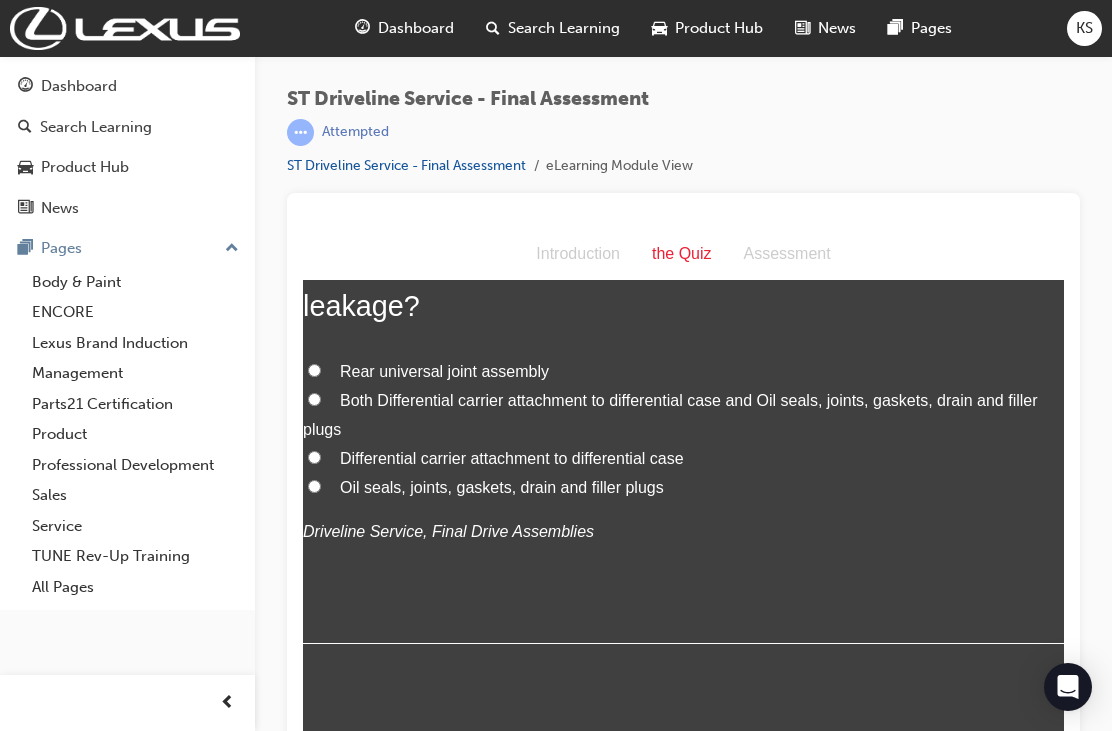 scroll, scrollTop: 2409, scrollLeft: 0, axis: vertical 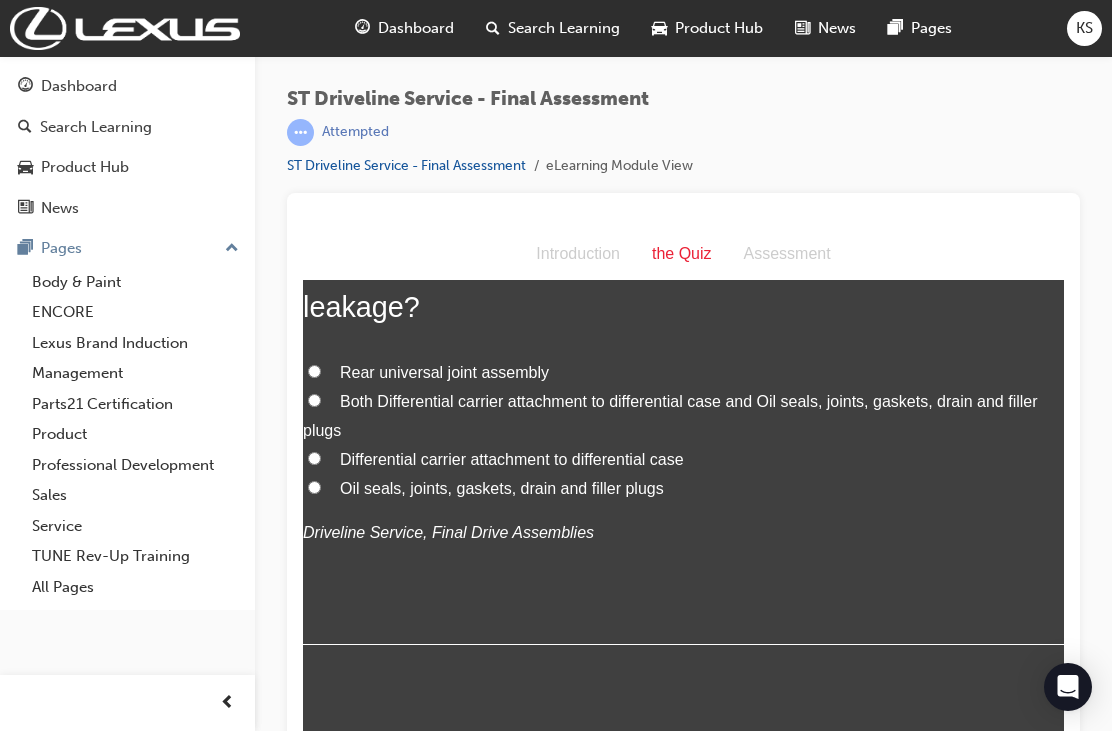 click on "Both Differential carrier attachment to differential case and Oil seals, joints, gaskets, drain and filler plugs" at bounding box center [314, 400] 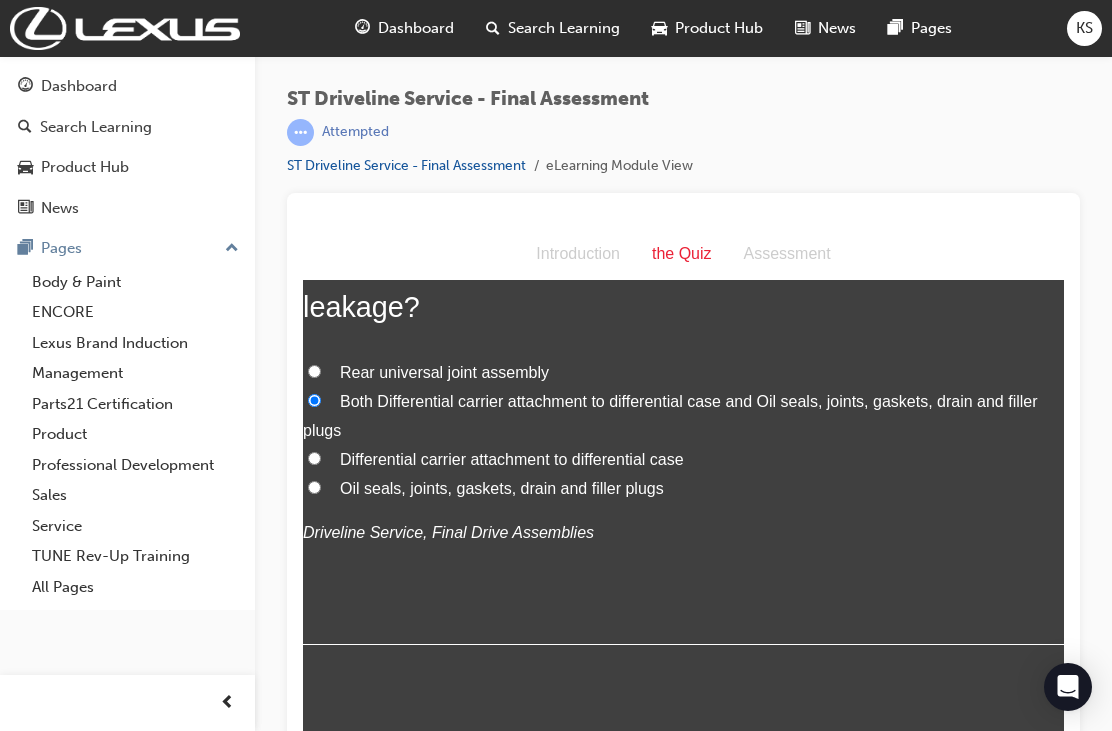 radio on "true" 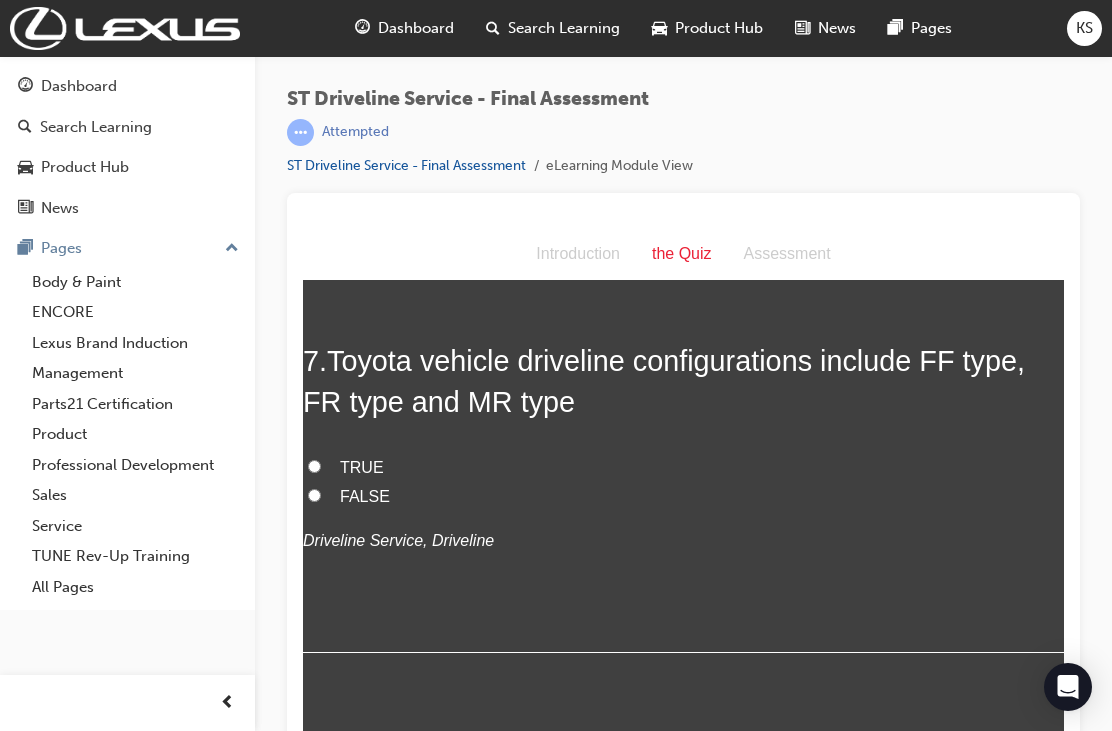 scroll, scrollTop: 2811, scrollLeft: 0, axis: vertical 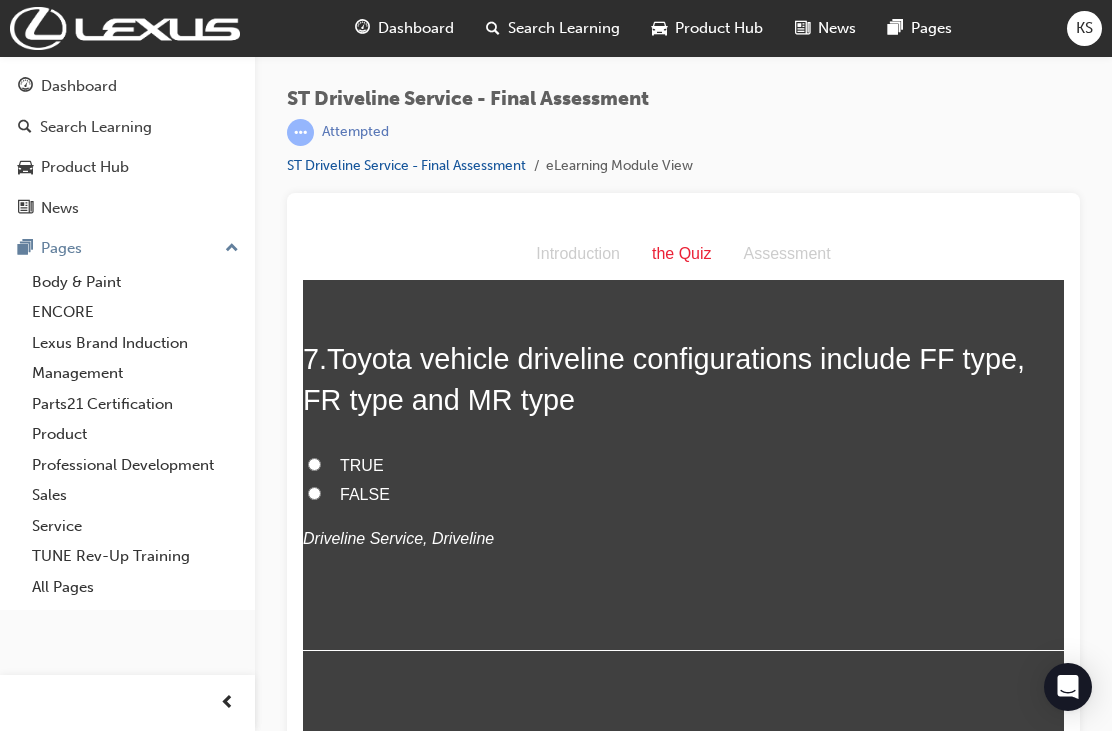 click on "TRUE" at bounding box center [314, 464] 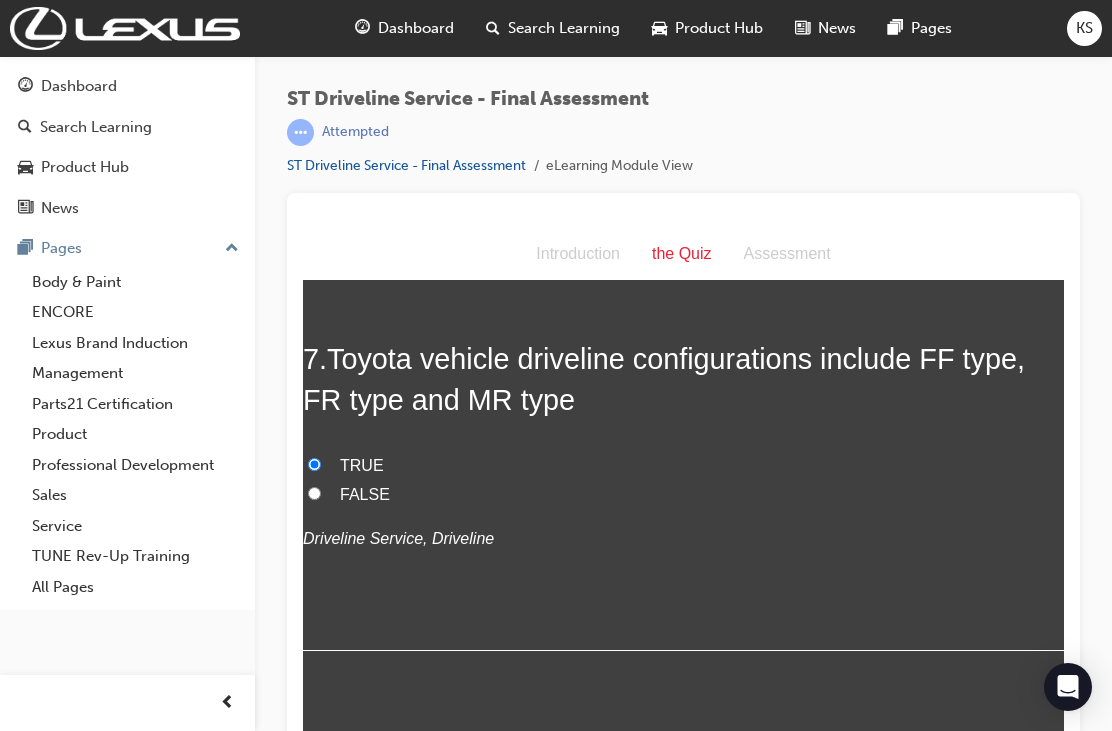 radio on "true" 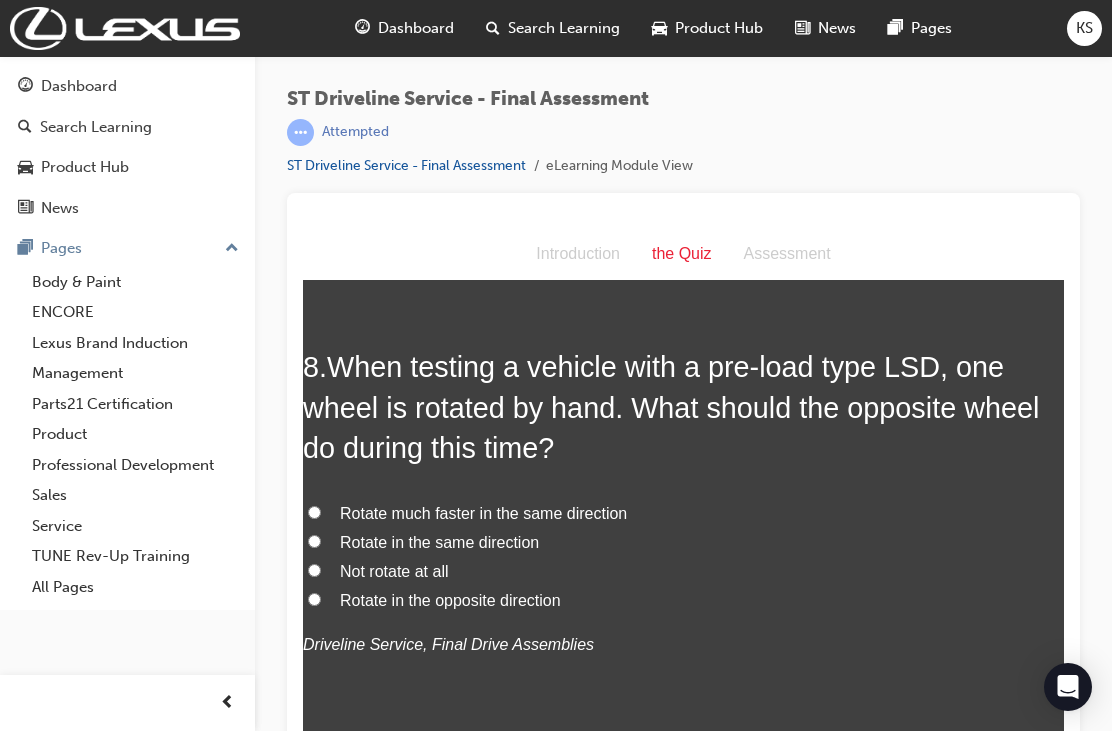 scroll, scrollTop: 3225, scrollLeft: 0, axis: vertical 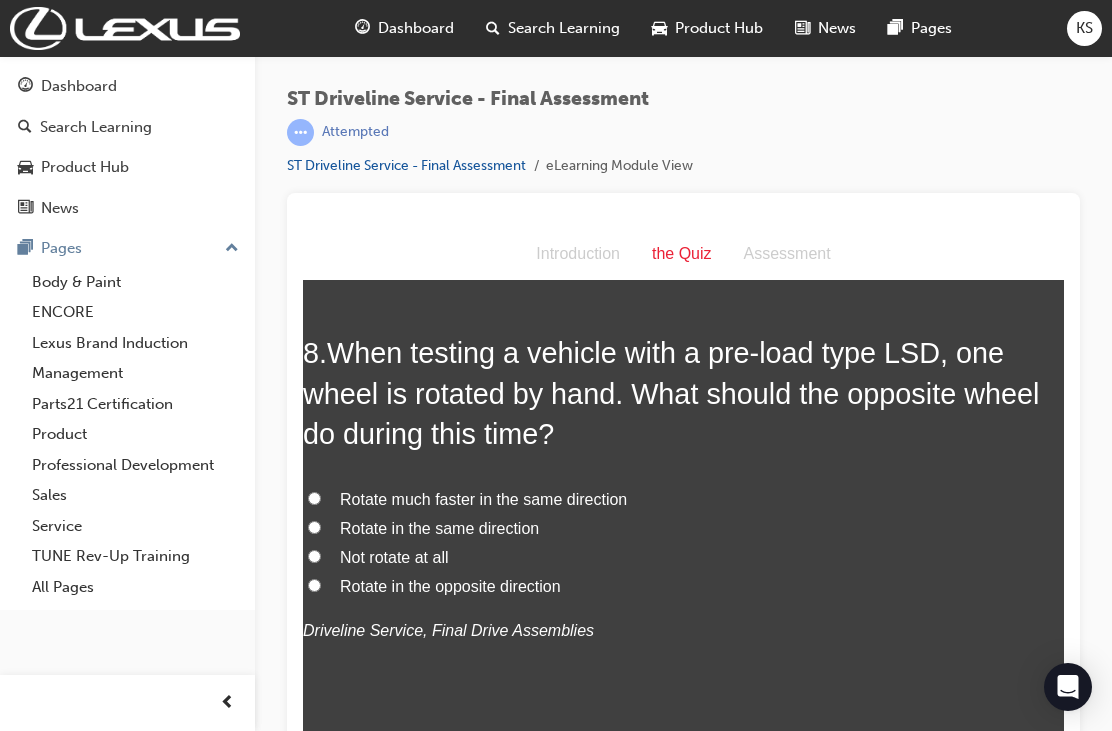 click on "Rotate in the same direction" at bounding box center [314, 527] 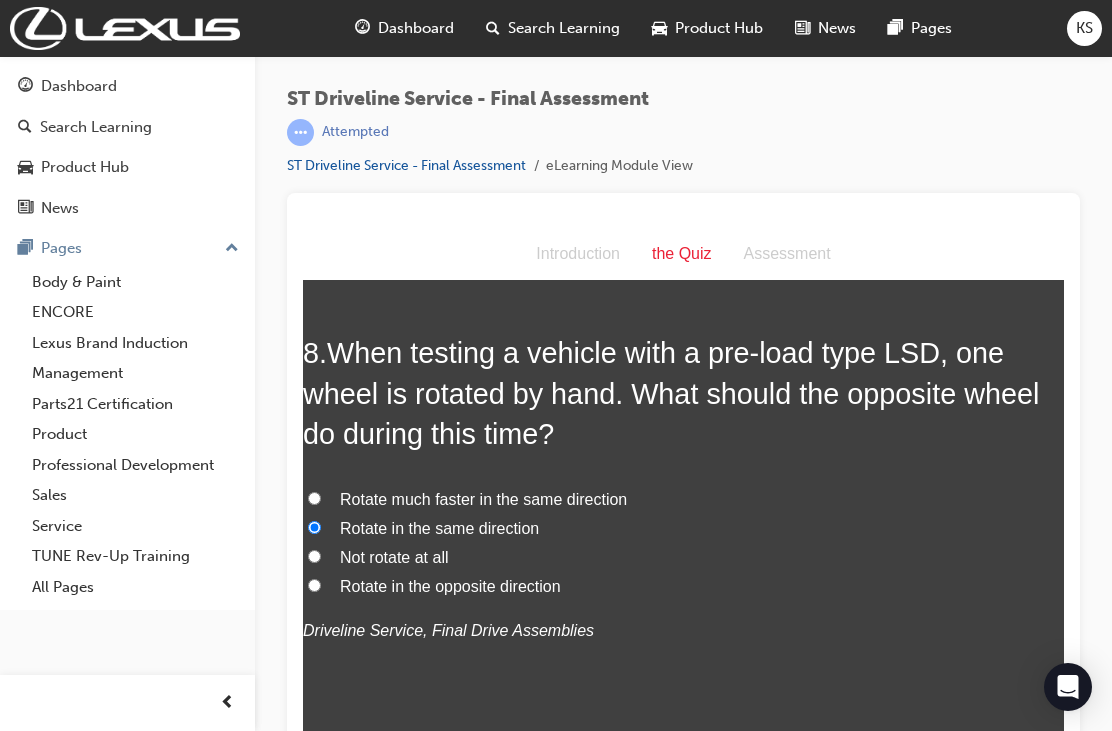 radio on "true" 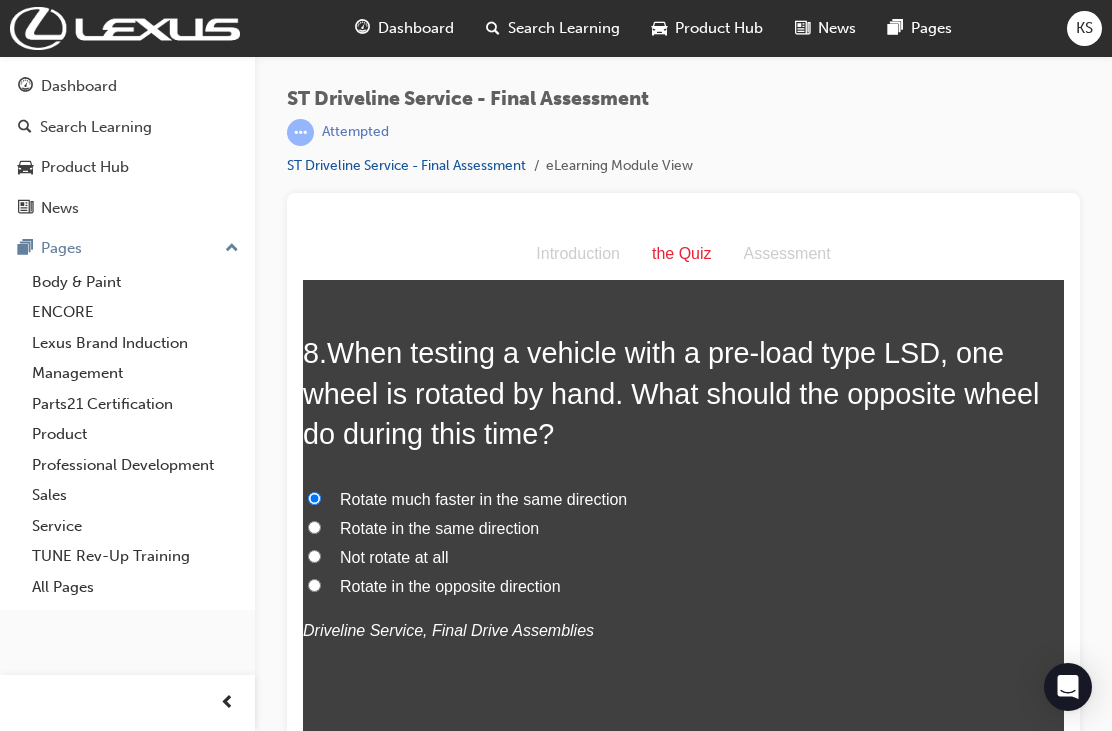 click on "Rotate in the opposite direction" at bounding box center (314, 585) 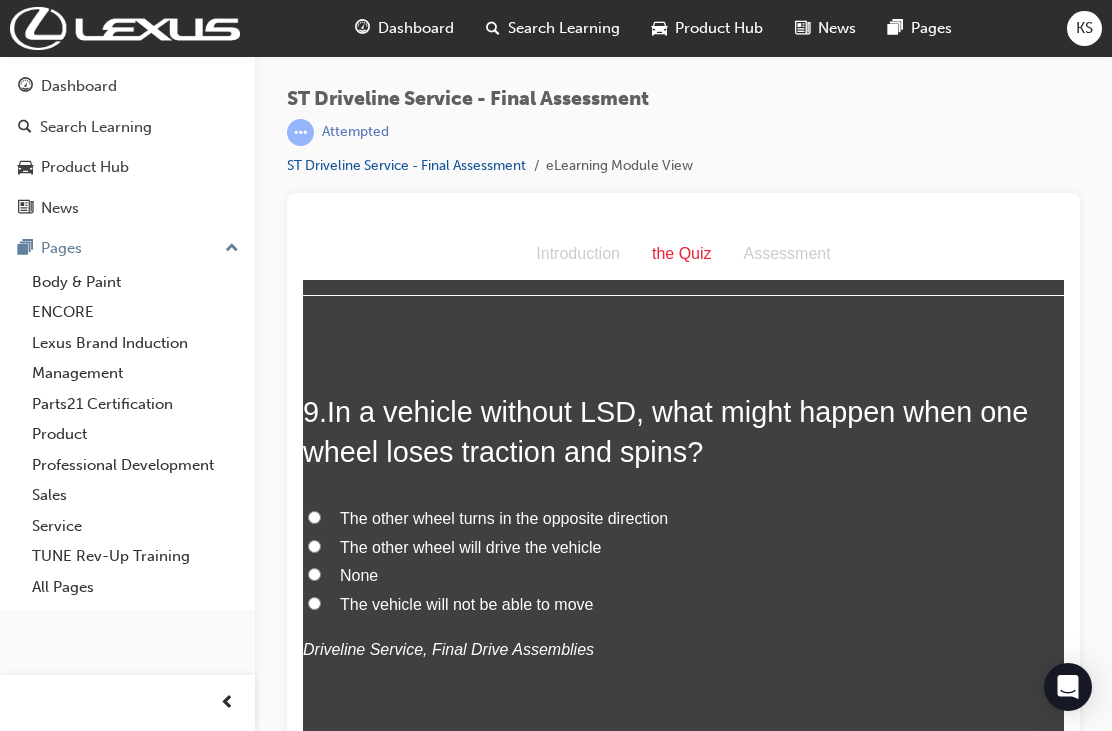 scroll, scrollTop: 3671, scrollLeft: 0, axis: vertical 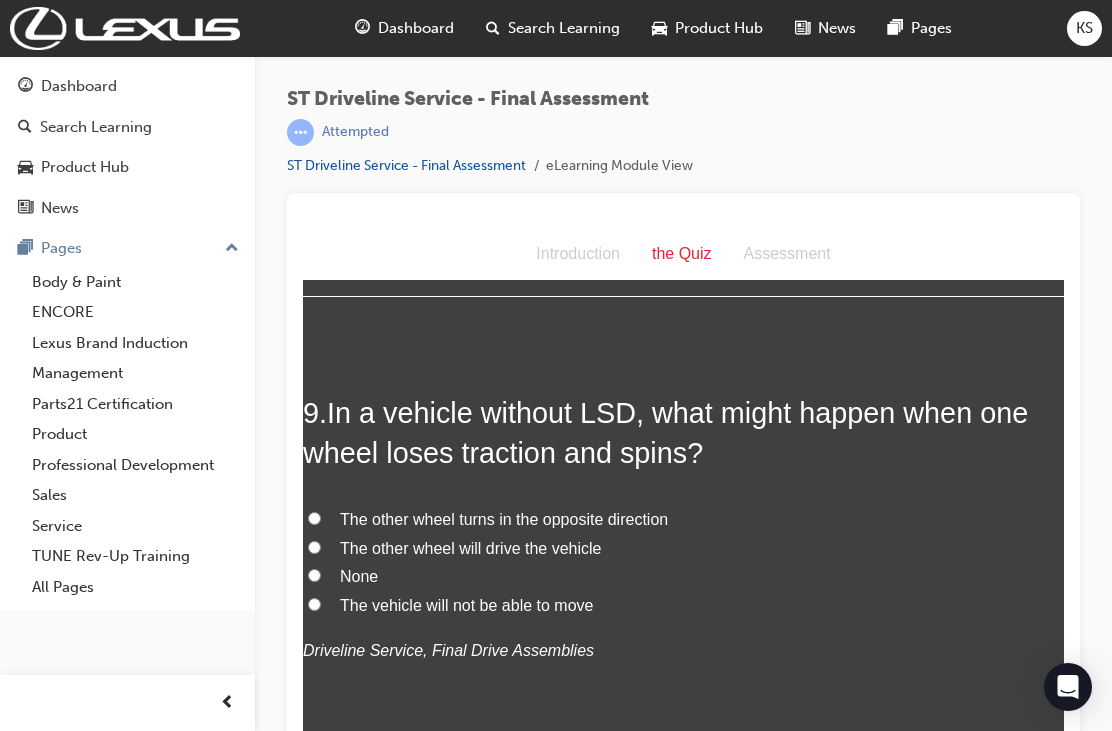 click on "The vehicle will not be able to move" at bounding box center [314, 604] 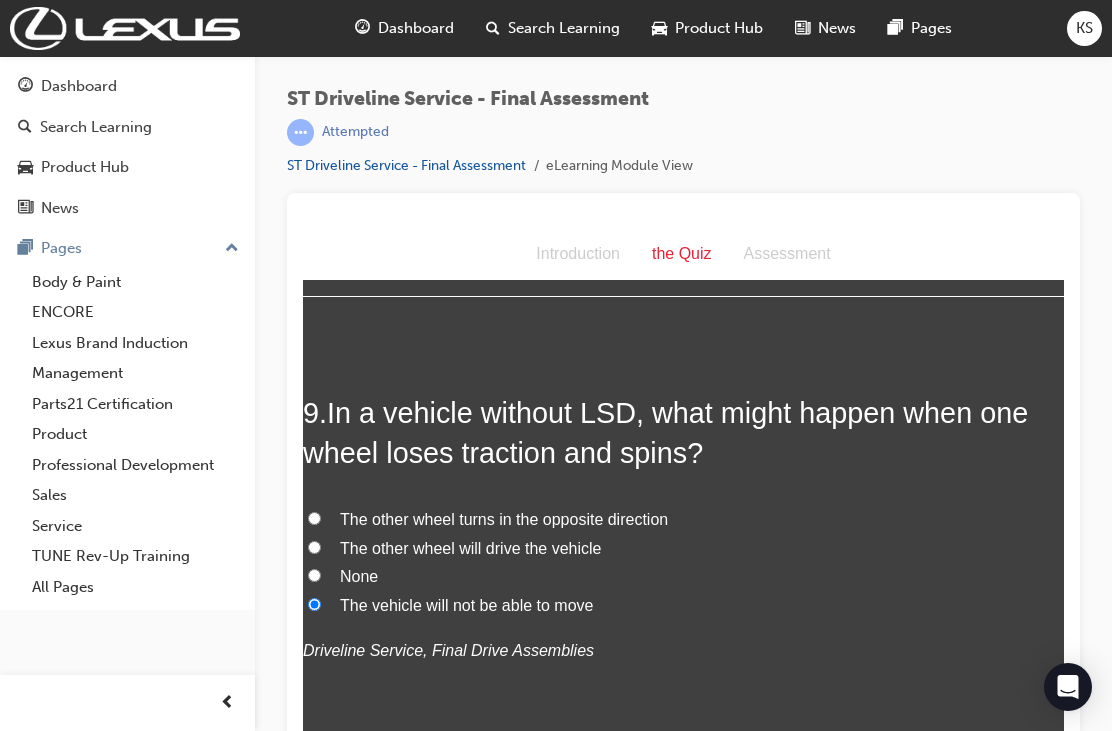radio on "true" 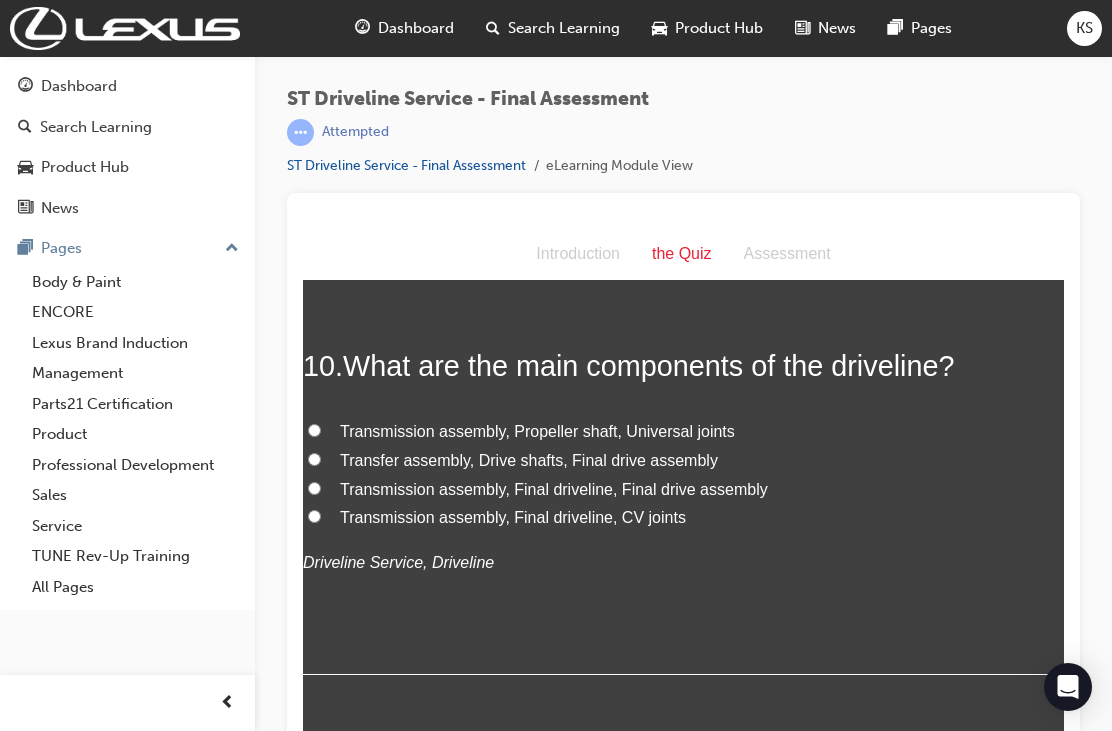 scroll, scrollTop: 4175, scrollLeft: 0, axis: vertical 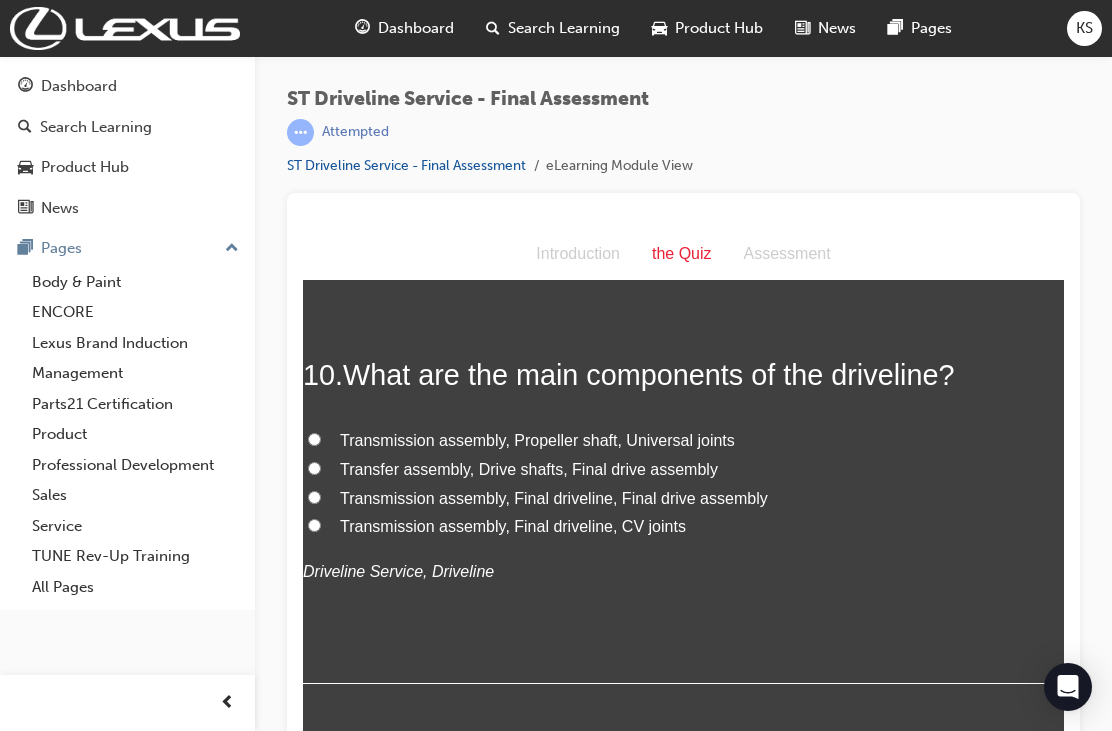 click on "Transmission assembly, Final driveline, Final drive assembly" at bounding box center [683, 499] 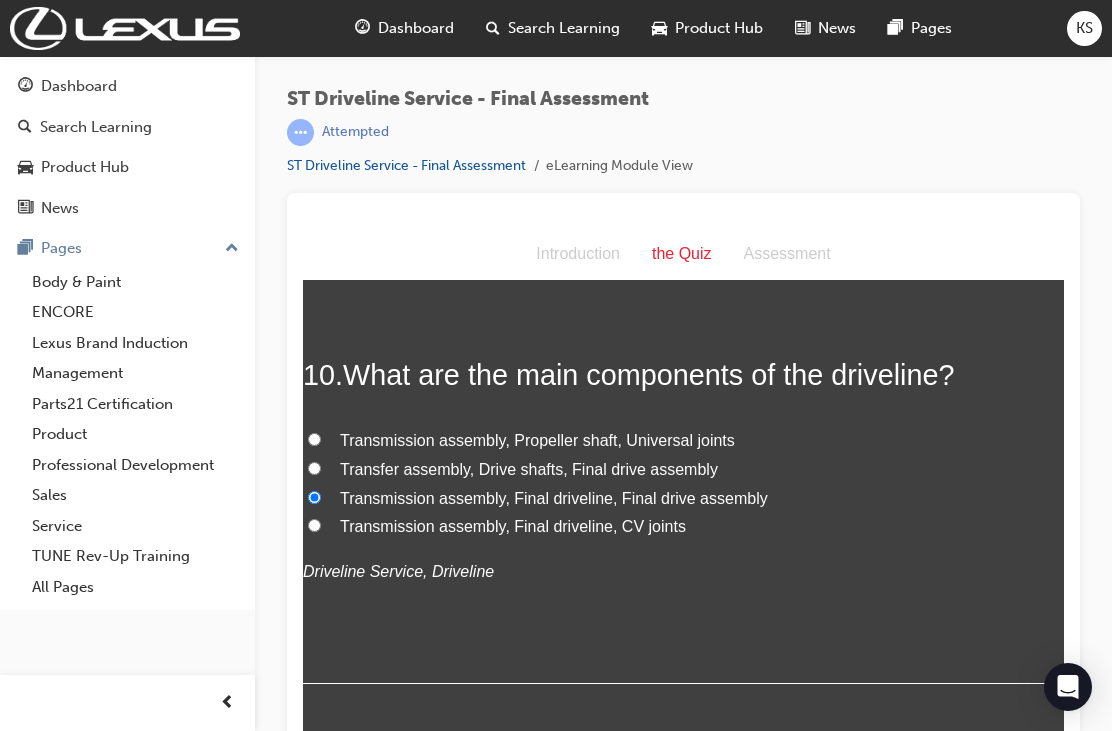 radio on "true" 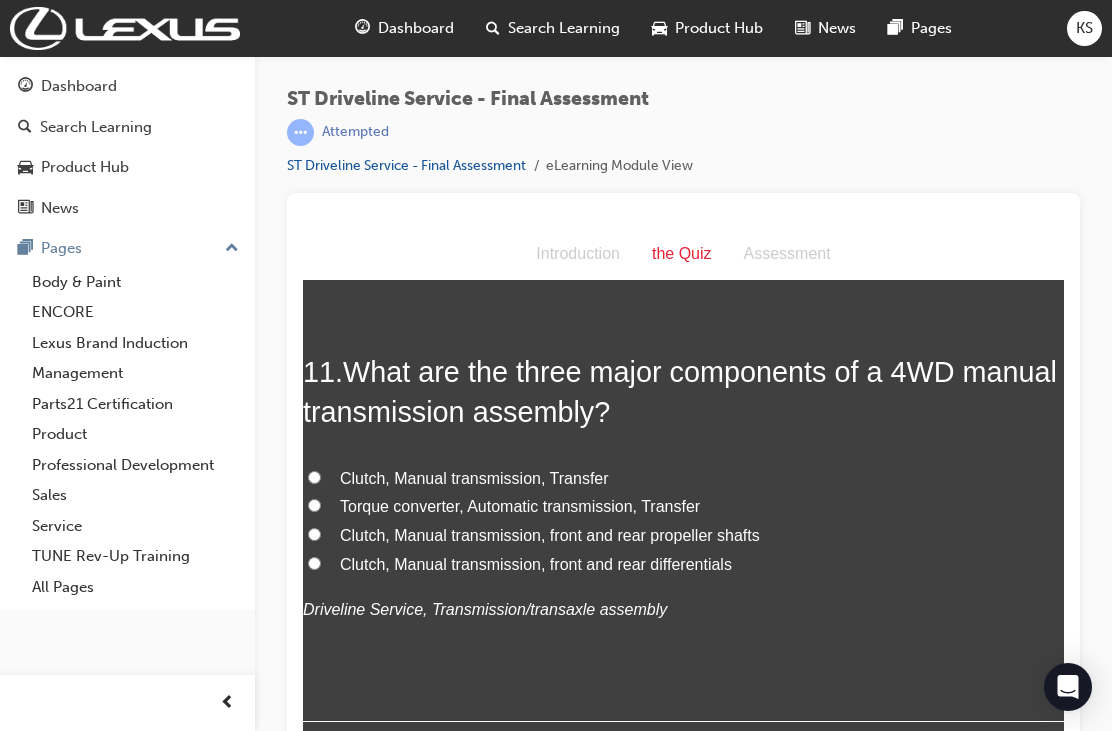 scroll, scrollTop: 4609, scrollLeft: 0, axis: vertical 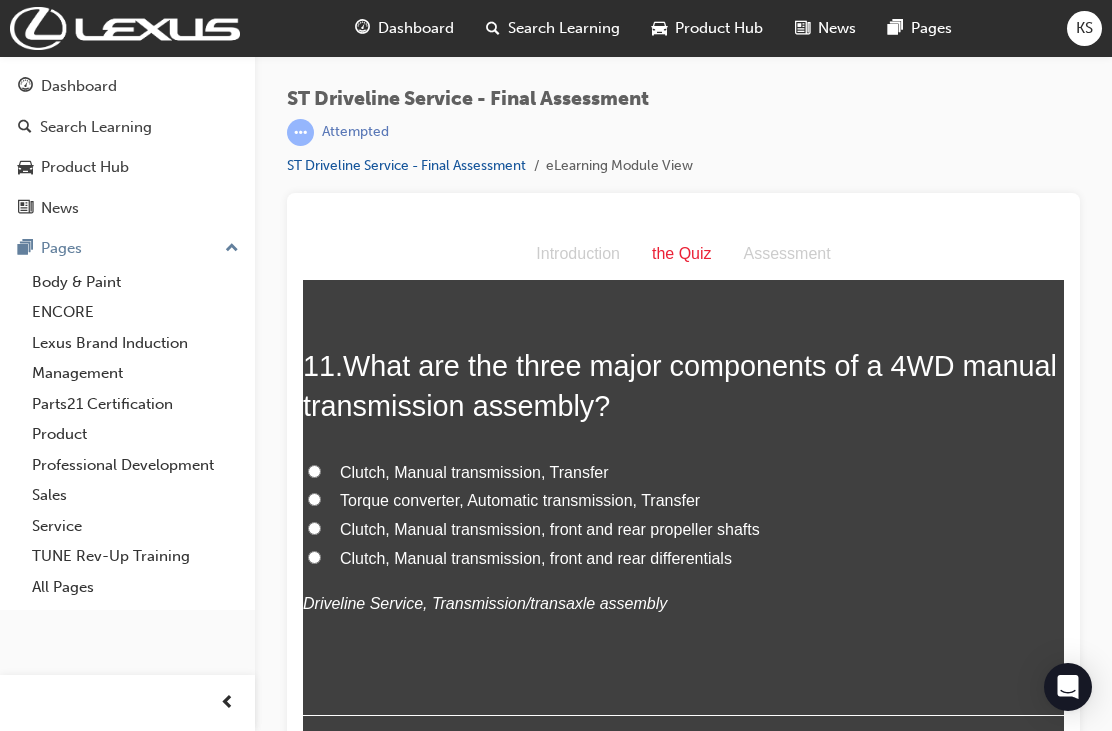 click on "Clutch, Manual transmission, front and rear differentials" at bounding box center (314, 557) 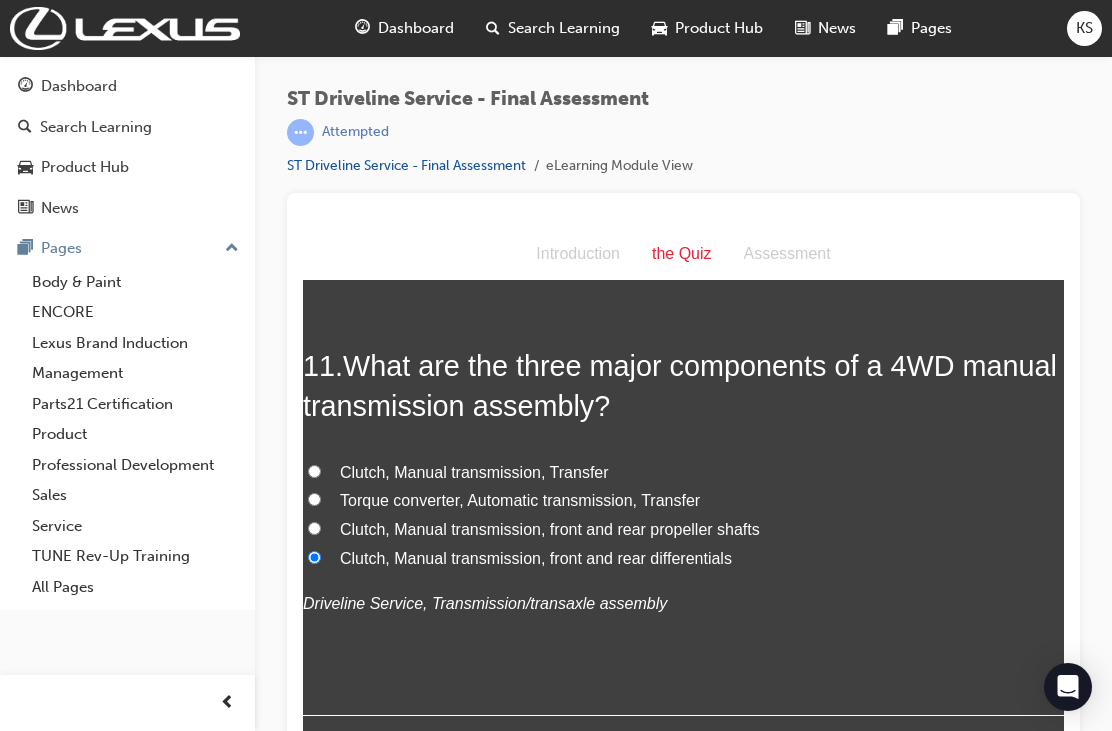 radio on "true" 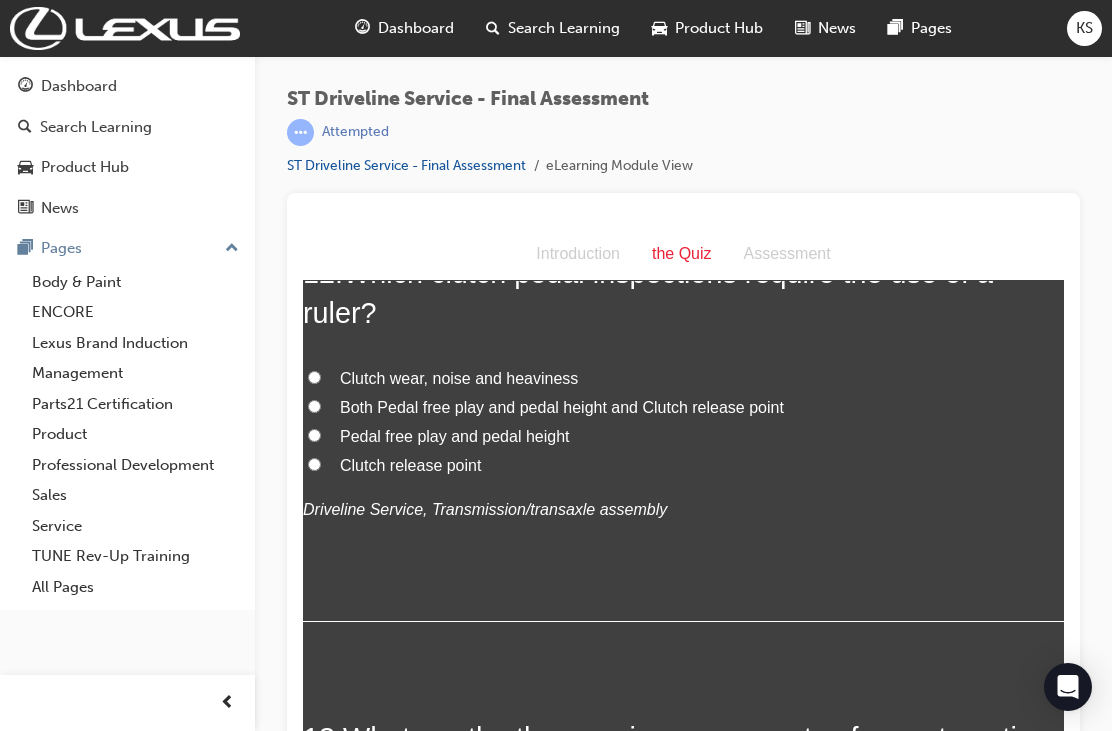 scroll, scrollTop: 5171, scrollLeft: 0, axis: vertical 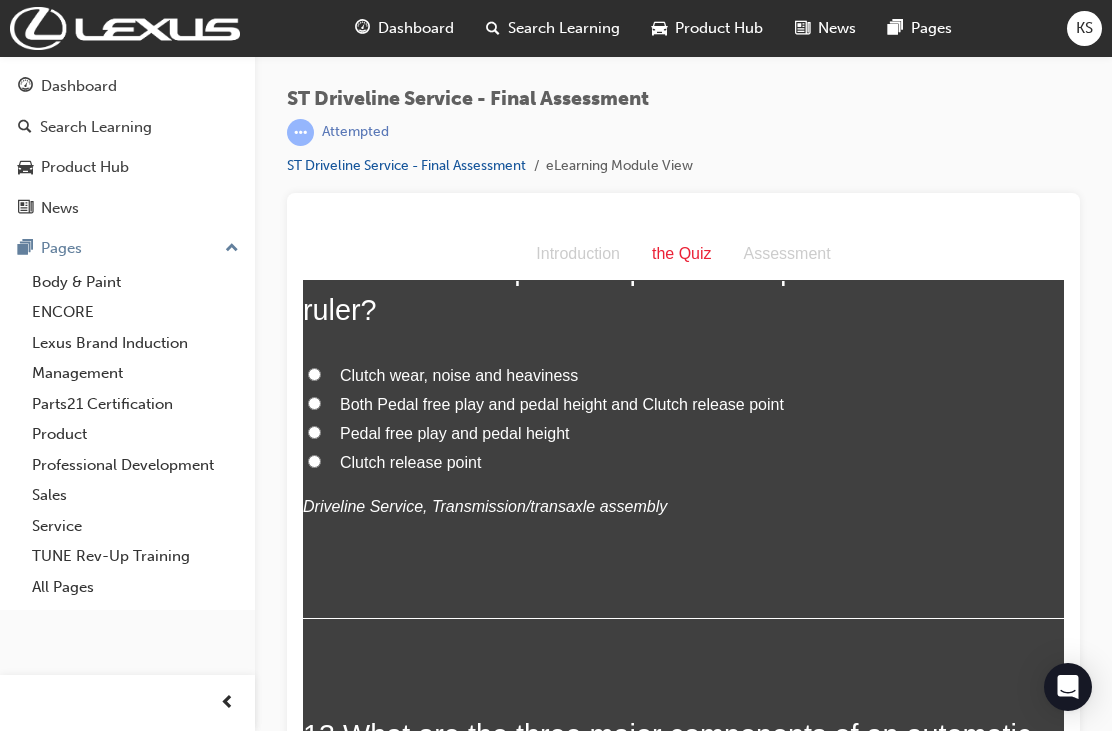 click on "Both Pedal free play and pedal height and Clutch release point" at bounding box center [314, 403] 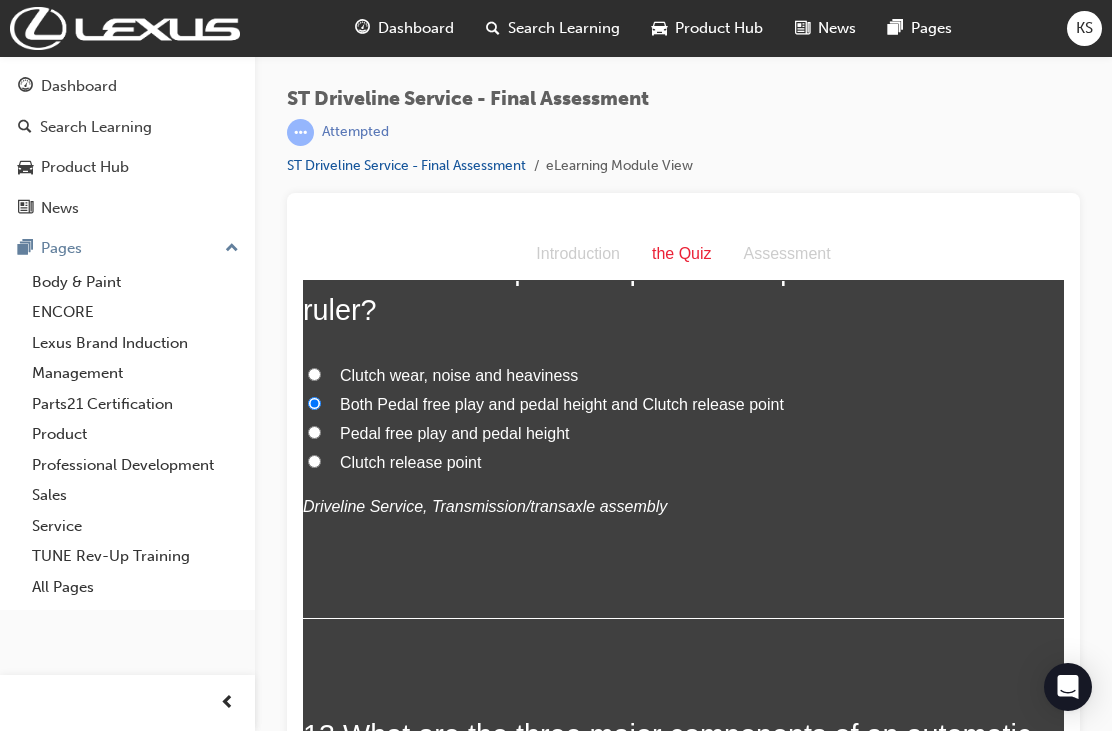 radio on "true" 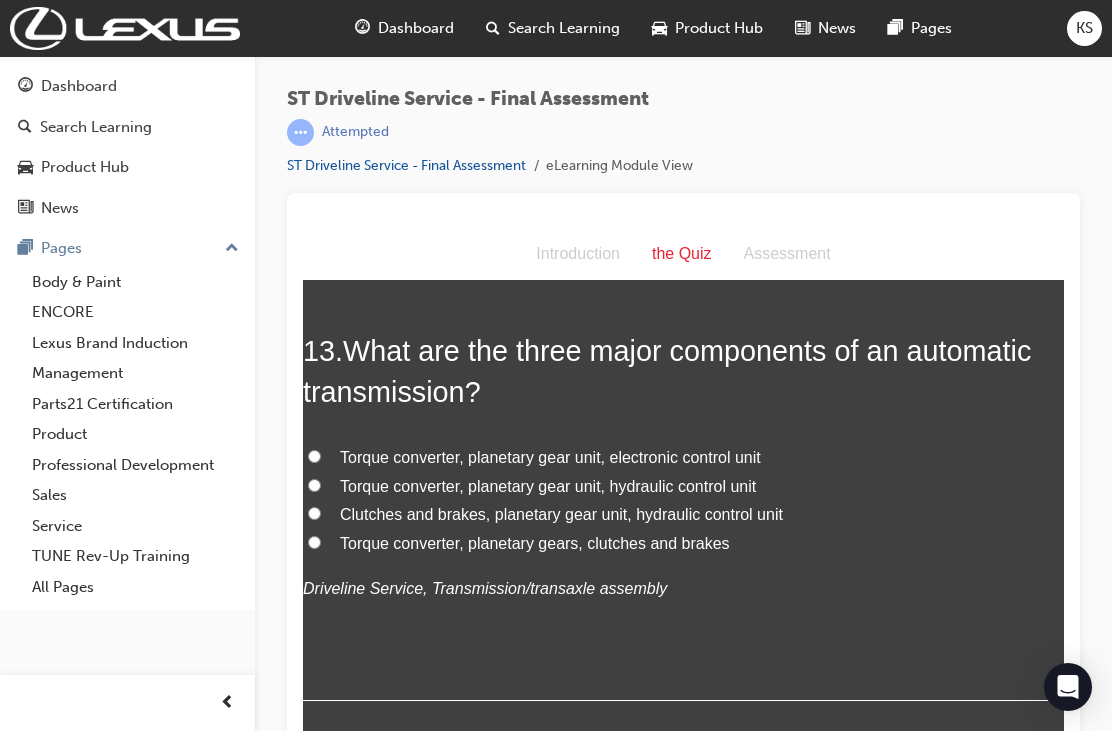 scroll, scrollTop: 5556, scrollLeft: 0, axis: vertical 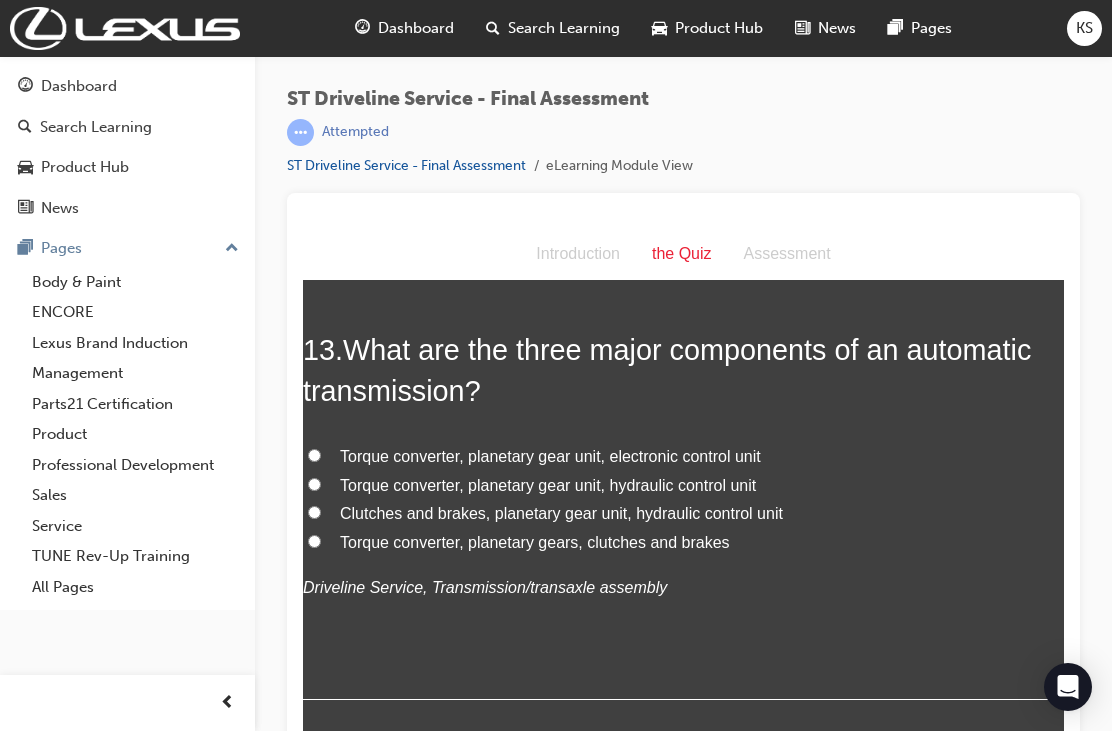 click on "Torque converter, planetary gear unit, electronic control unit" at bounding box center [683, 457] 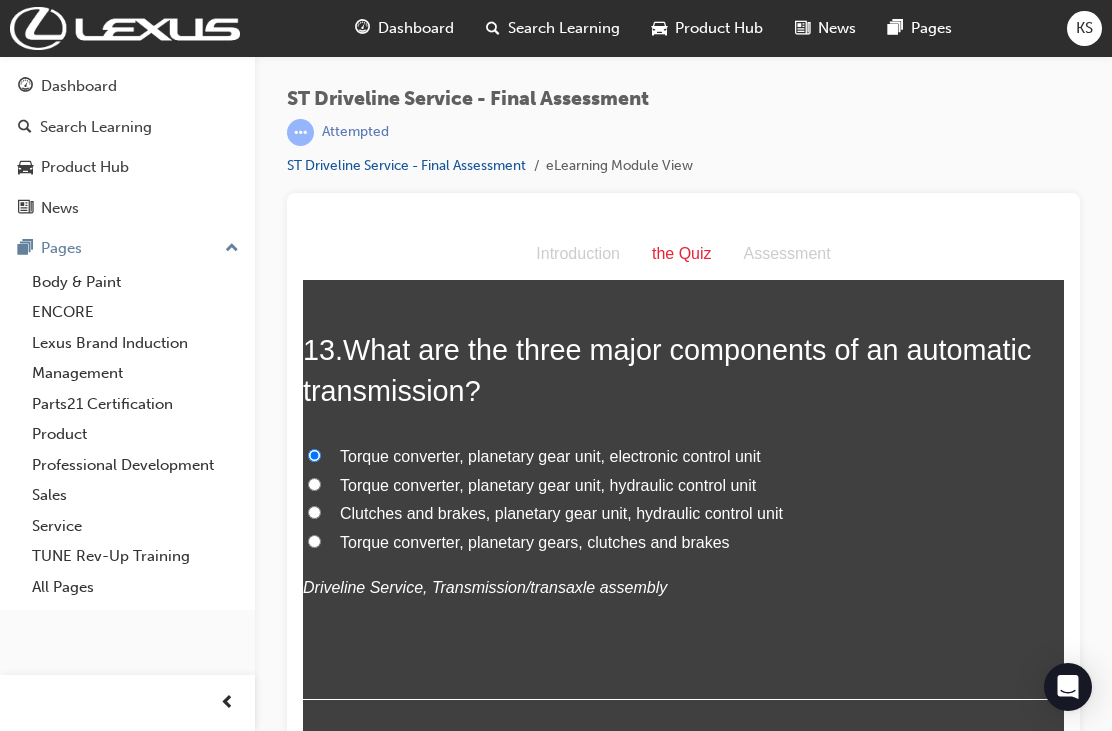 radio on "true" 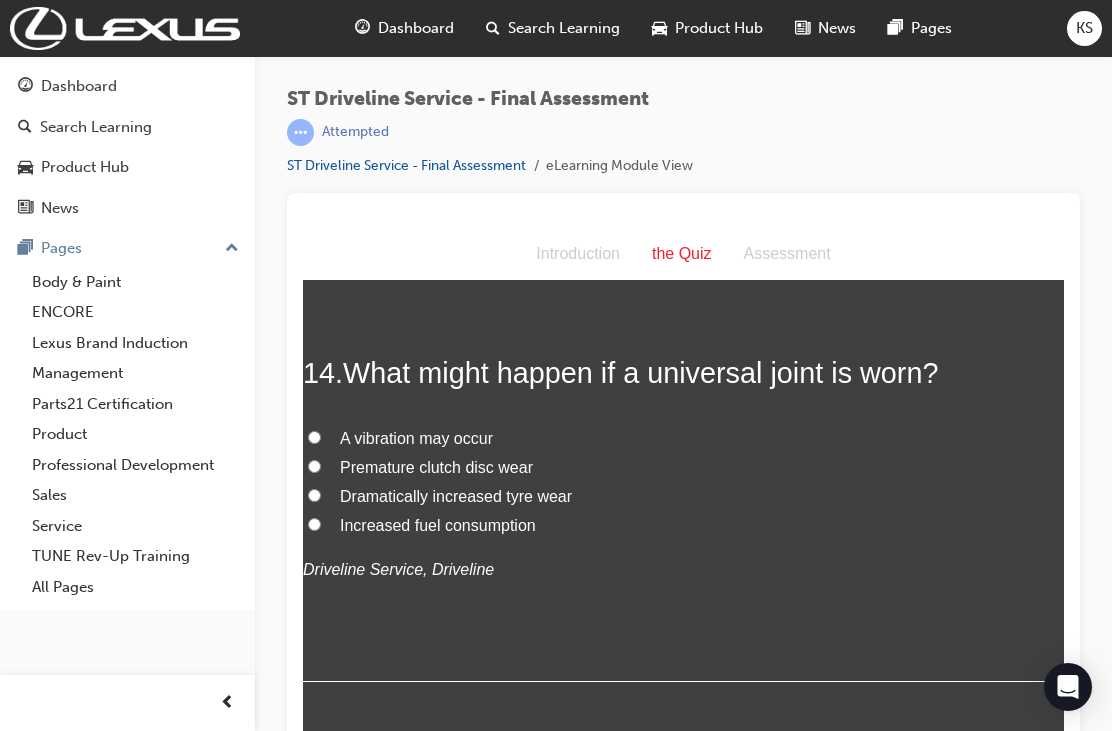 scroll, scrollTop: 5997, scrollLeft: 0, axis: vertical 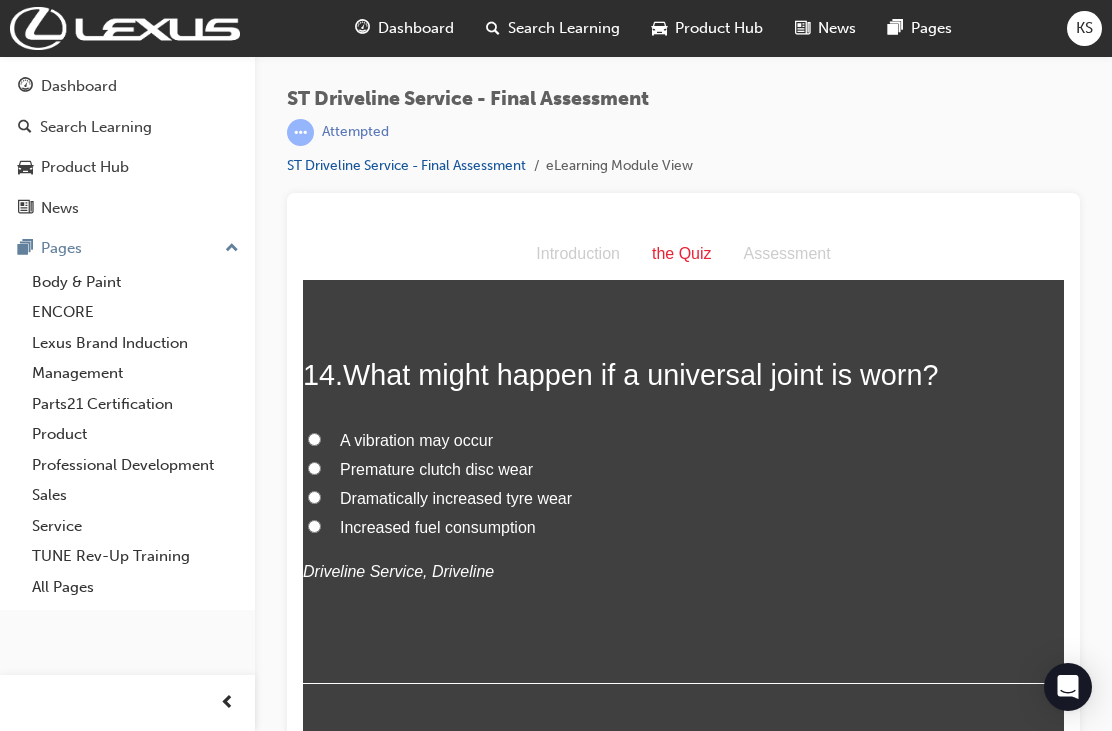 click on "A vibration may occur" at bounding box center [314, 439] 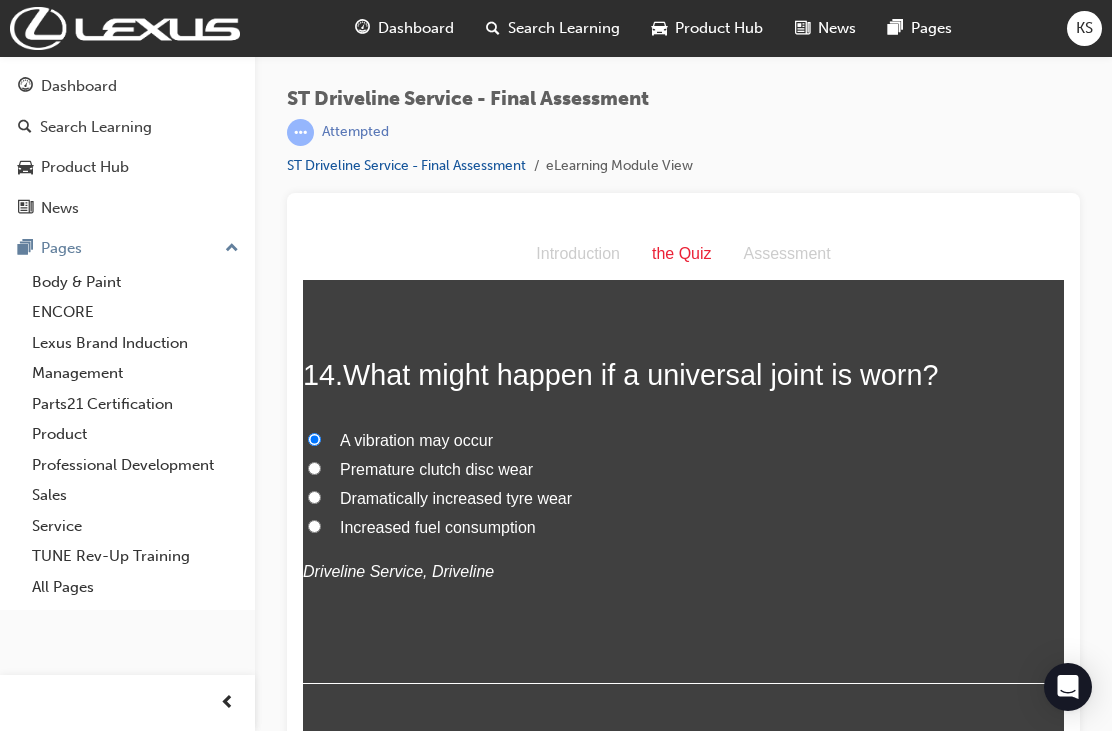 radio on "true" 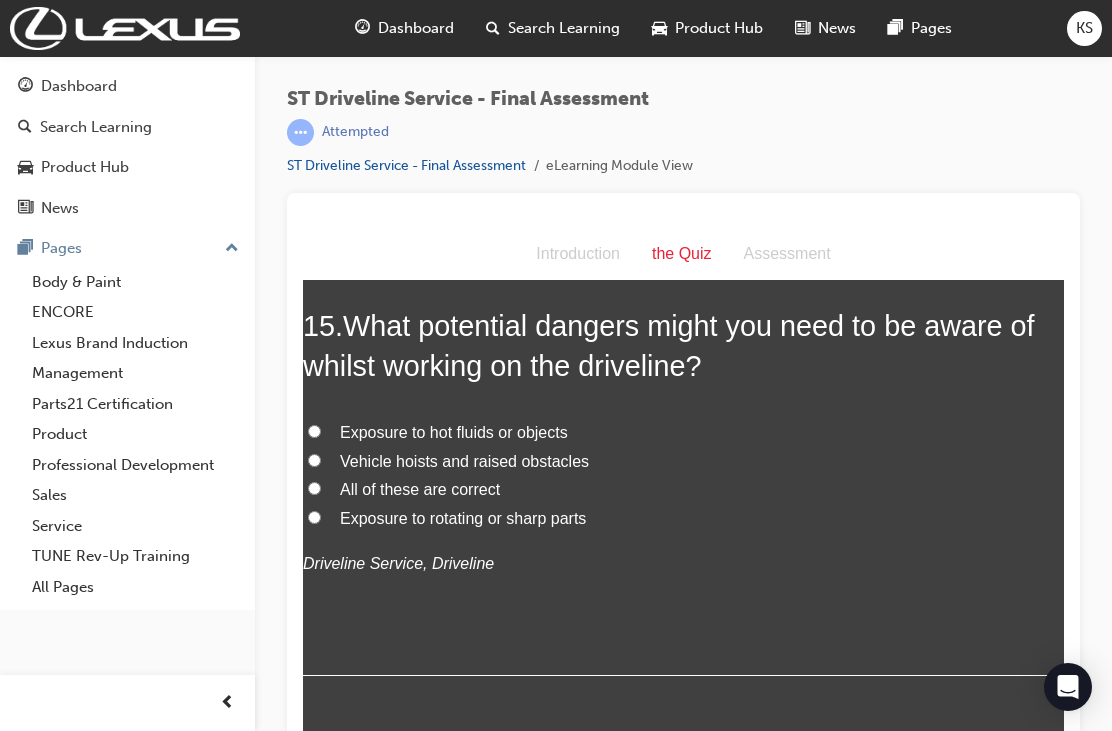 scroll, scrollTop: 6470, scrollLeft: 0, axis: vertical 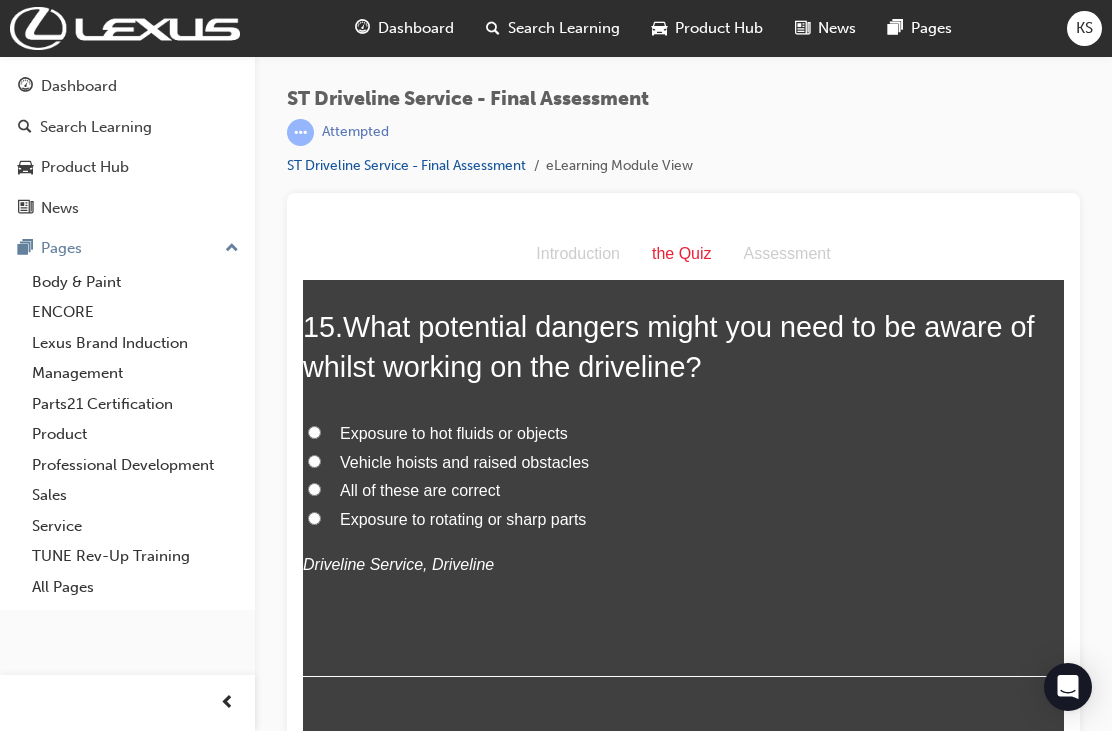 click on "Exposure to rotating or sharp parts" at bounding box center [683, 520] 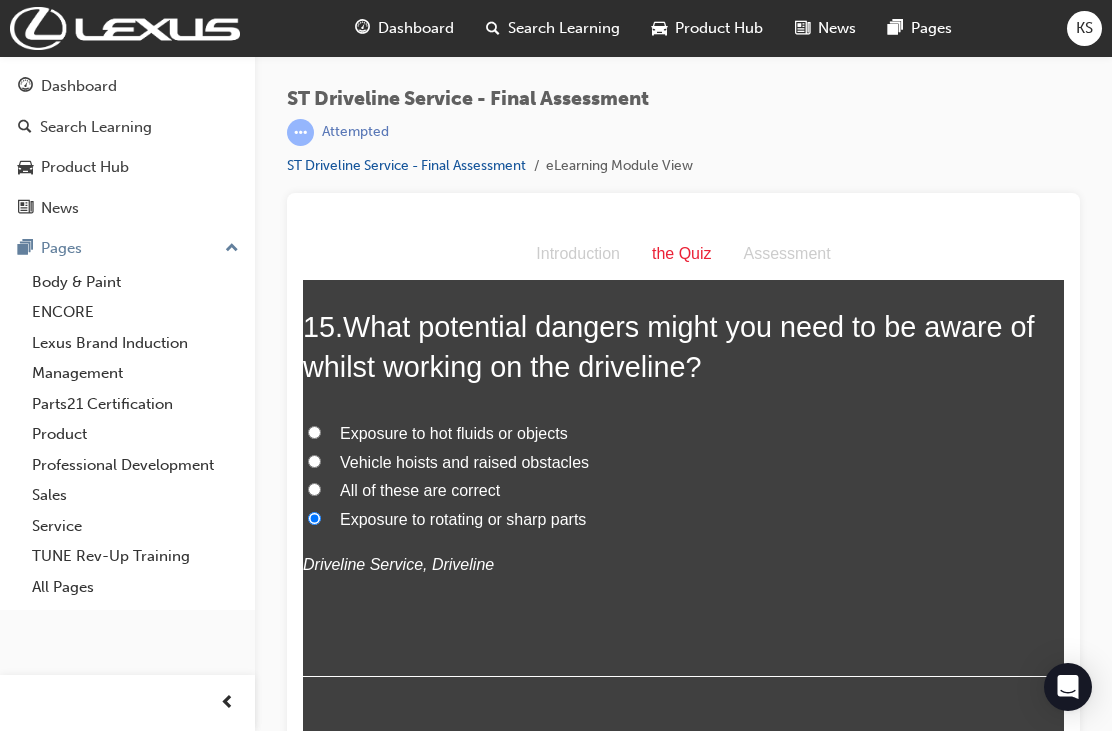radio on "true" 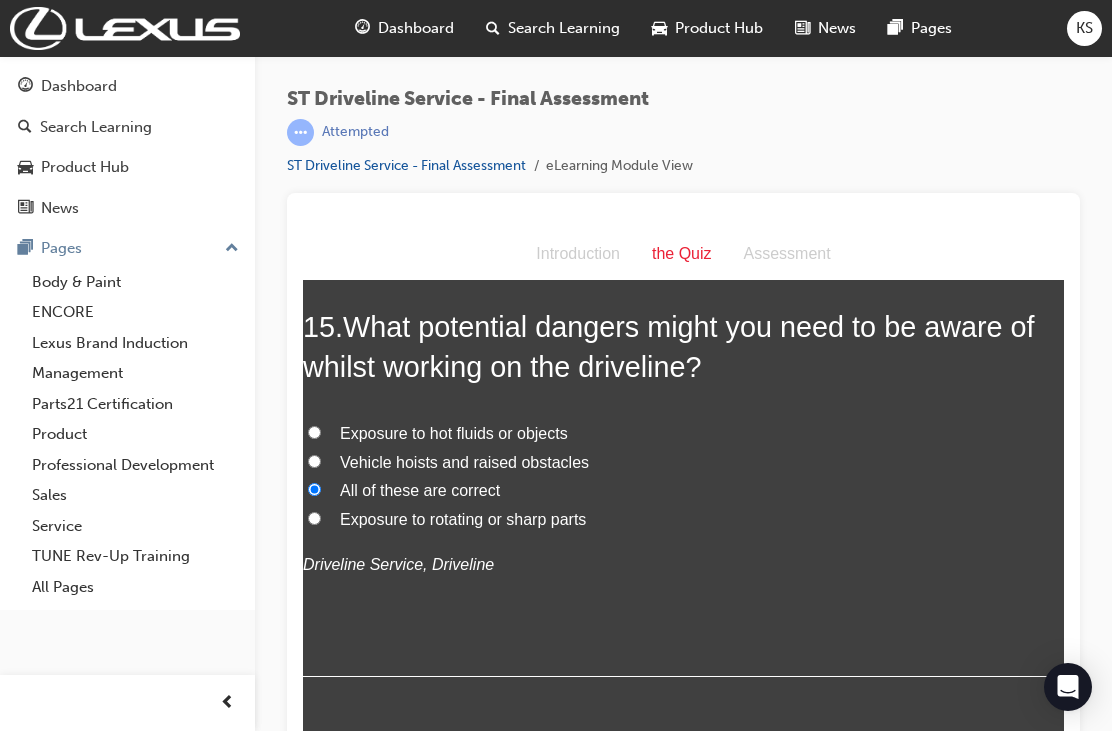 click on "Submit Answers" at bounding box center (682, 801) 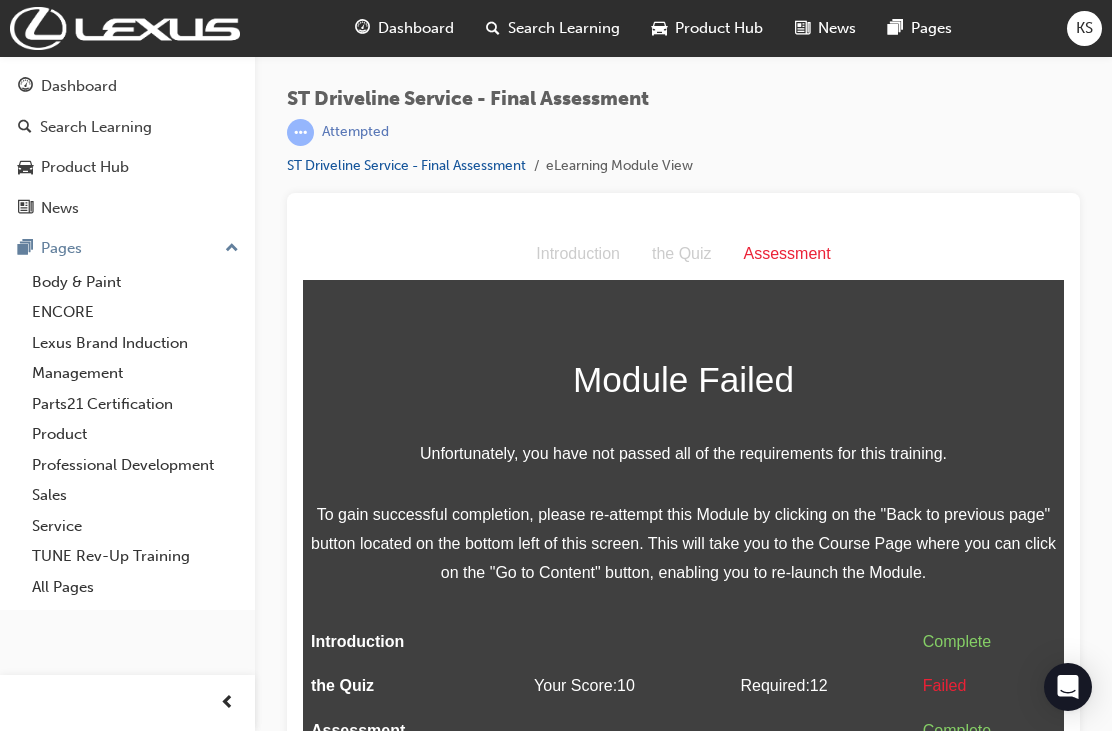 scroll, scrollTop: 26, scrollLeft: 0, axis: vertical 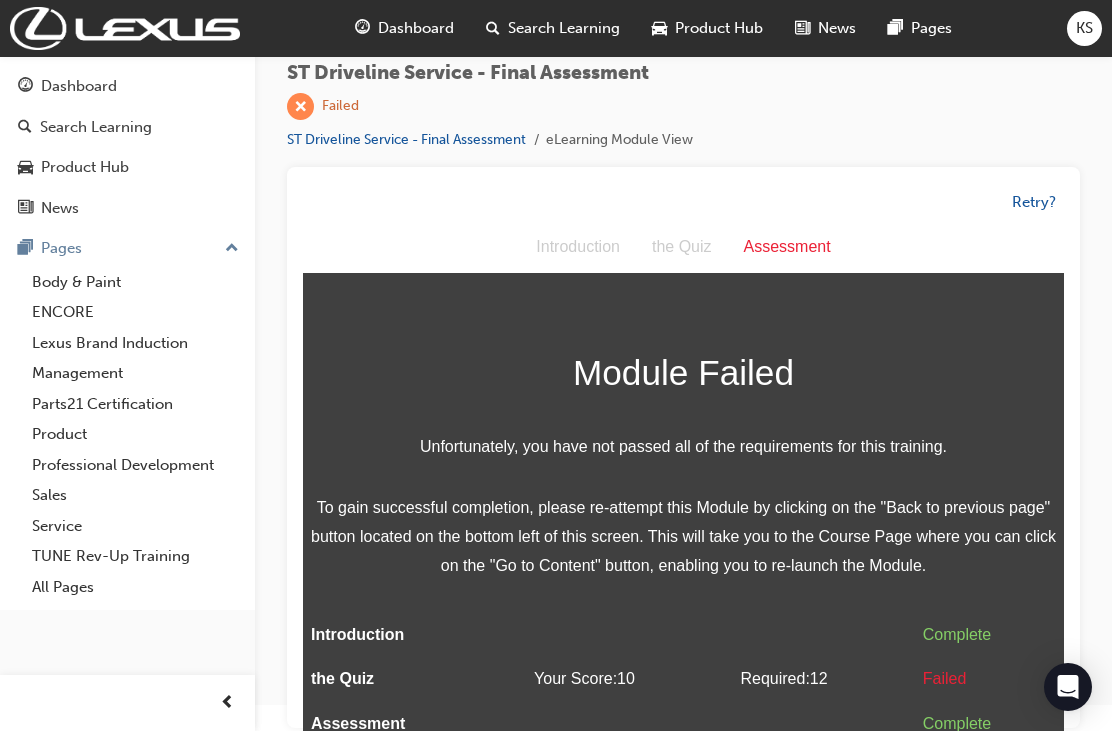 click on "Retry?" at bounding box center (1034, 202) 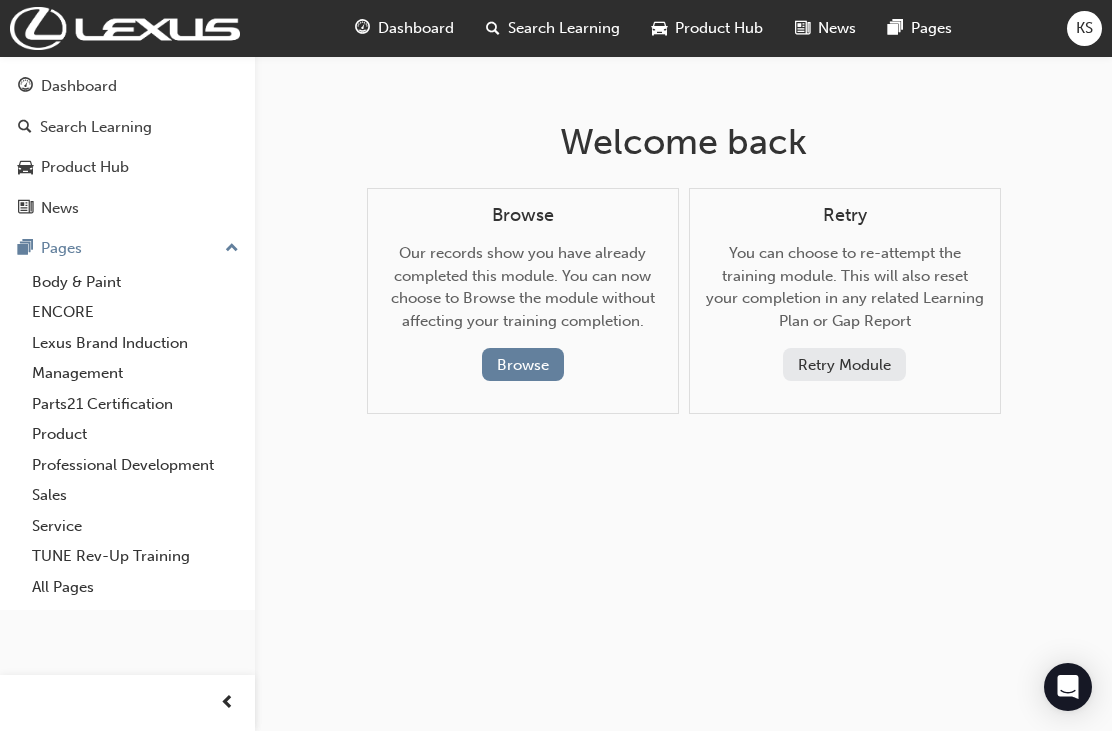 click on "Browse" at bounding box center (523, 364) 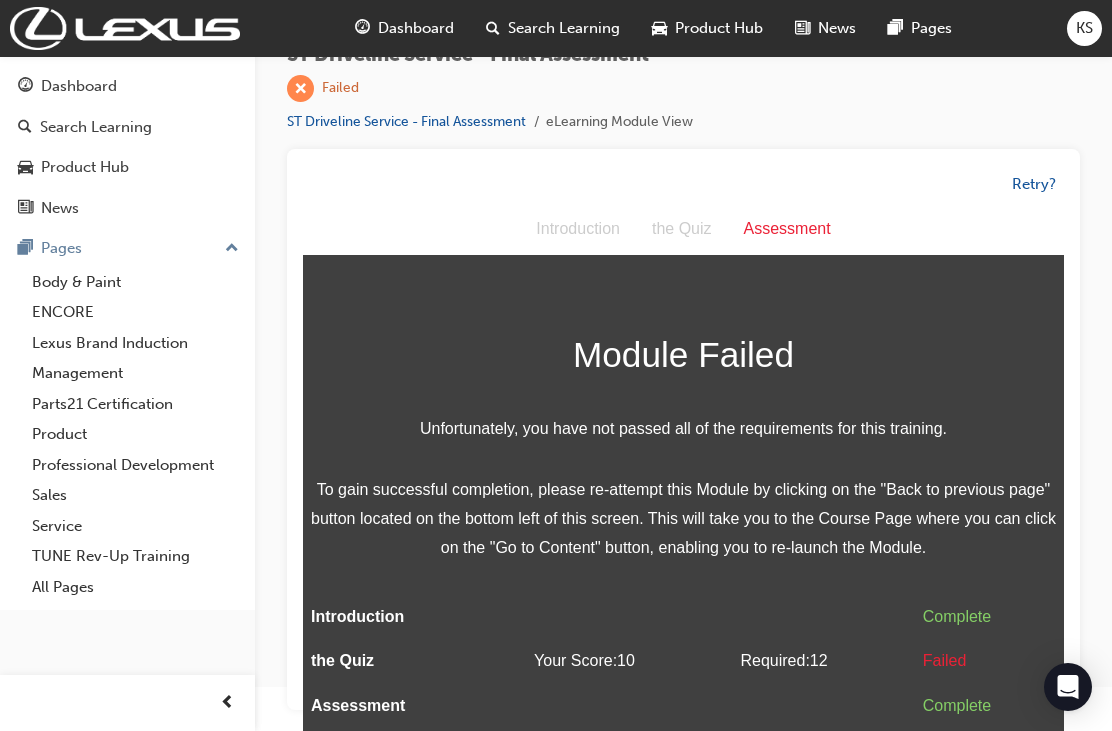 scroll, scrollTop: 0, scrollLeft: 0, axis: both 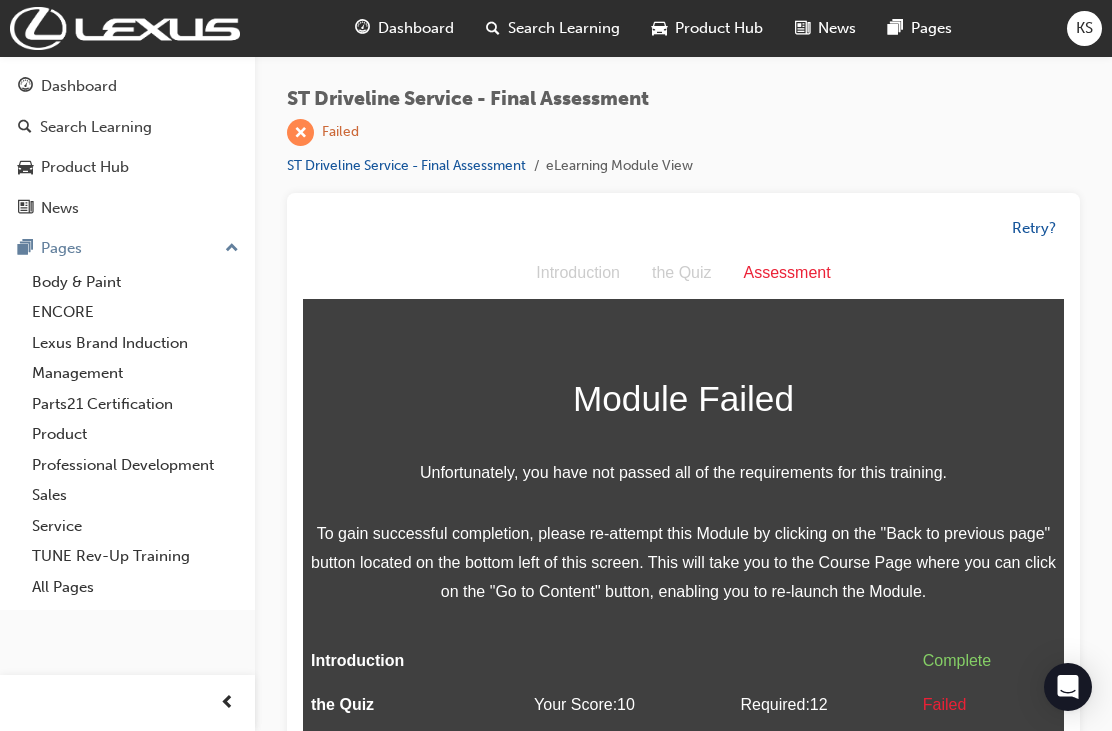 click on "Retry?" at bounding box center (1034, 228) 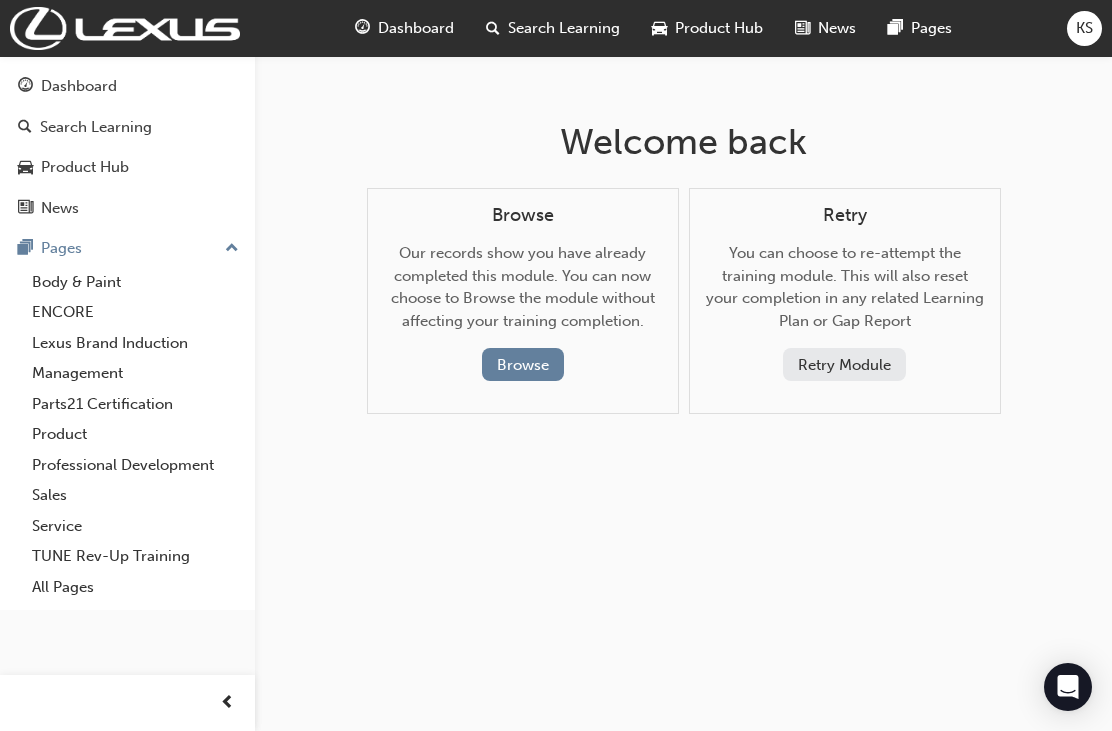click on "Retry Module" at bounding box center [844, 364] 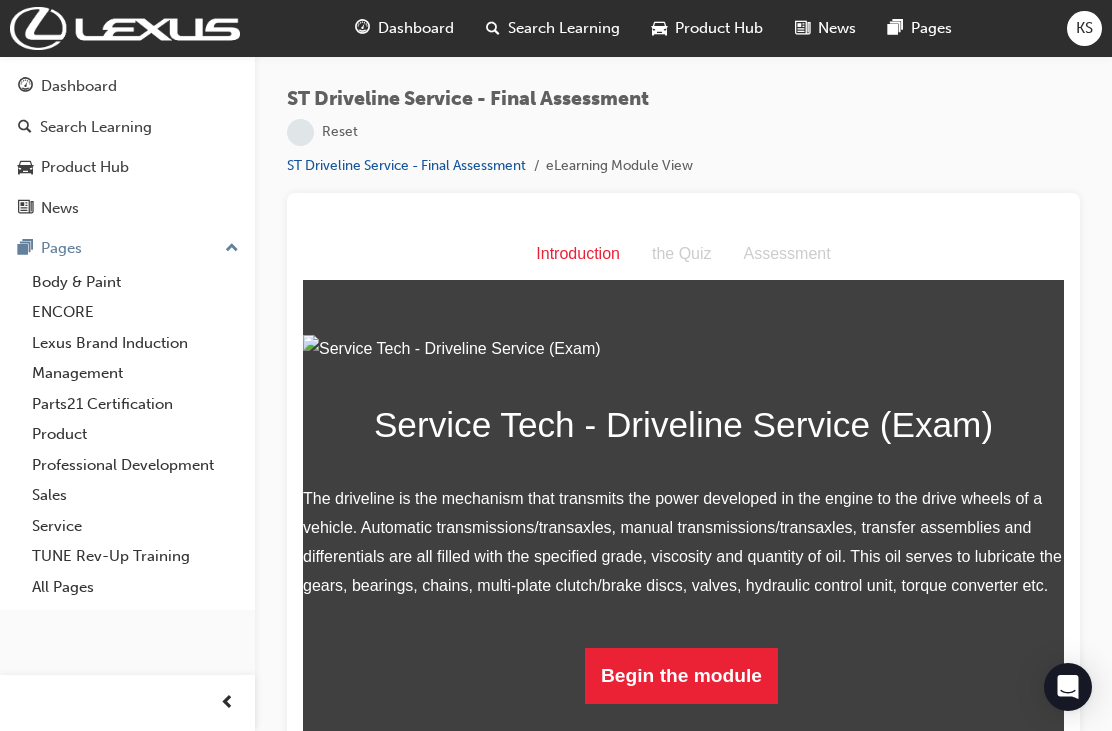 scroll, scrollTop: 150, scrollLeft: 0, axis: vertical 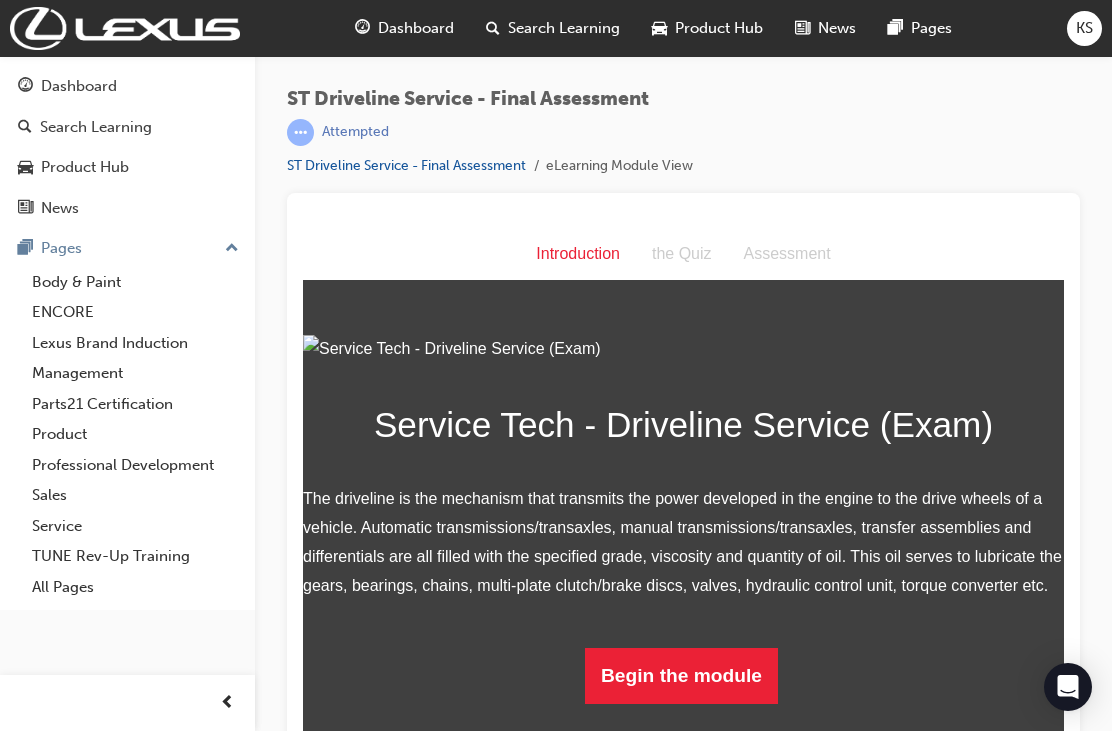 click on "Begin the module" at bounding box center (681, 676) 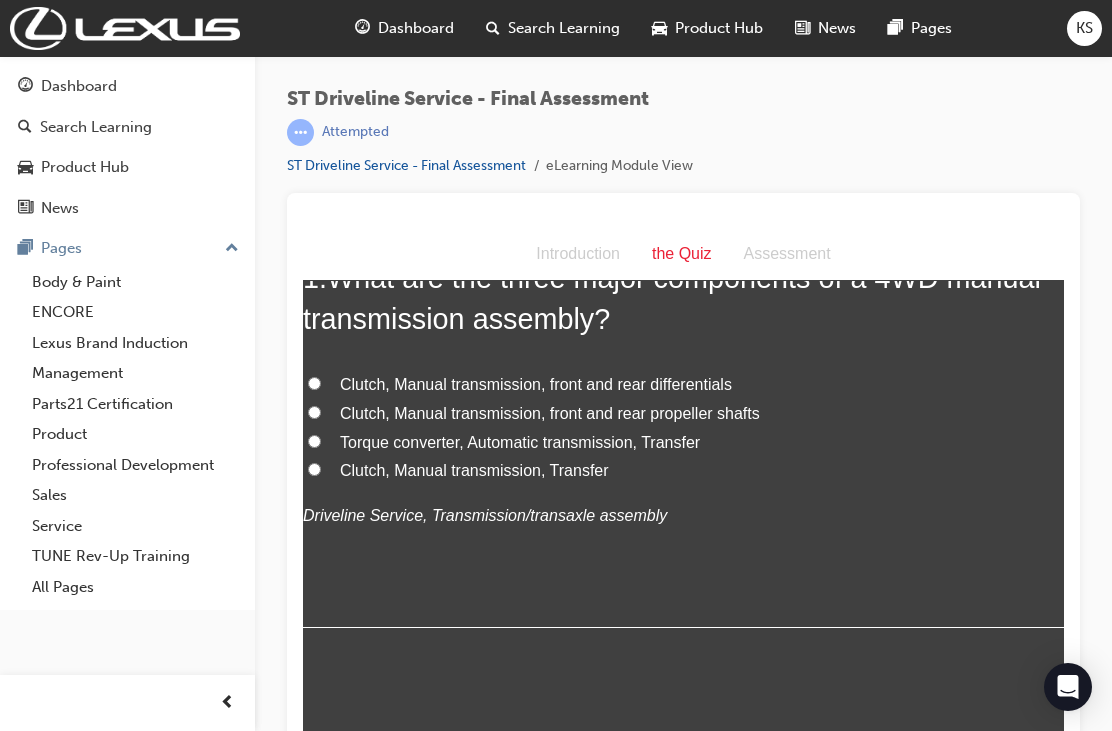 scroll, scrollTop: 0, scrollLeft: 0, axis: both 